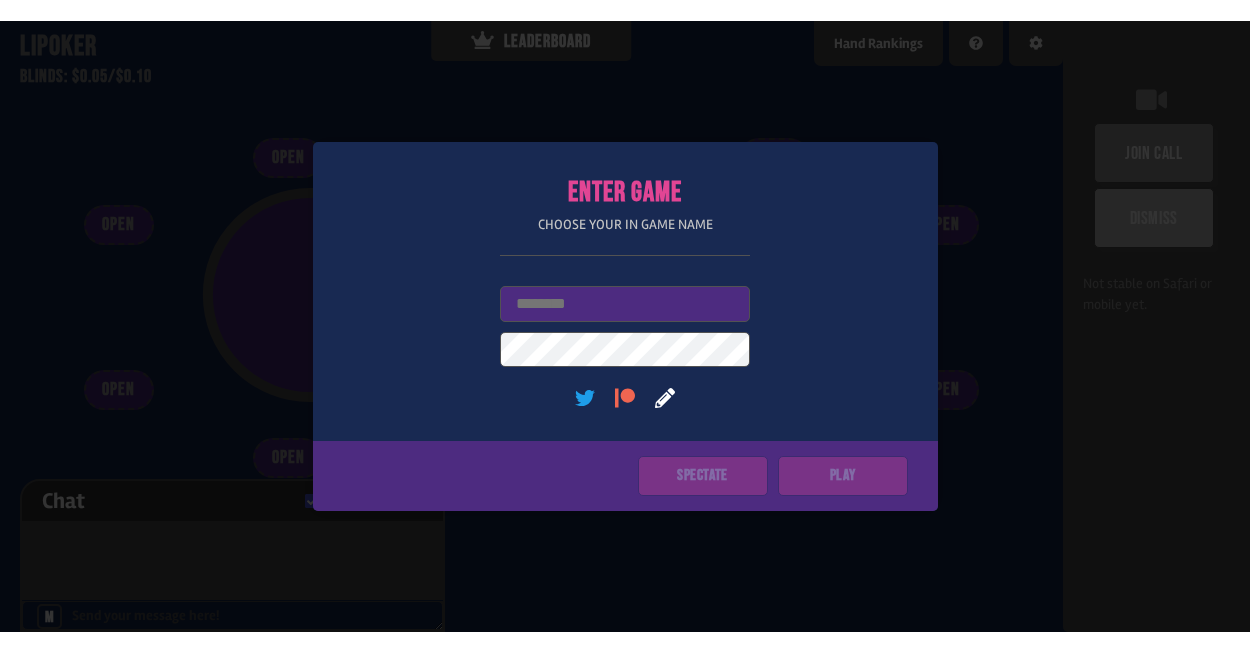 scroll, scrollTop: 0, scrollLeft: 0, axis: both 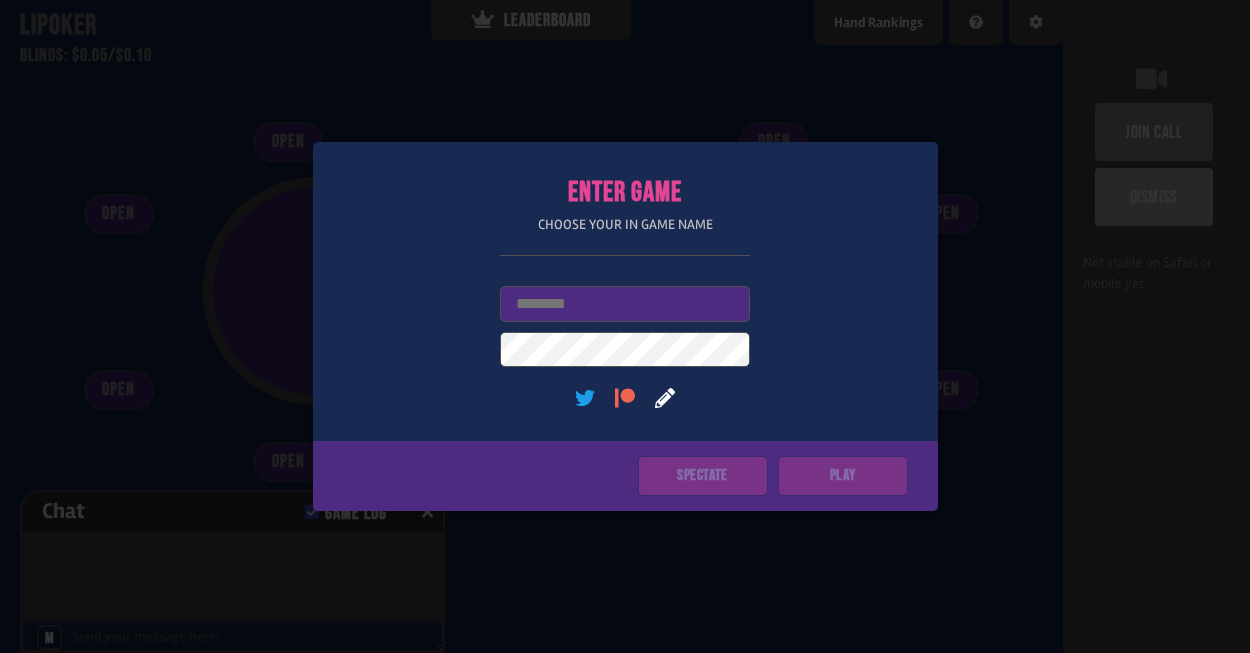 click on "Username" at bounding box center [625, 304] 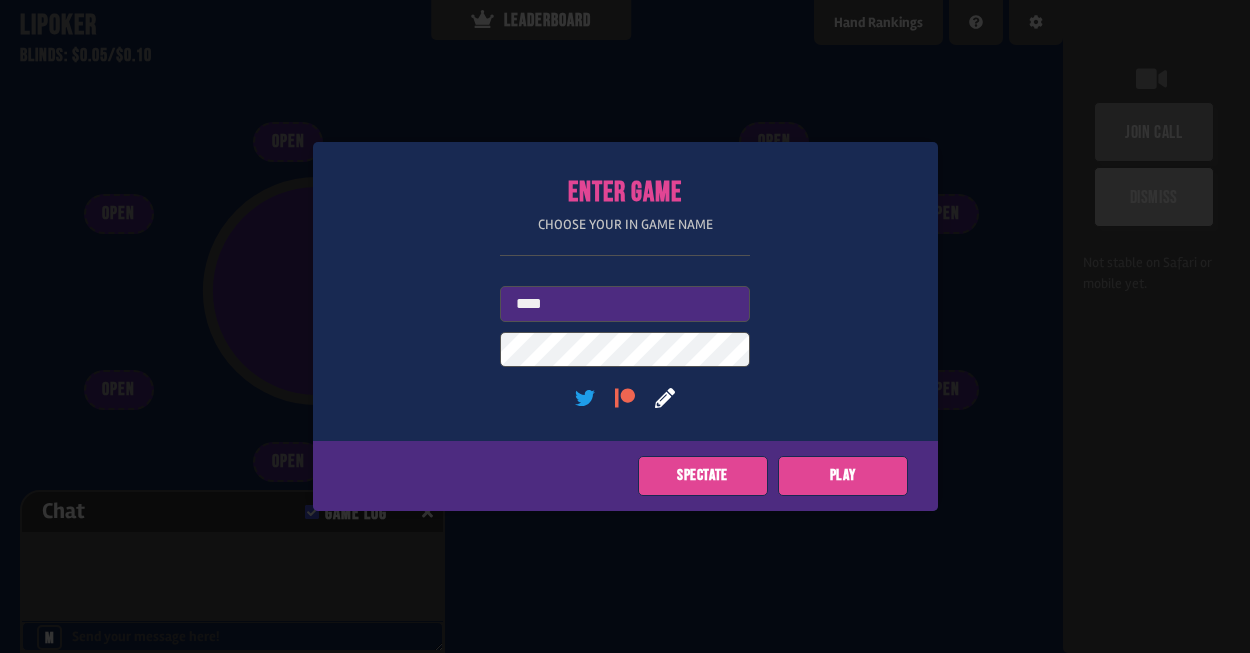 type on "****" 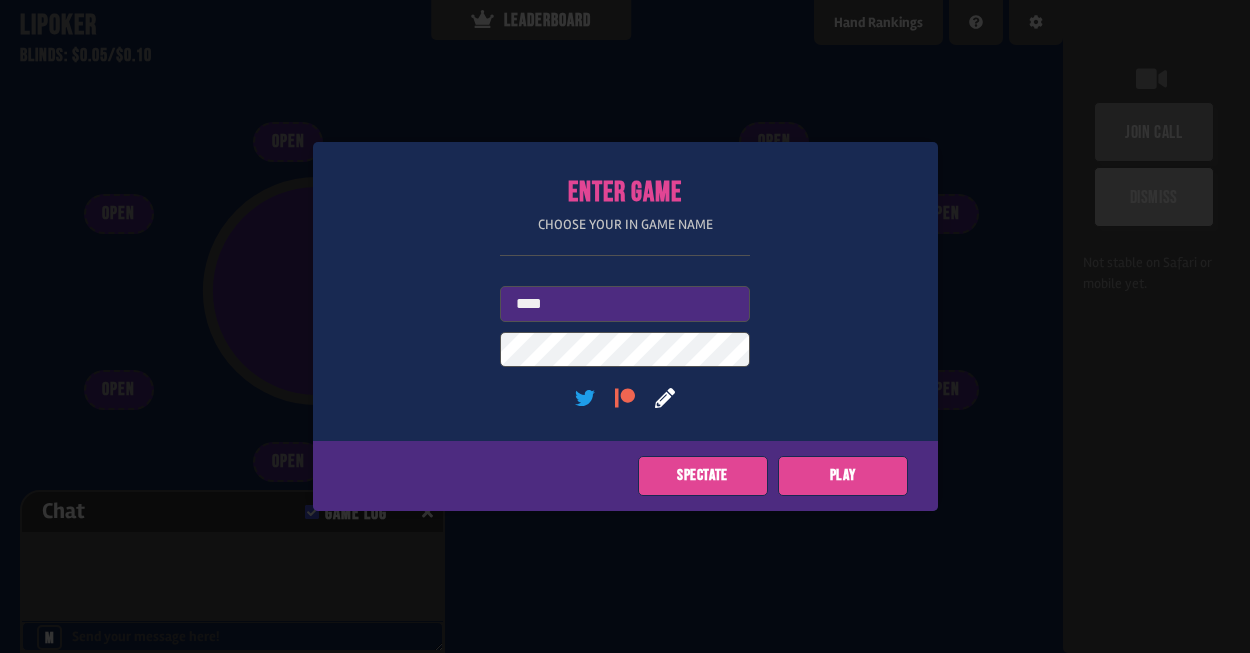 click on "Enter Game  Choose your in game name Username **** User Password (optional) Spectate Play" at bounding box center (625, 326) 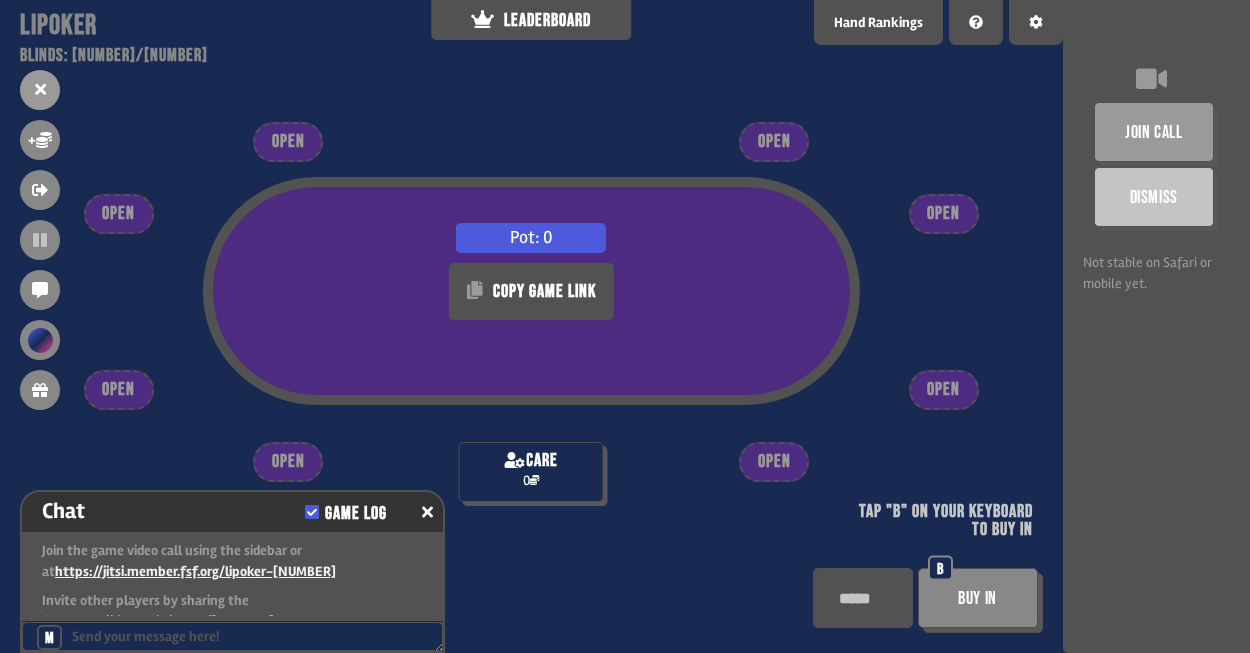 scroll, scrollTop: 106, scrollLeft: 0, axis: vertical 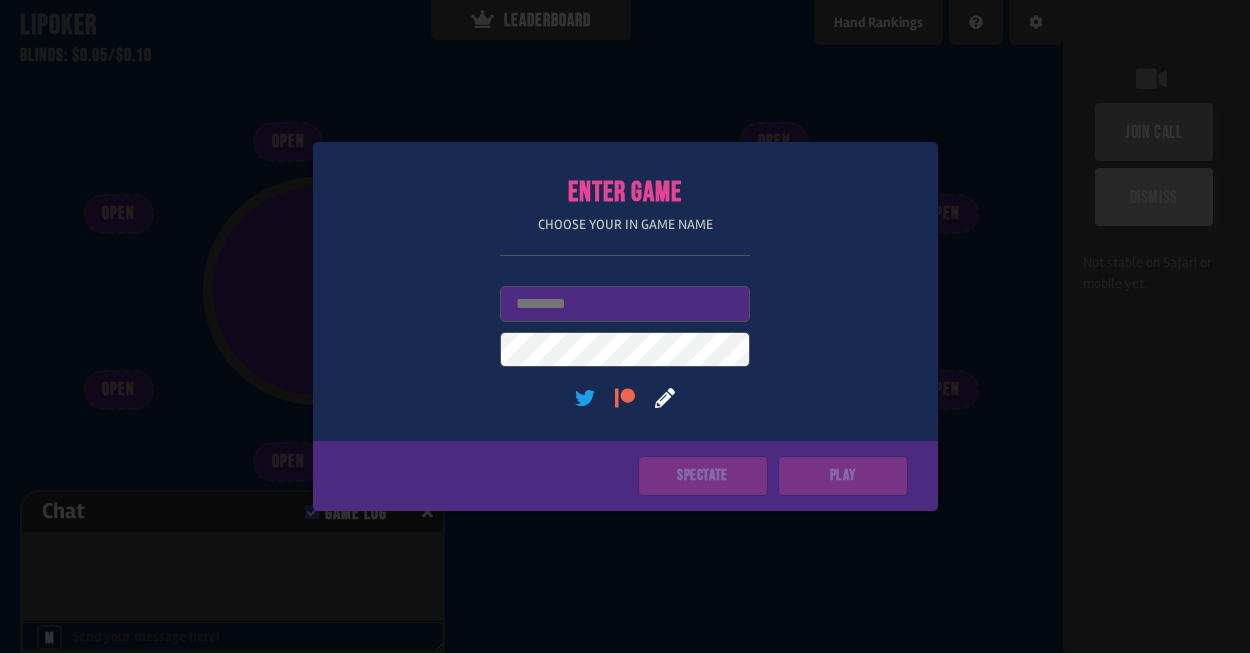click on "Username" at bounding box center (625, 304) 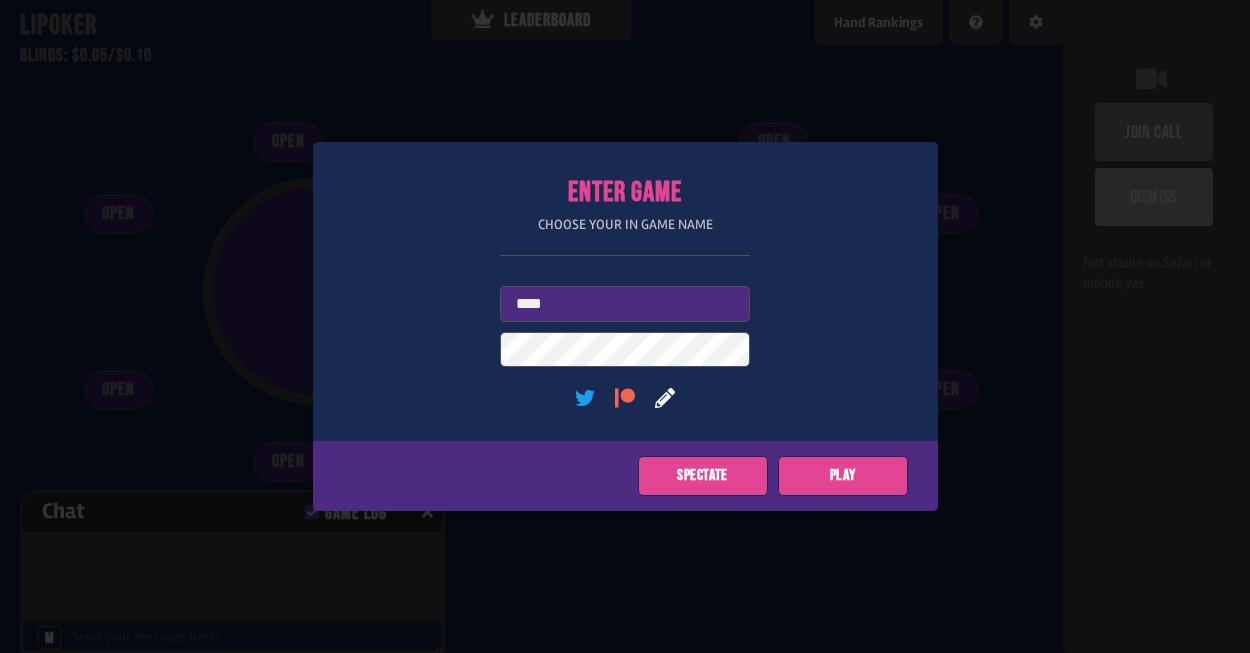 type on "****" 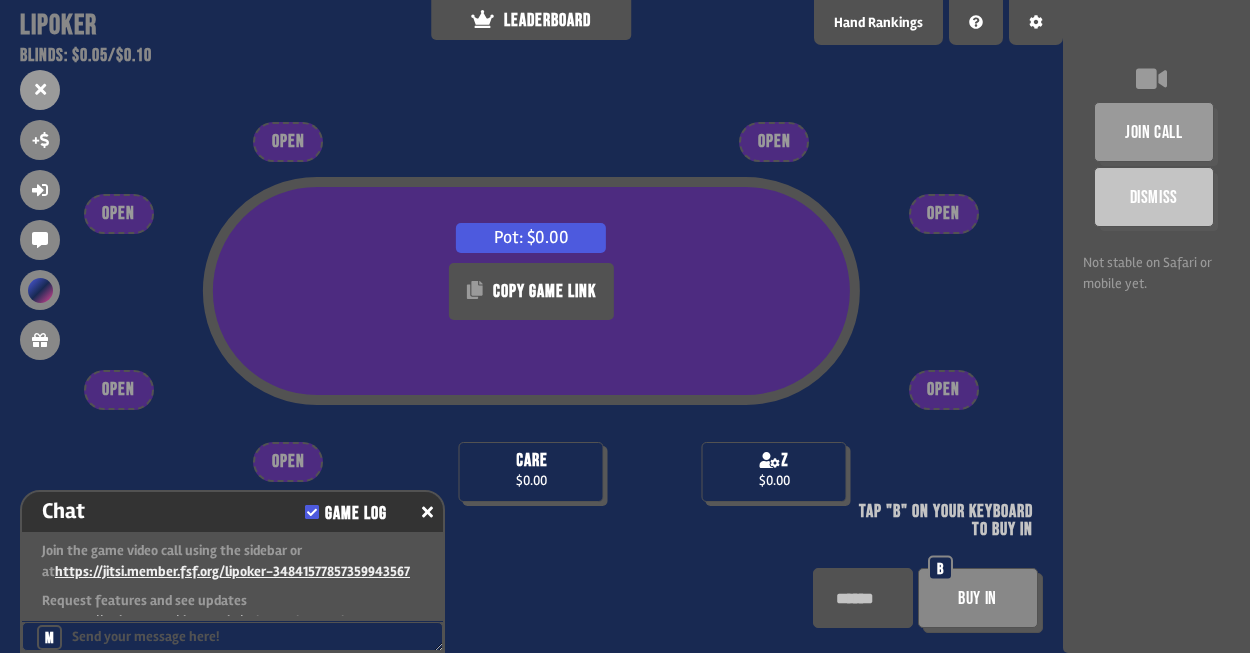 scroll, scrollTop: 56, scrollLeft: 0, axis: vertical 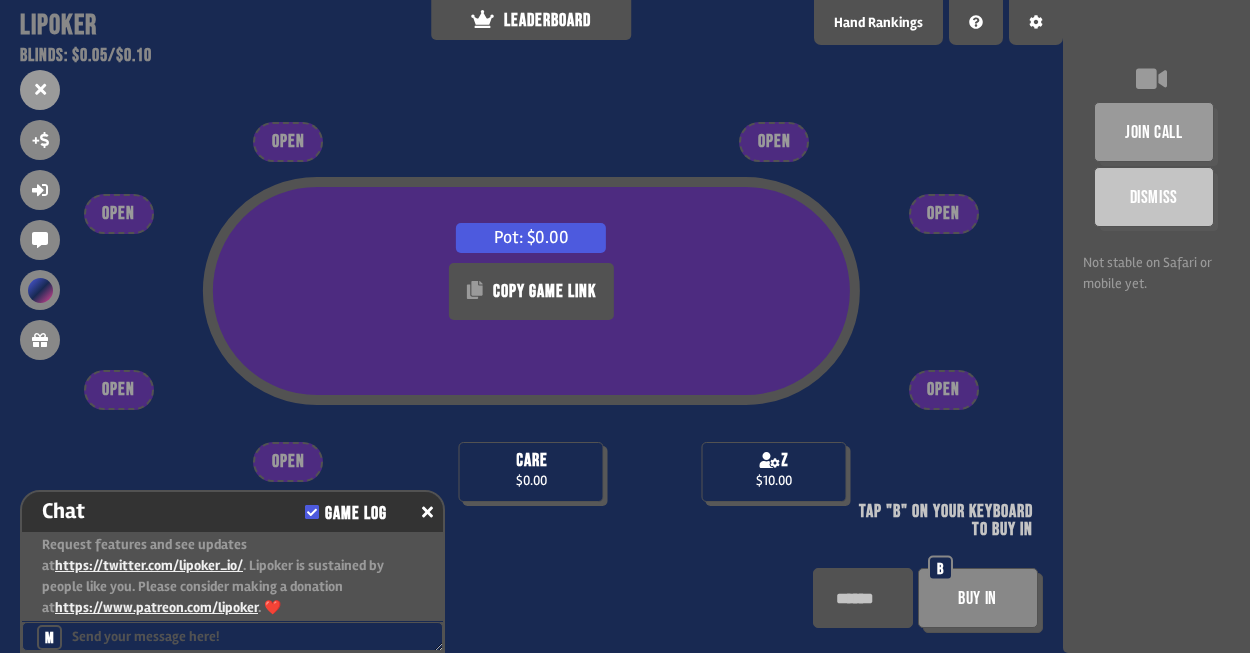 click on "Buy In" at bounding box center (978, 598) 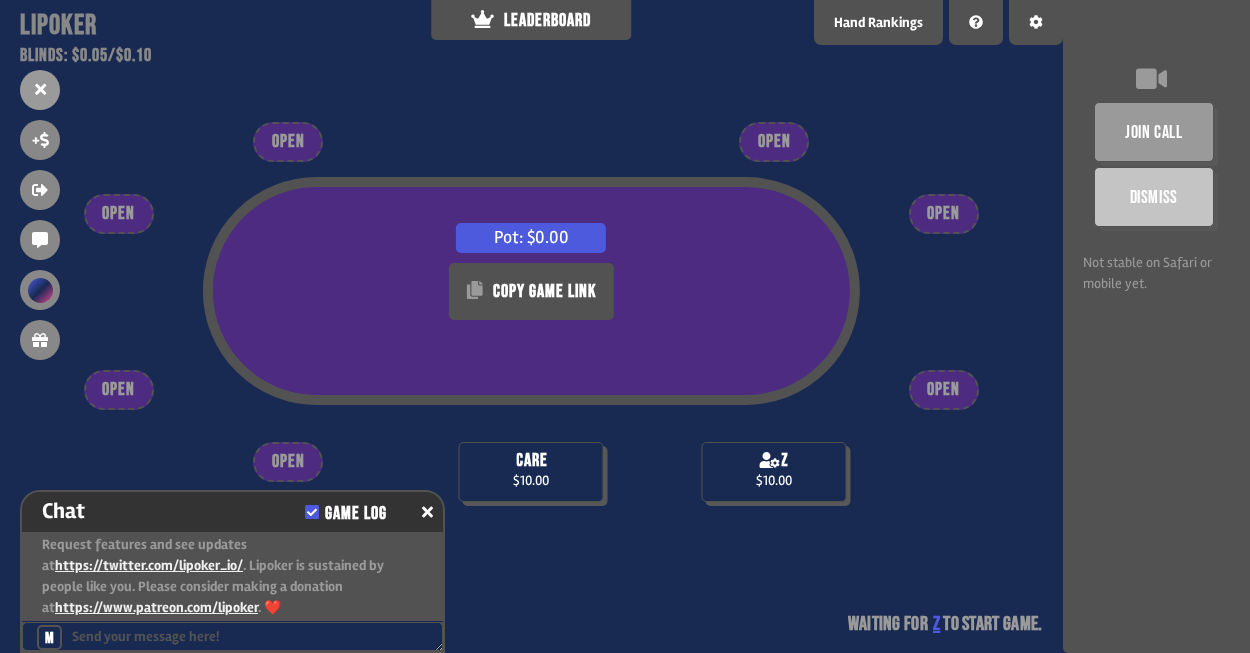 click on "Game Log" at bounding box center (349, 511) 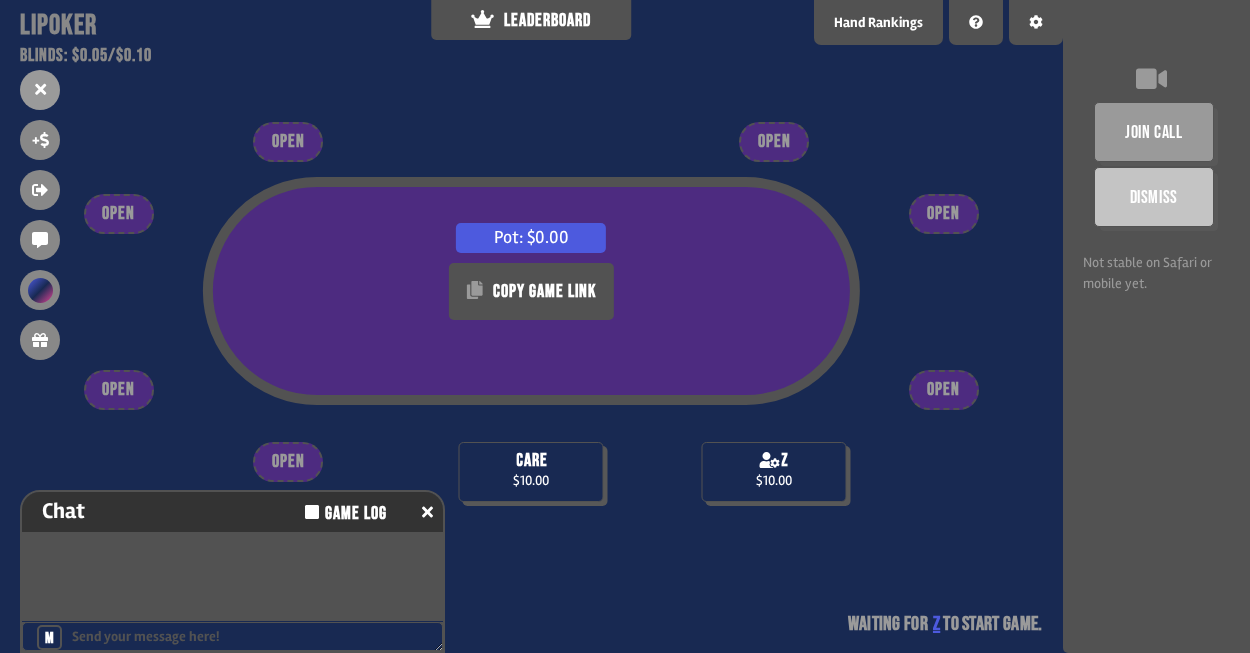 scroll, scrollTop: 0, scrollLeft: 0, axis: both 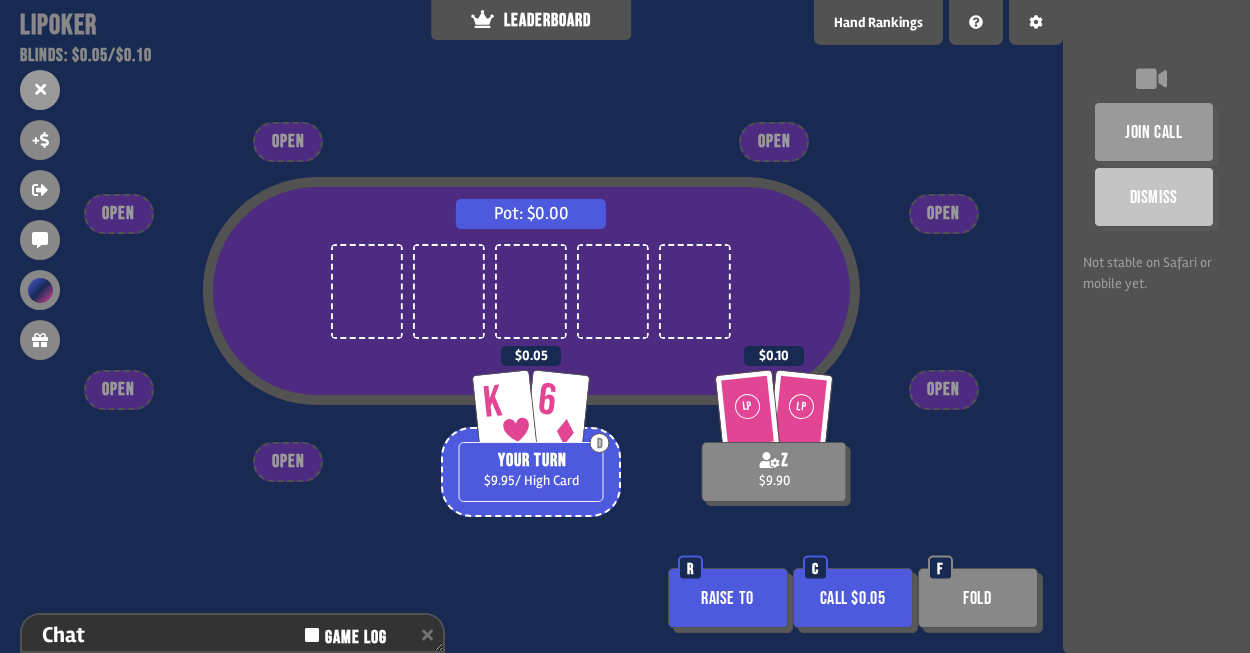 click on "Raise to" at bounding box center [728, 598] 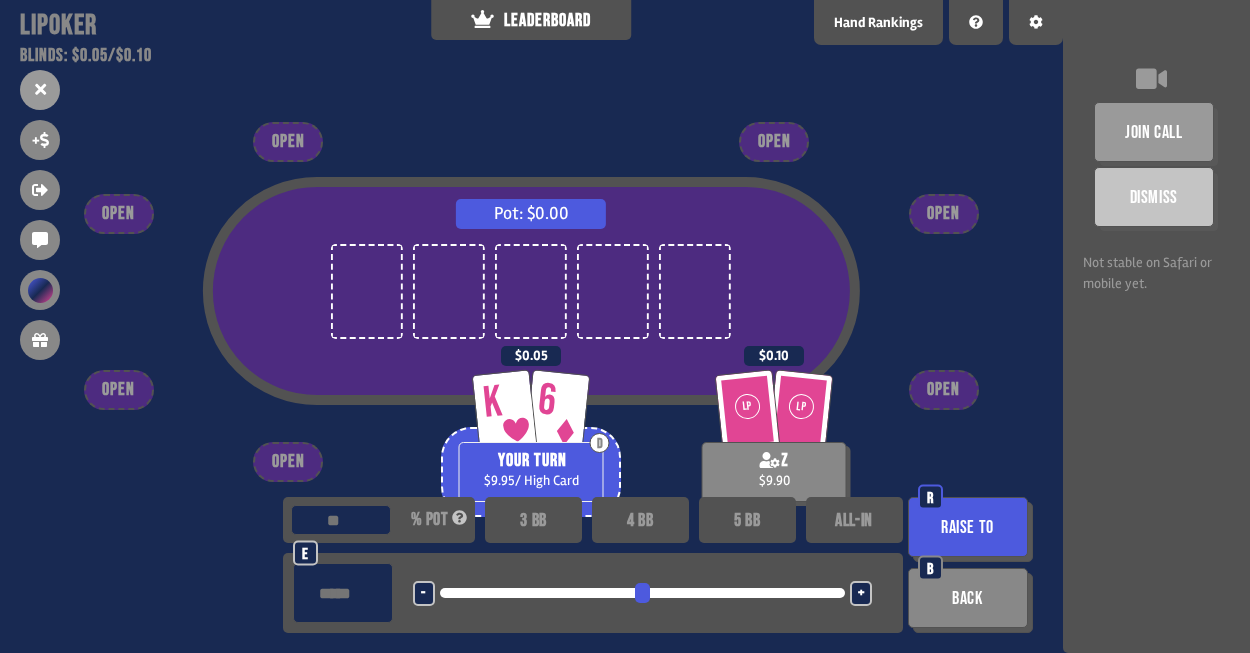 click on "Raise to" at bounding box center (968, 527) 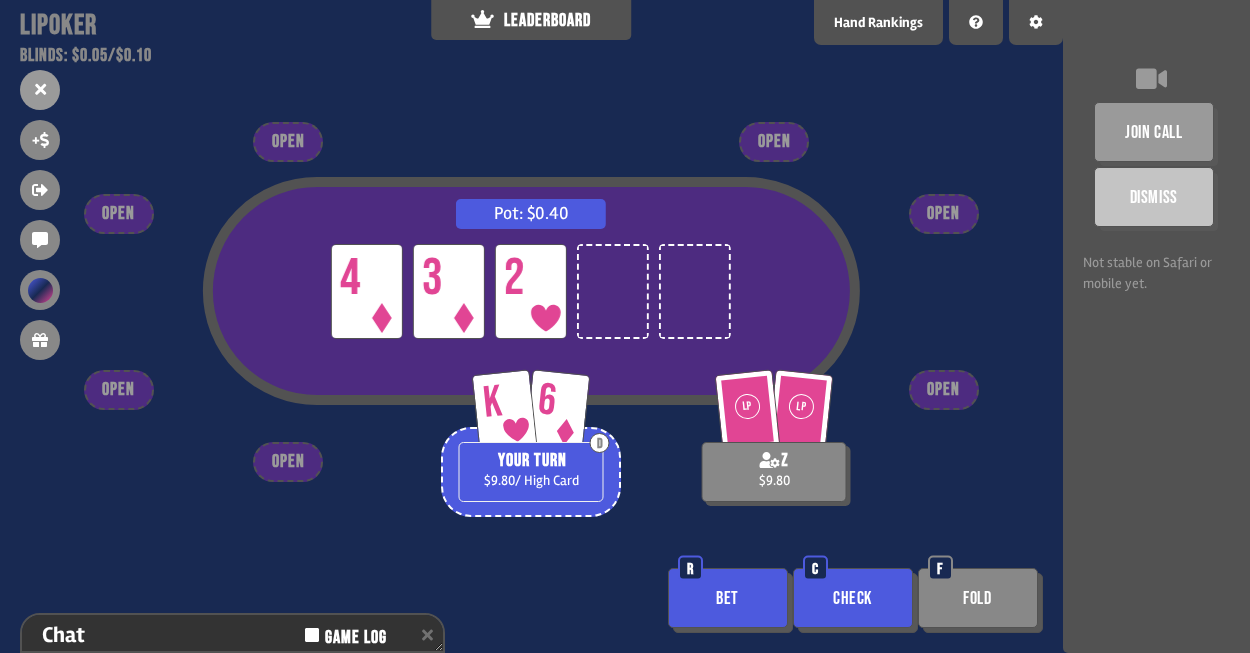 click on "Bet" at bounding box center (728, 598) 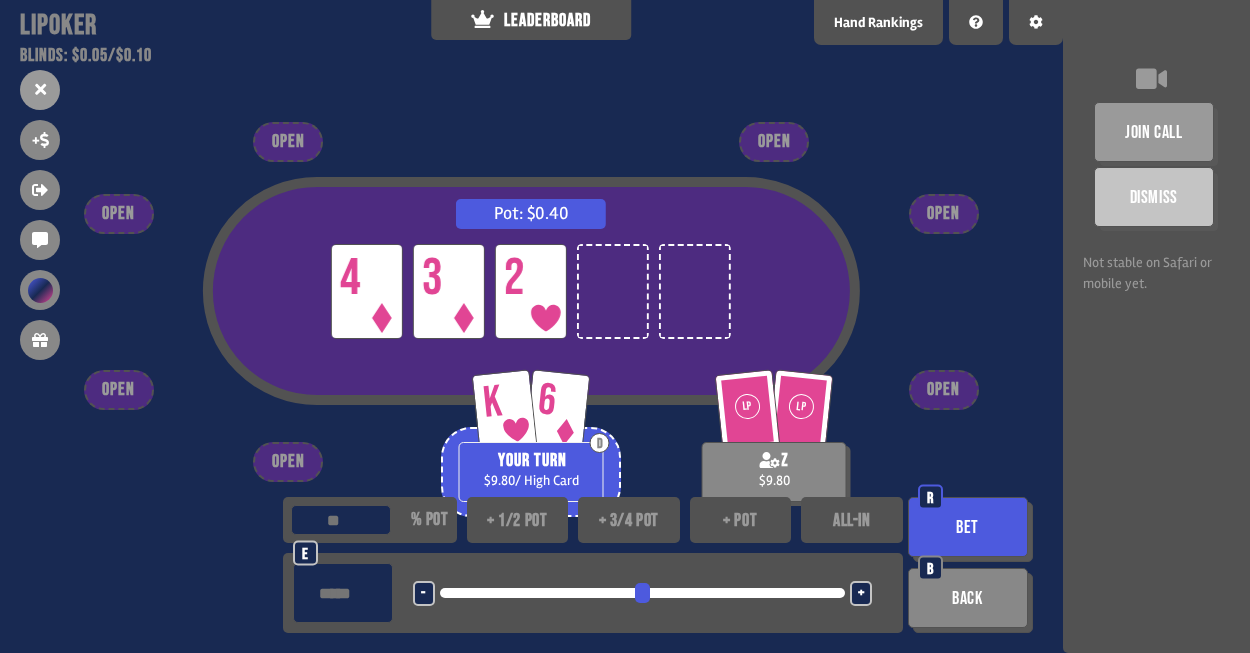 click on "Bet" at bounding box center (968, 527) 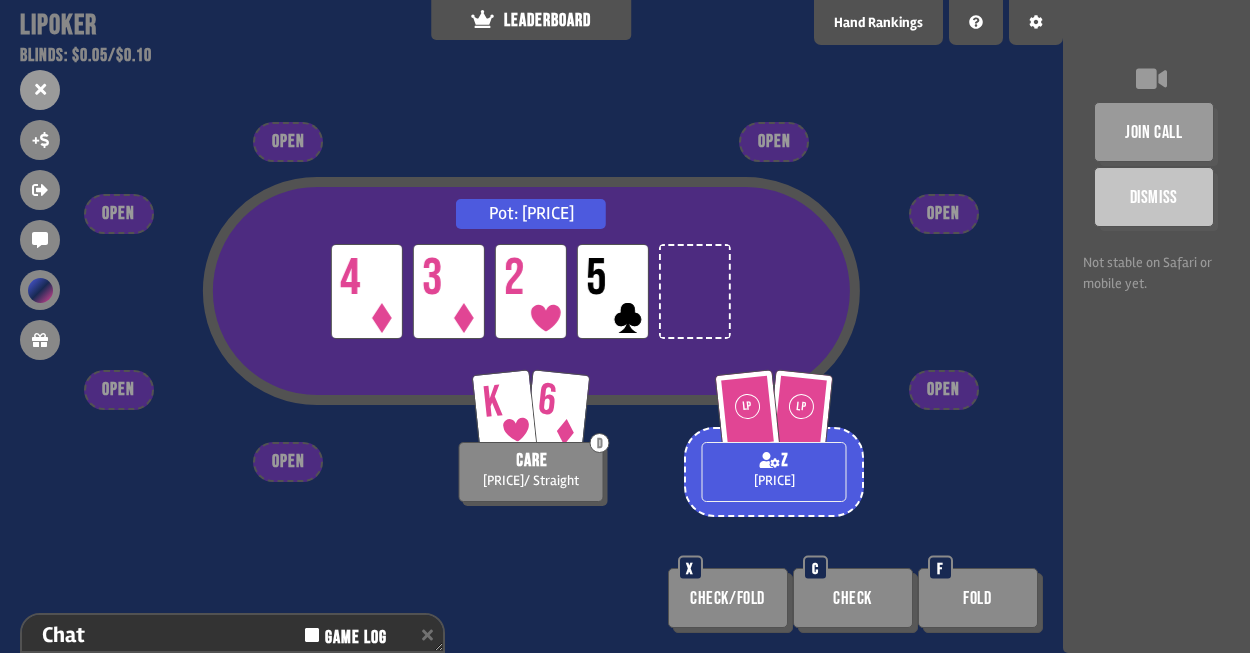 click on "Check/Fold" at bounding box center [728, 598] 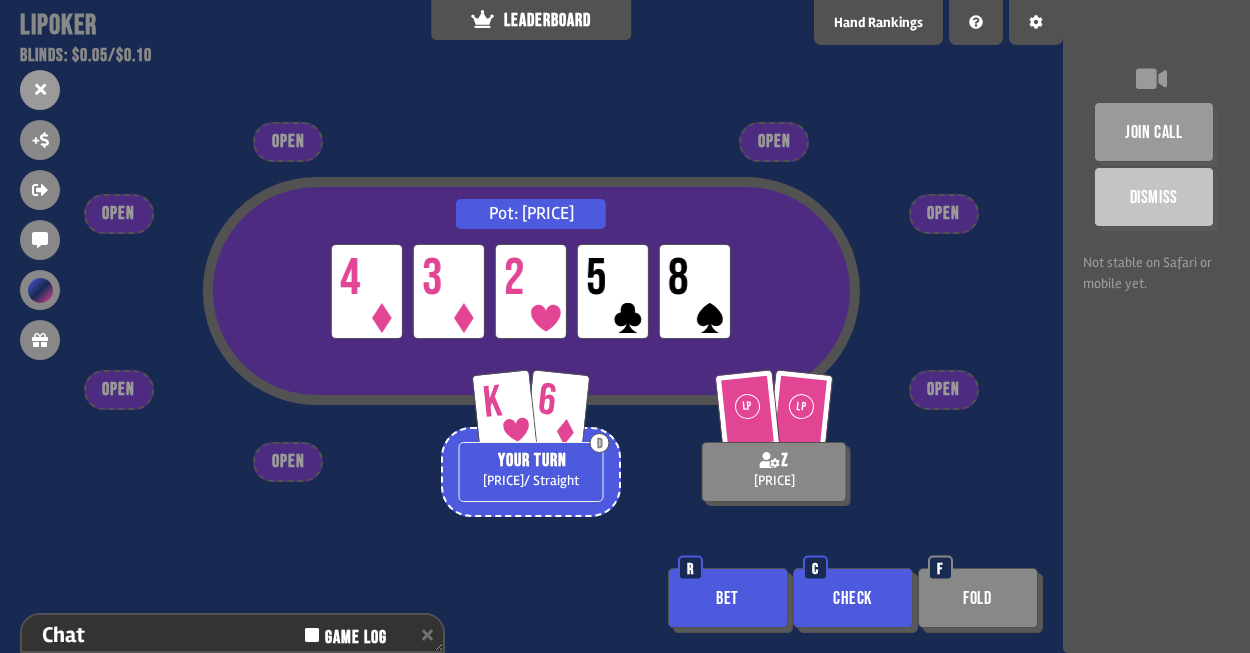 click on "Bet" at bounding box center (728, 598) 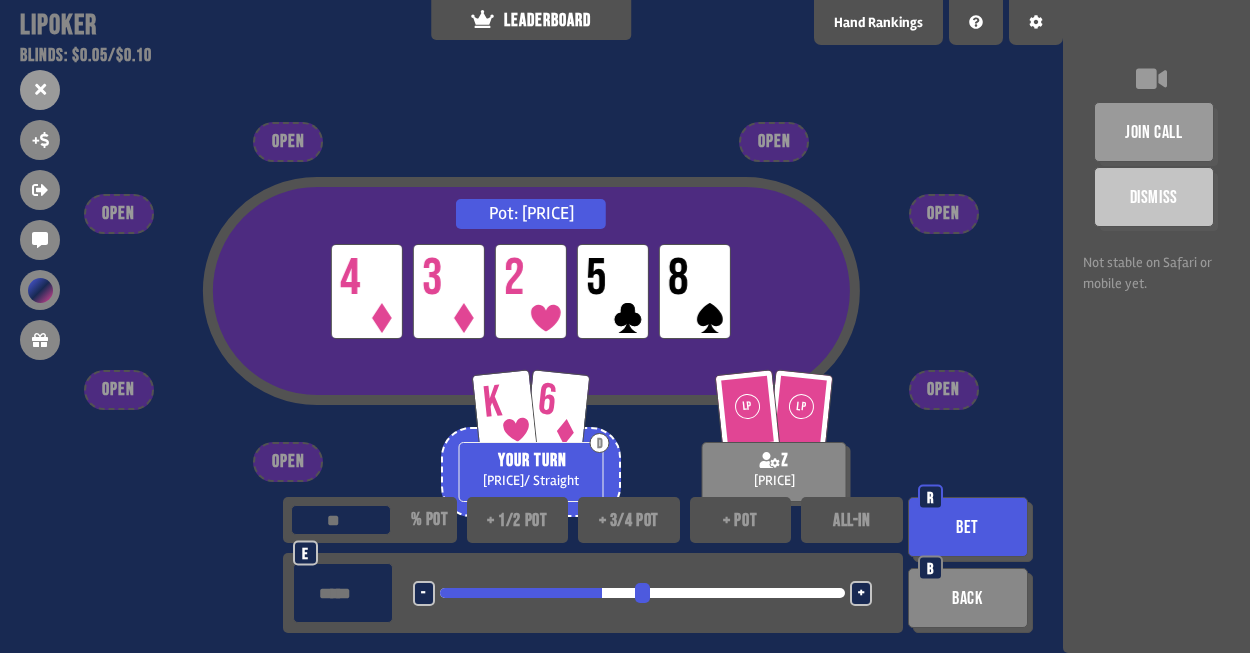 type on "***" 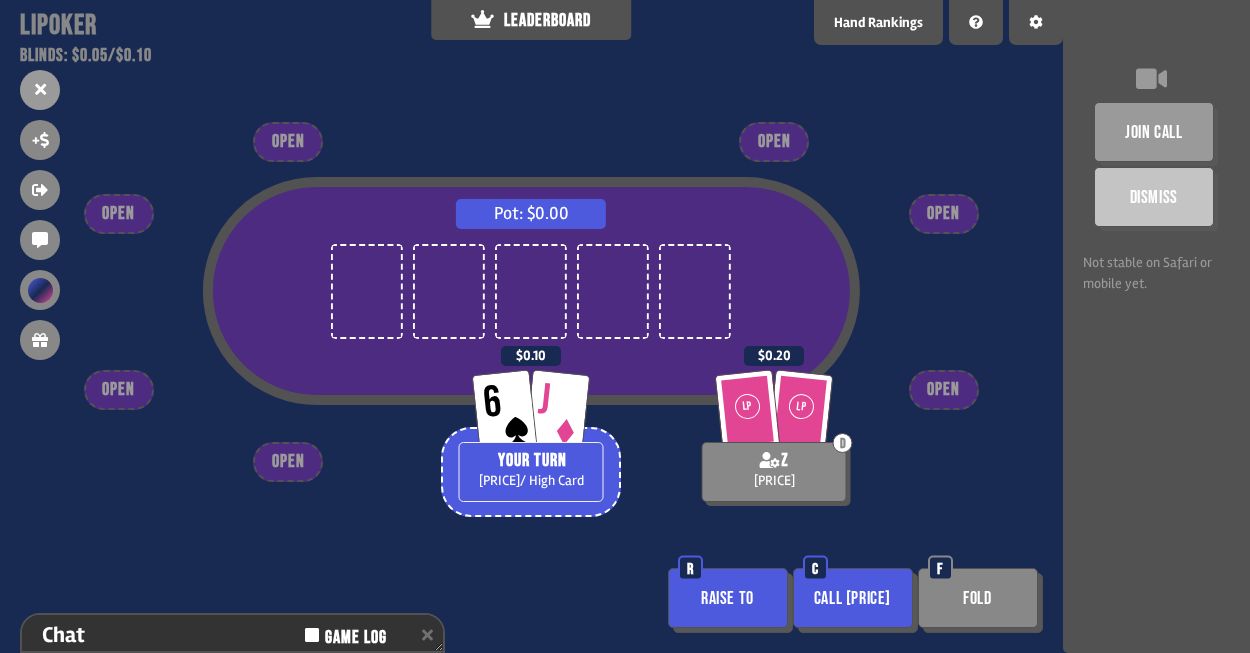 click on "Call [PRICE]" at bounding box center (853, 598) 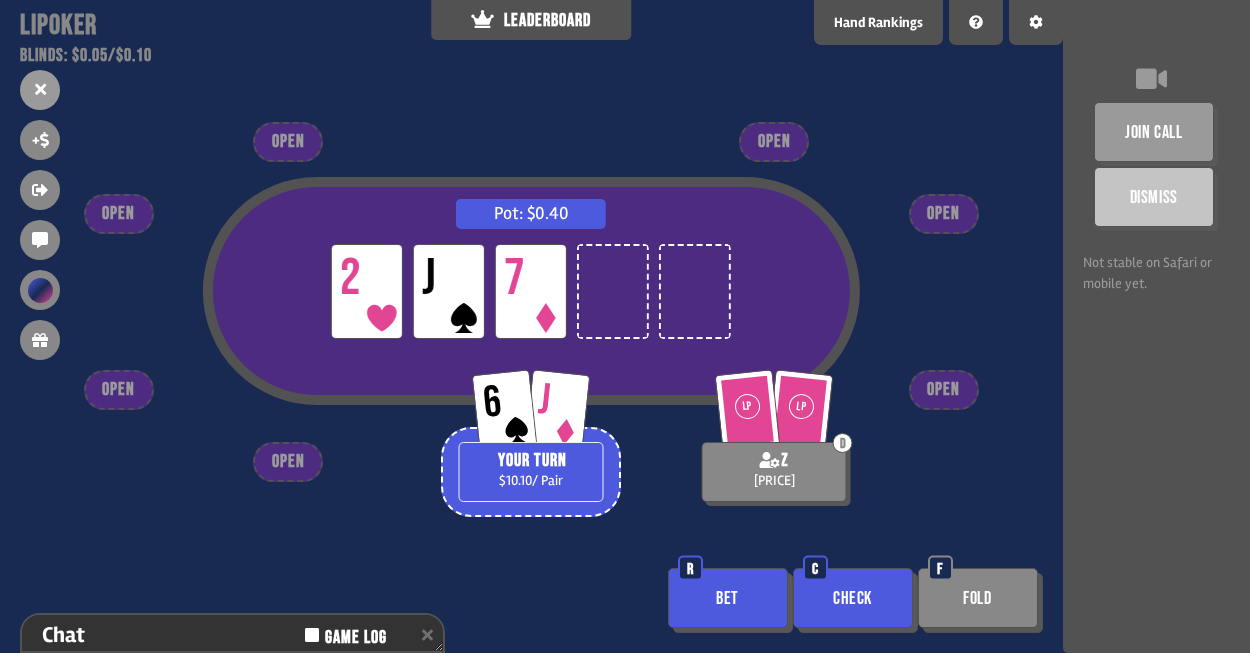click on "Bet" at bounding box center (728, 598) 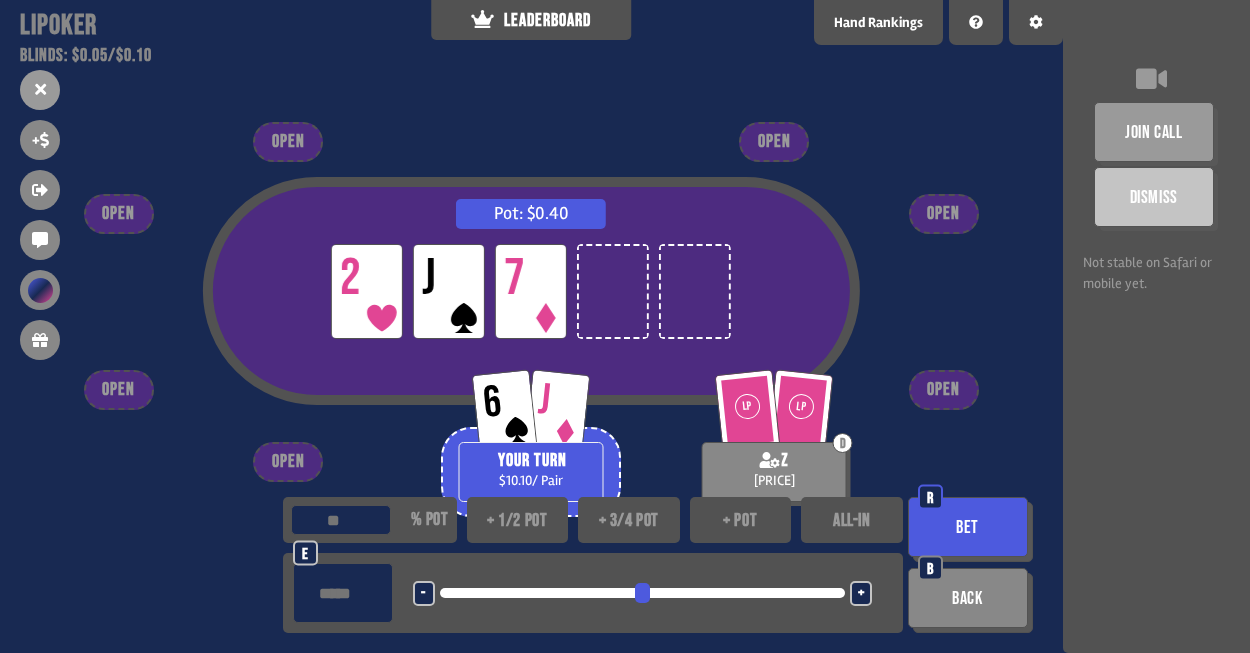 click on "Bet" at bounding box center (968, 527) 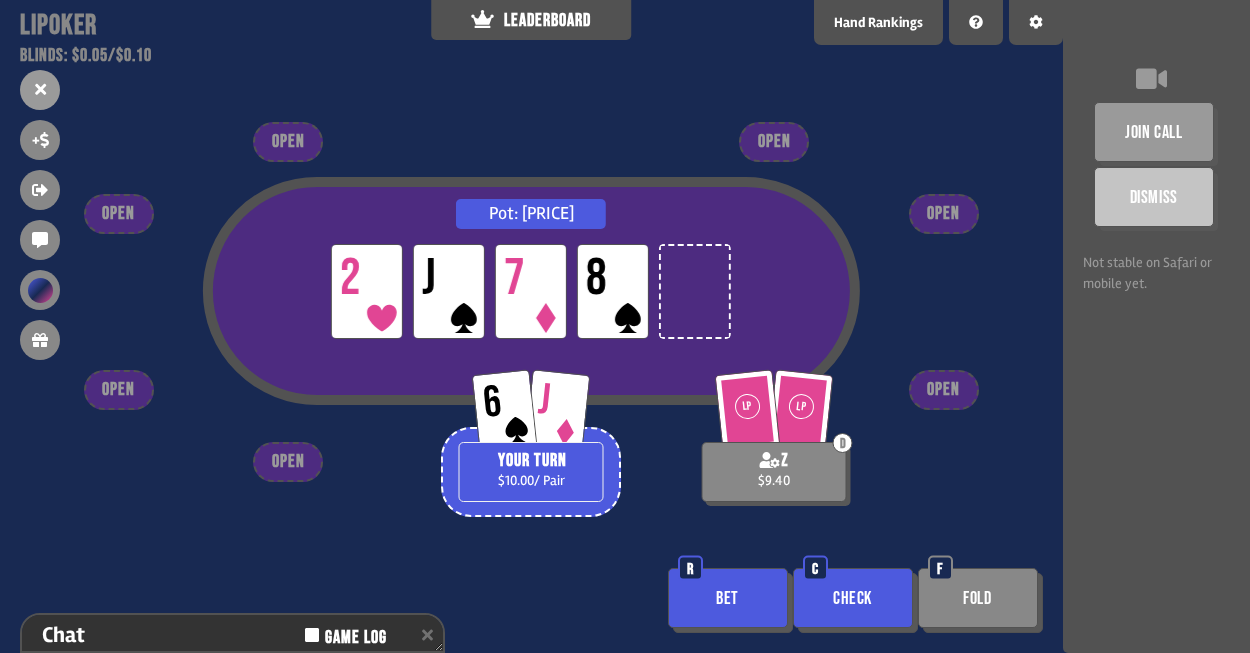click on "Bet" at bounding box center [728, 598] 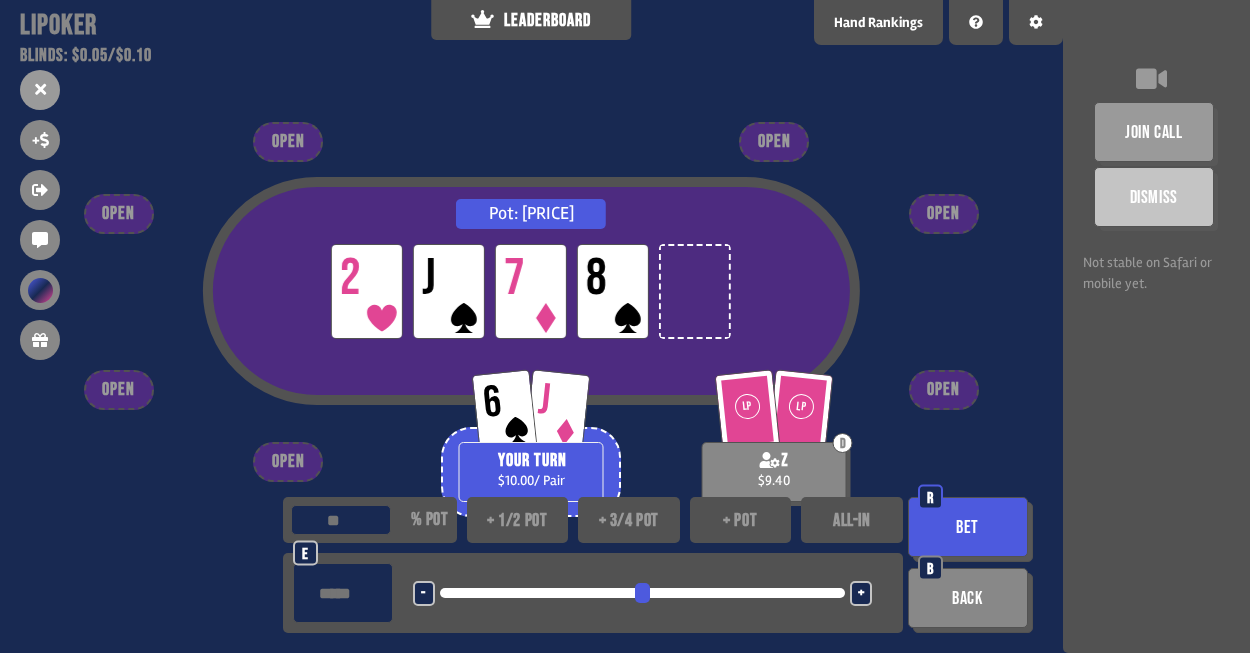 click on "Bet" at bounding box center [968, 527] 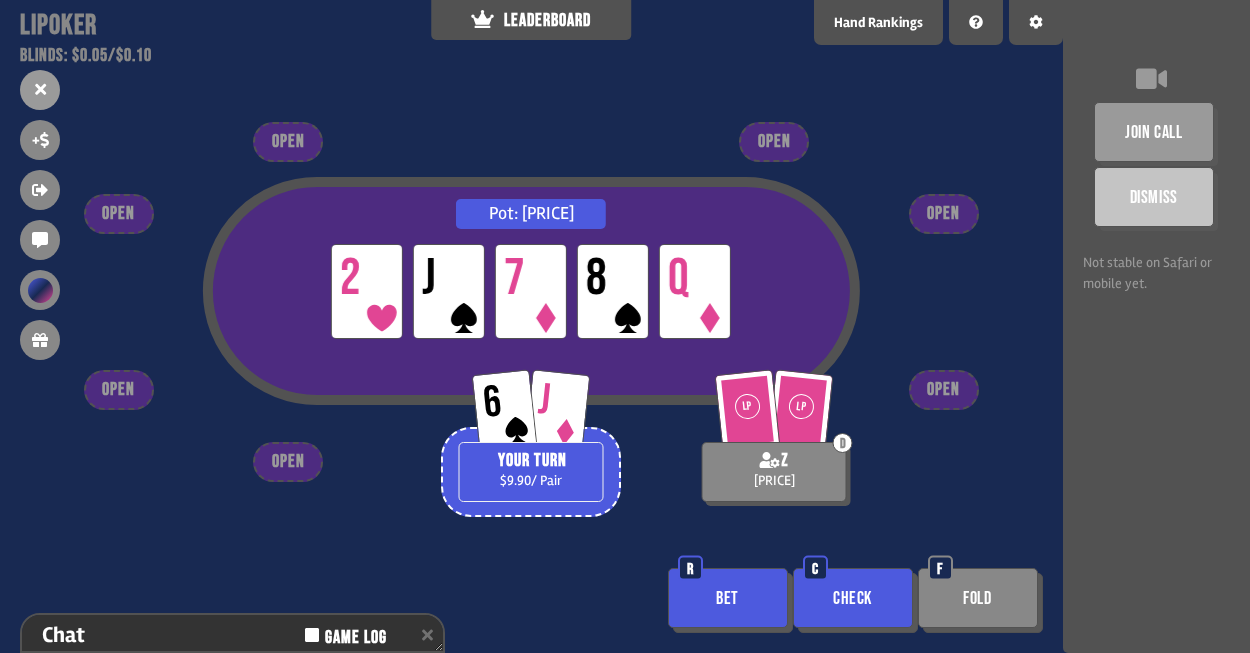 click on "Bet" at bounding box center [728, 598] 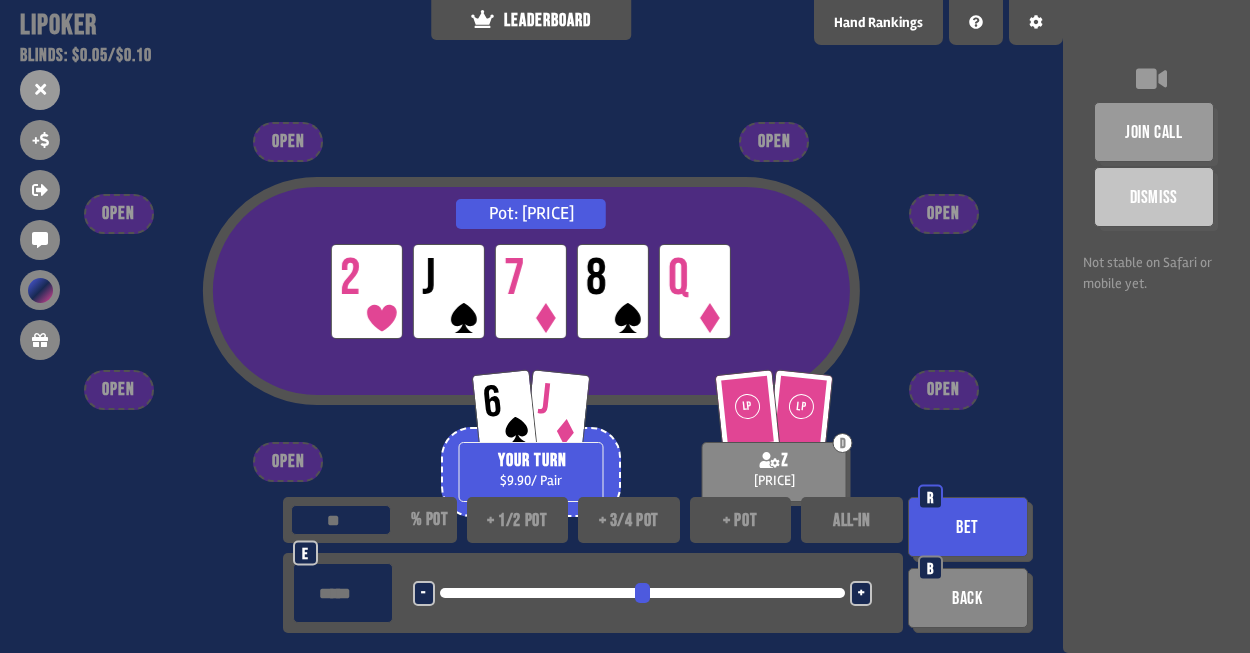 click on "Bet" at bounding box center [968, 527] 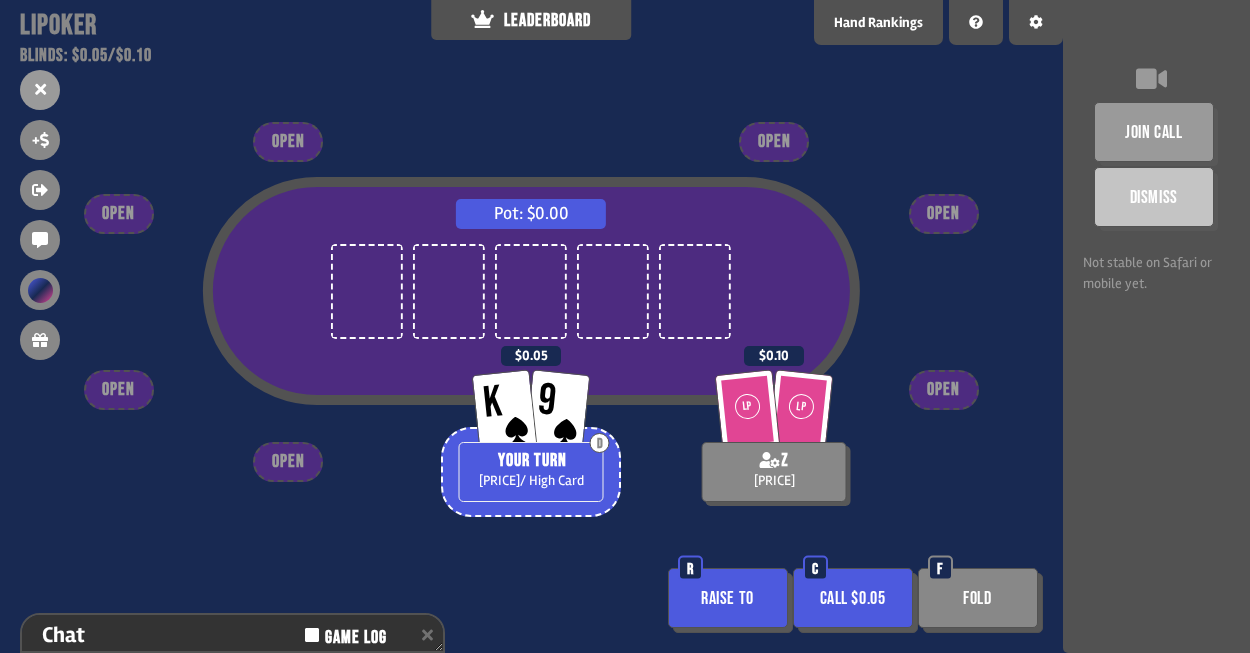 click on "Raise to" at bounding box center (728, 598) 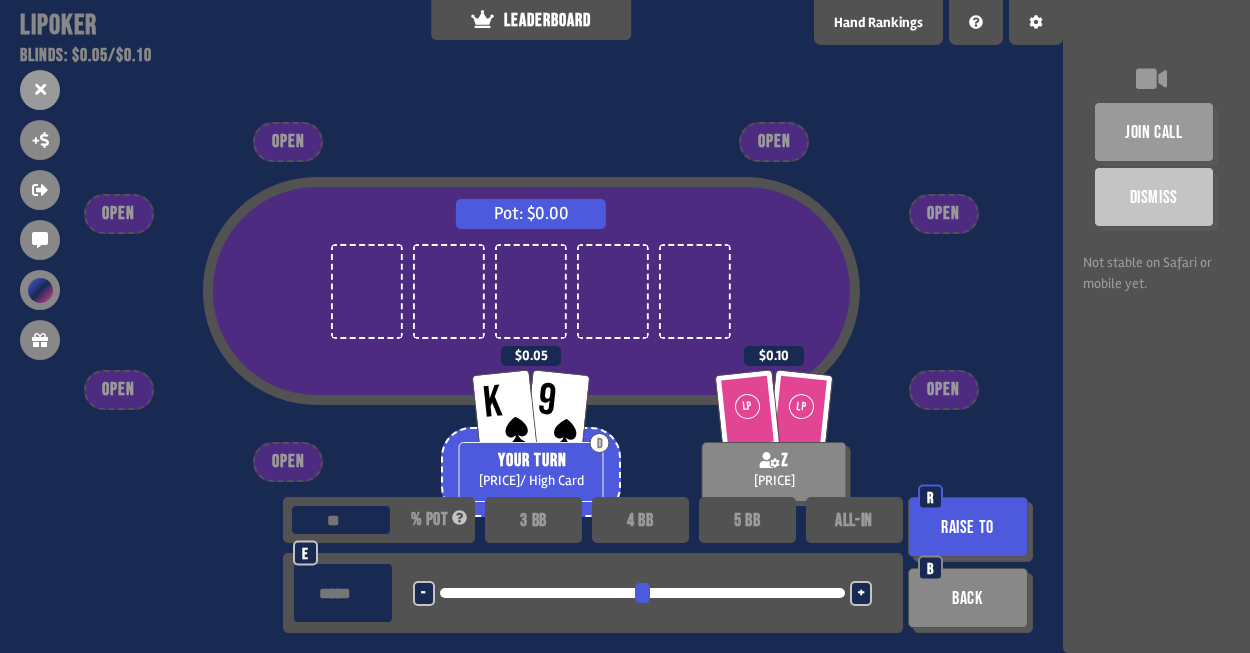 click on "Raise to" at bounding box center (968, 527) 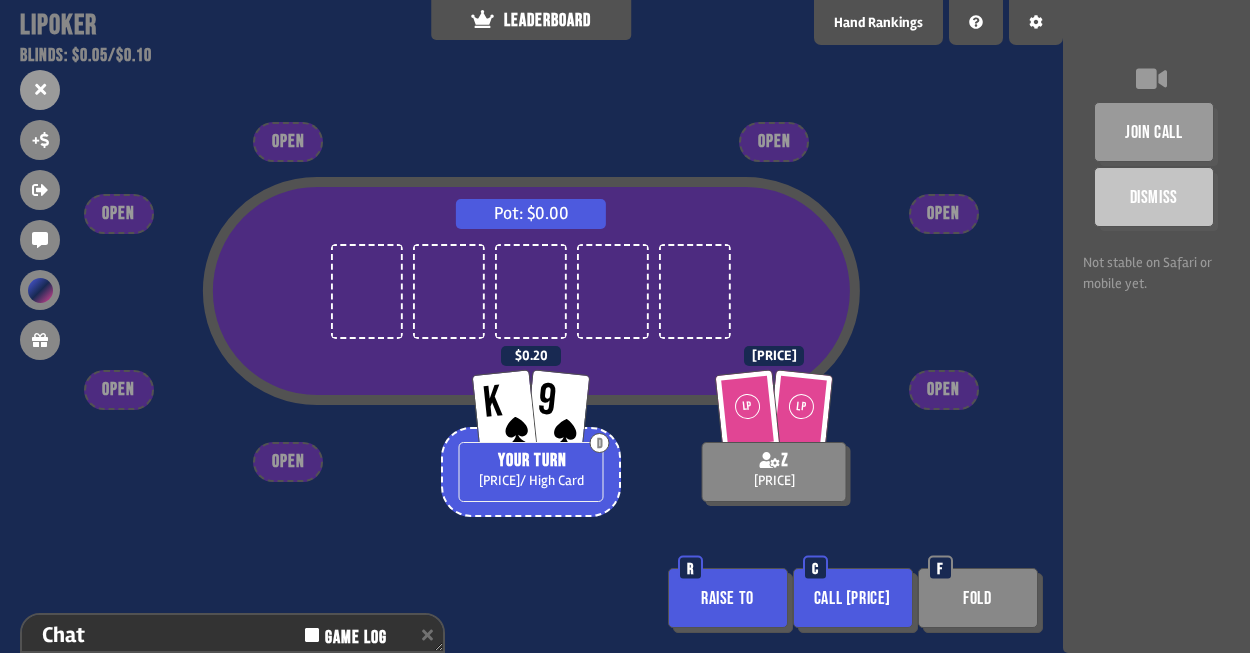 click on "Raise to" at bounding box center [728, 598] 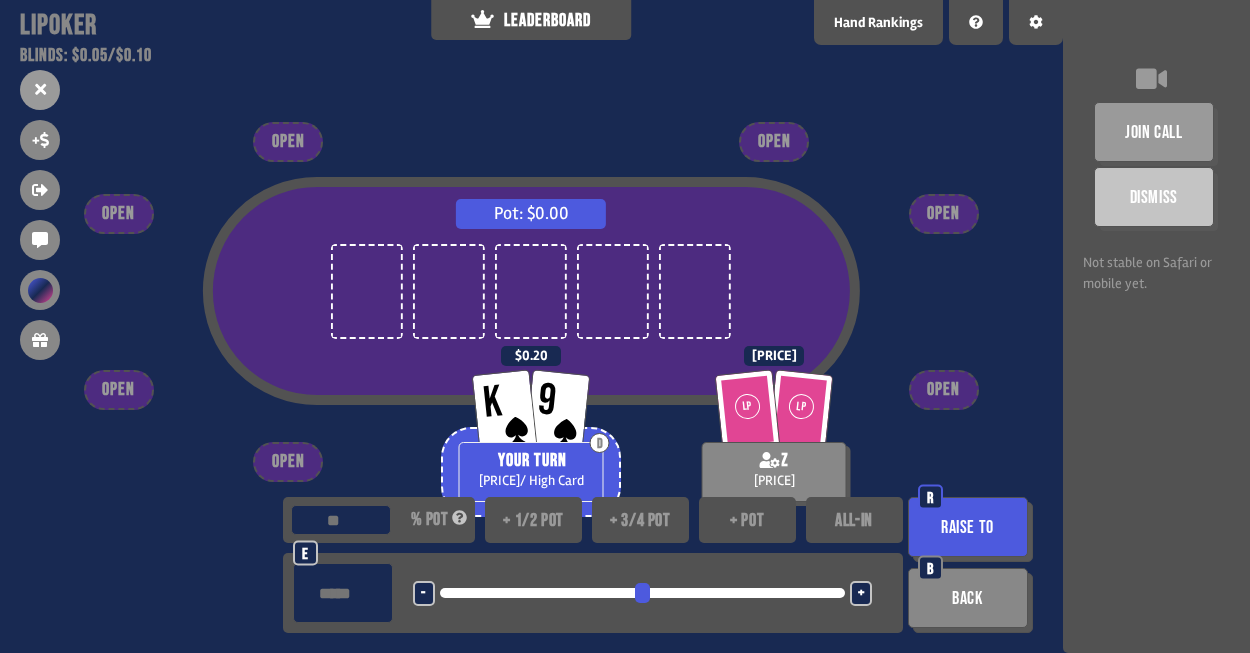 click on "Raise to" at bounding box center (968, 527) 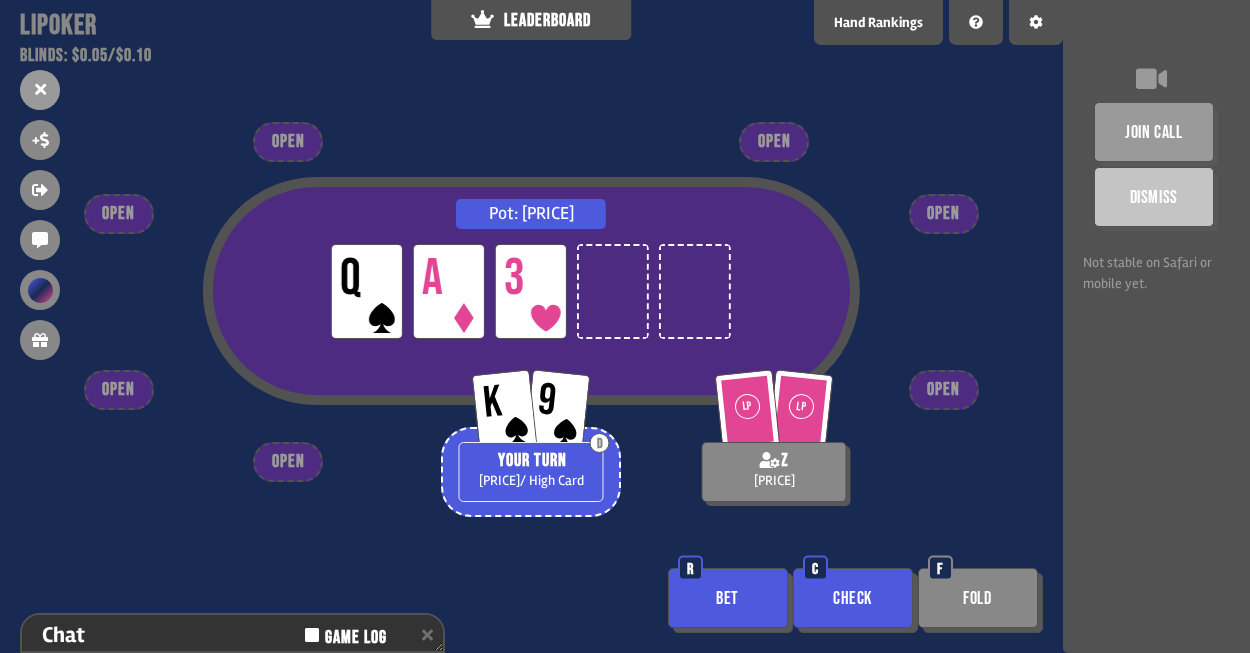 click on "Check" at bounding box center [853, 598] 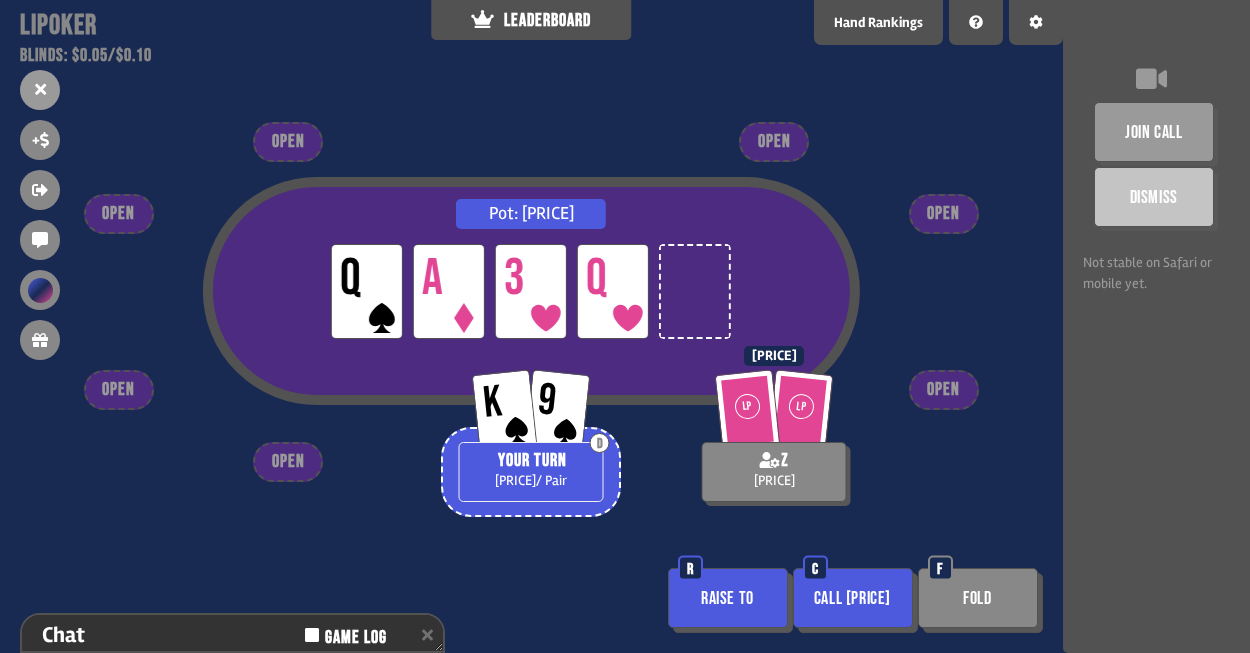 click on "Call [PRICE]" at bounding box center (853, 598) 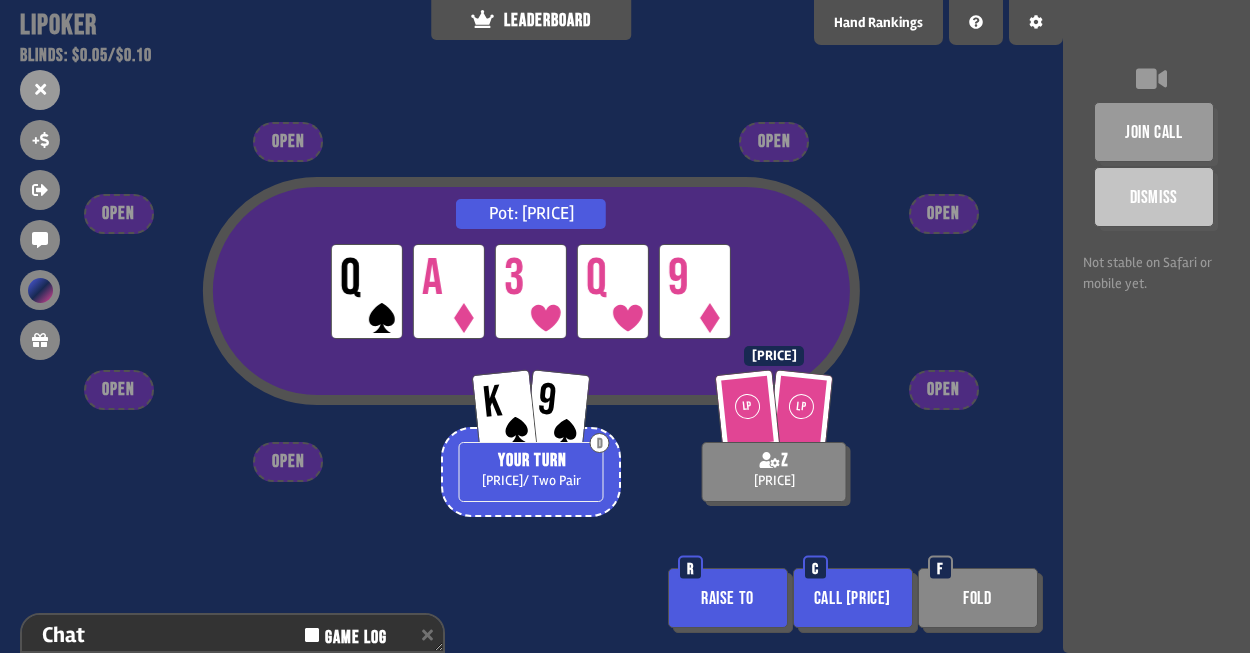 click on "Call [PRICE]" at bounding box center [853, 598] 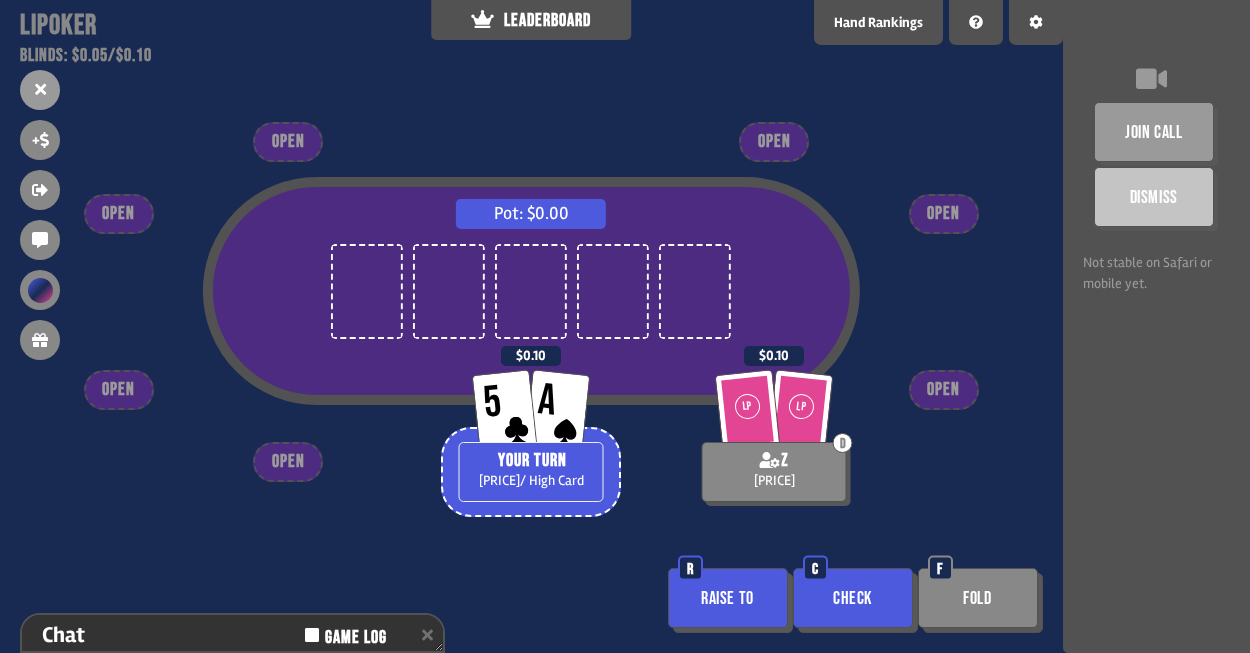 click on "Raise to" at bounding box center (728, 598) 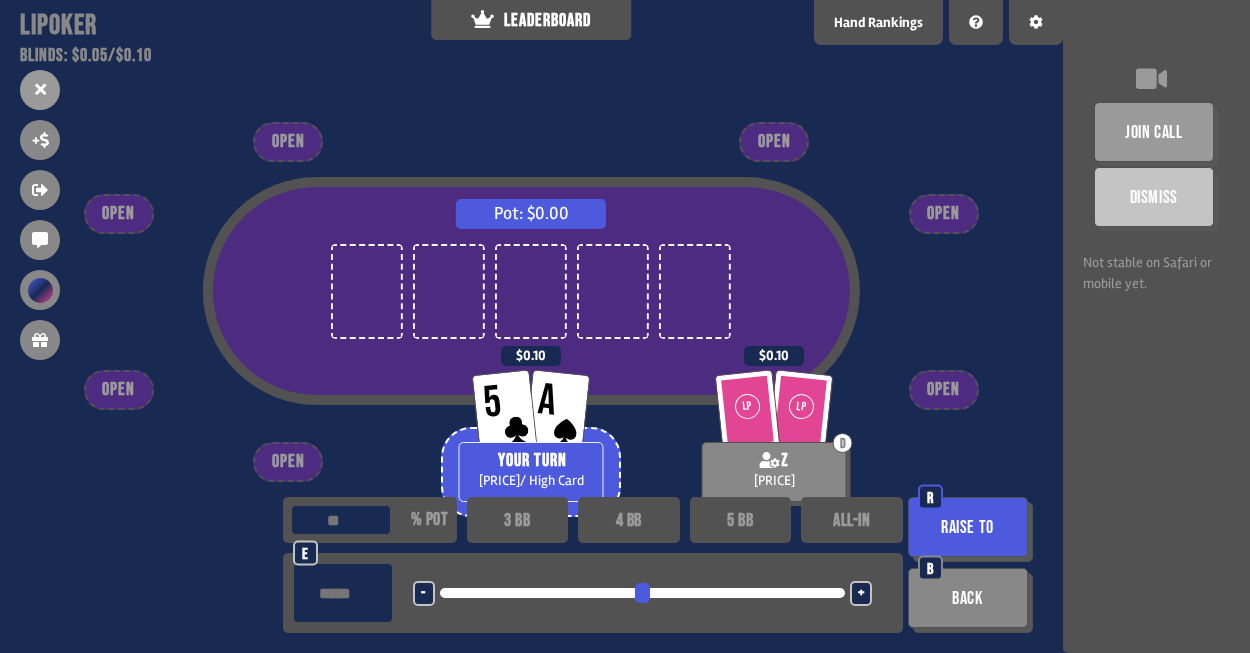 click on "Raise to" at bounding box center (968, 527) 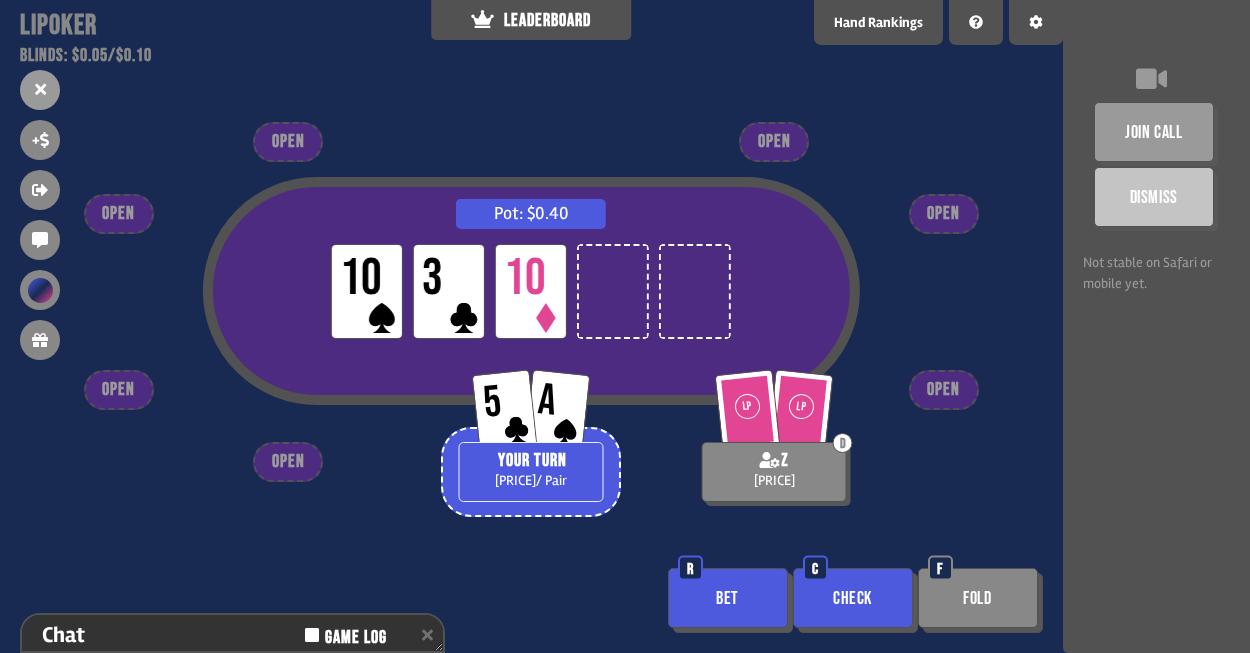 click on "Bet" at bounding box center [728, 598] 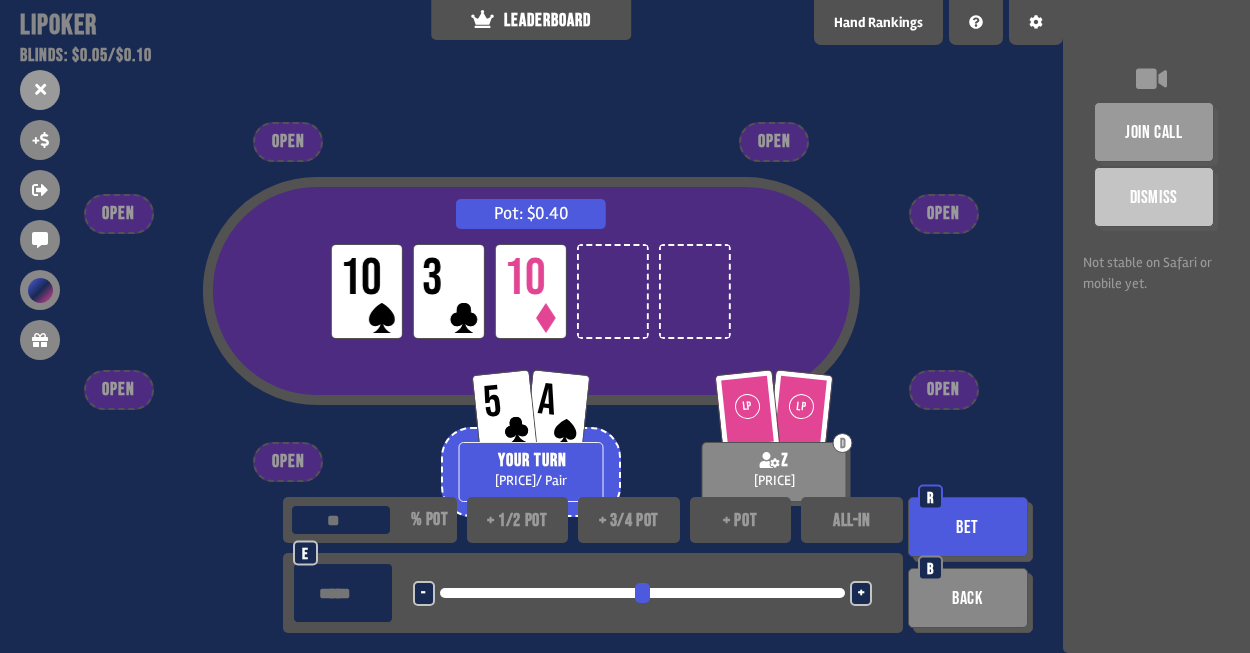 click on "Bet" at bounding box center (968, 527) 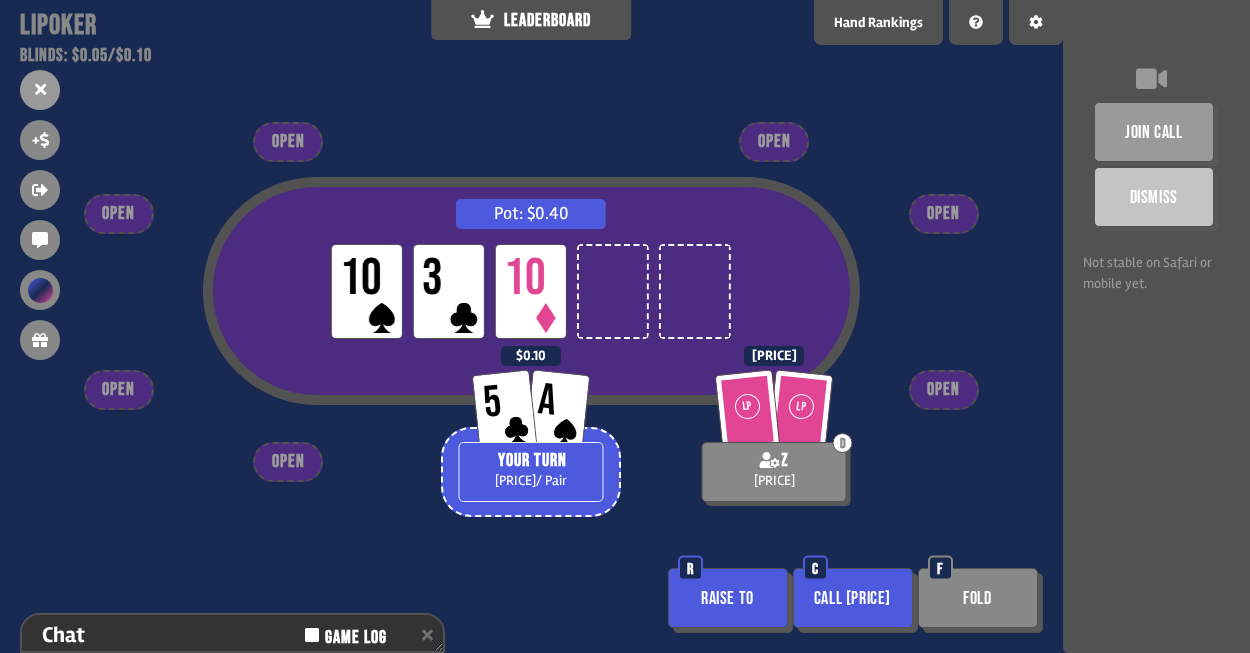 click on "Call [PRICE]" at bounding box center [853, 598] 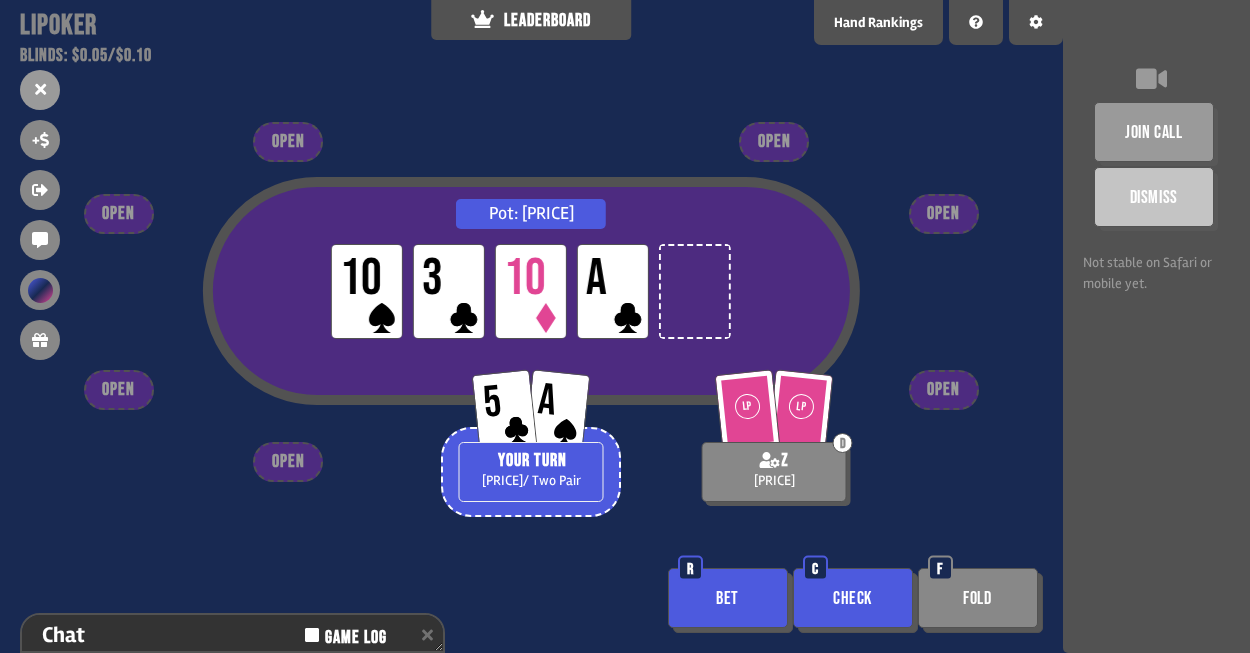 click on "Bet" at bounding box center (728, 598) 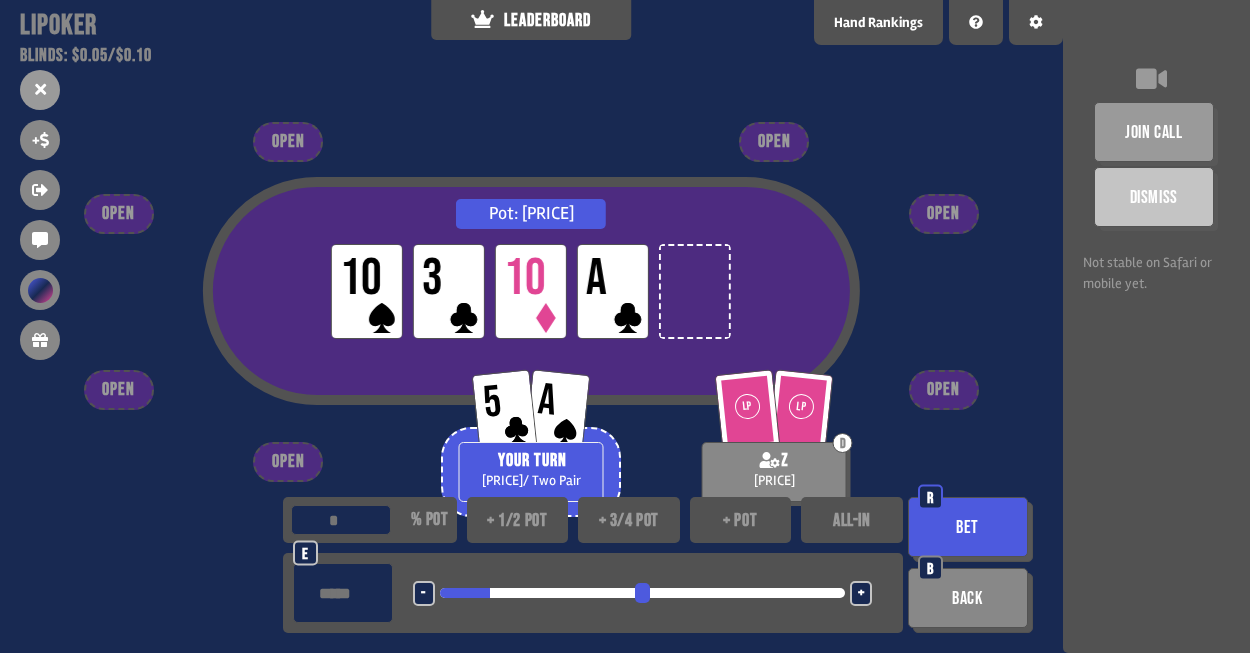 type on "***" 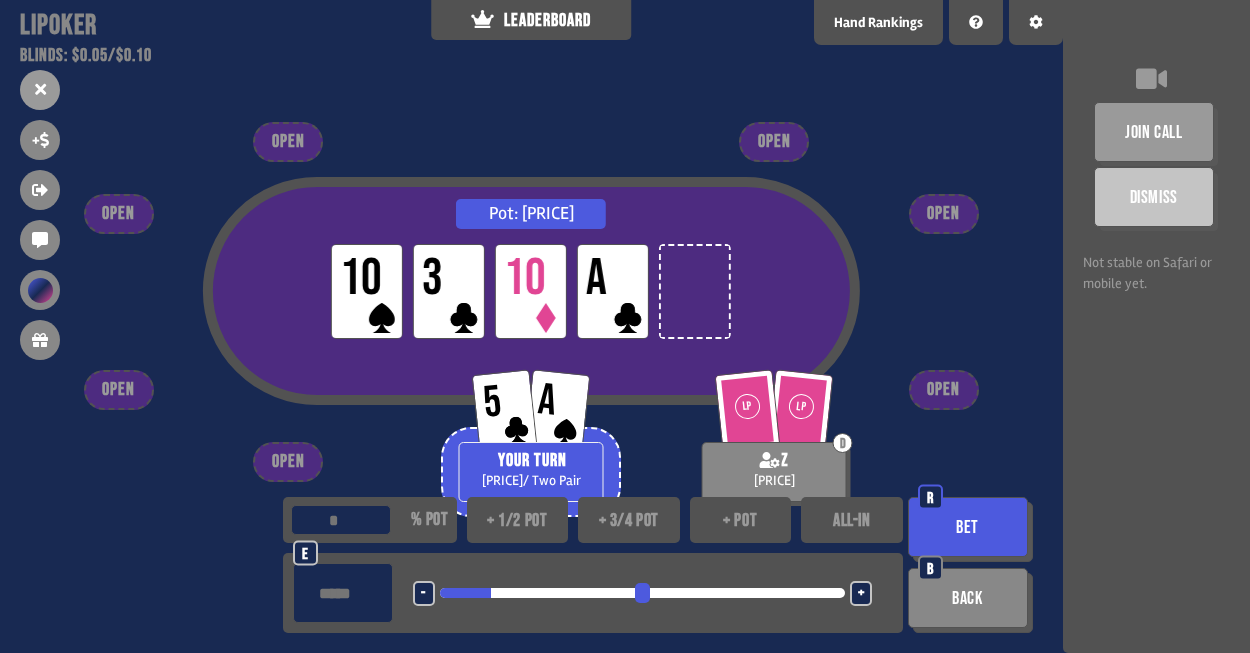 click on "Bet" at bounding box center (968, 527) 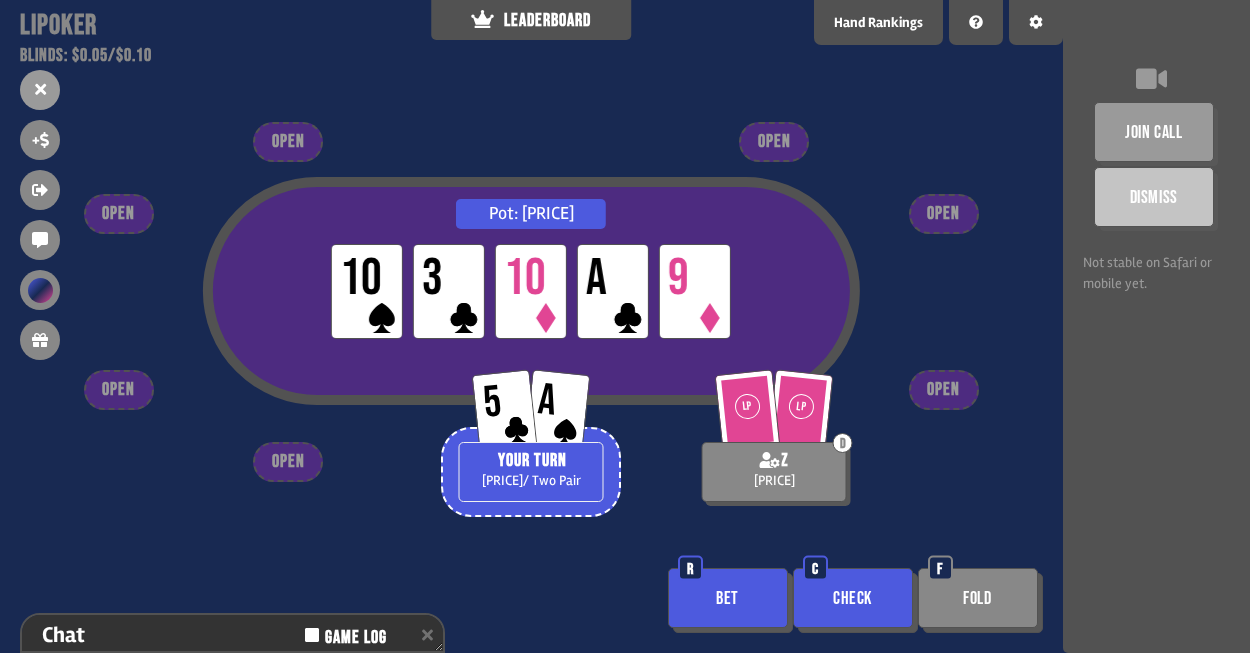 click on "Check" at bounding box center (853, 598) 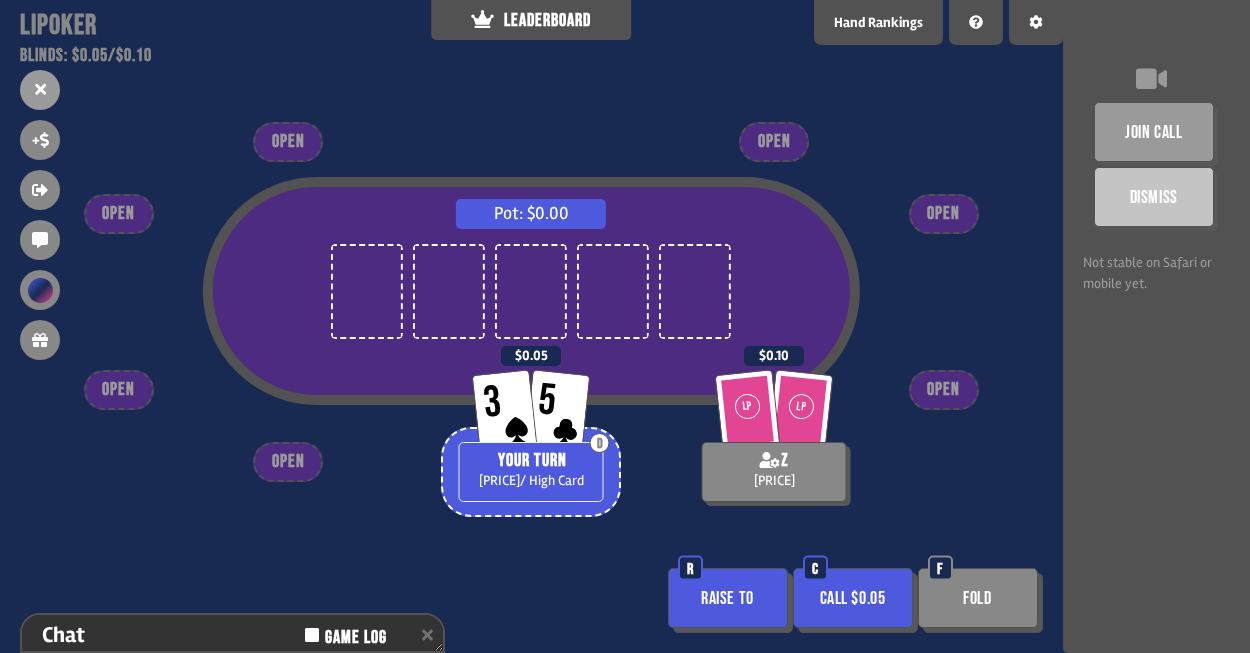 click on "Call $0.05" at bounding box center [853, 598] 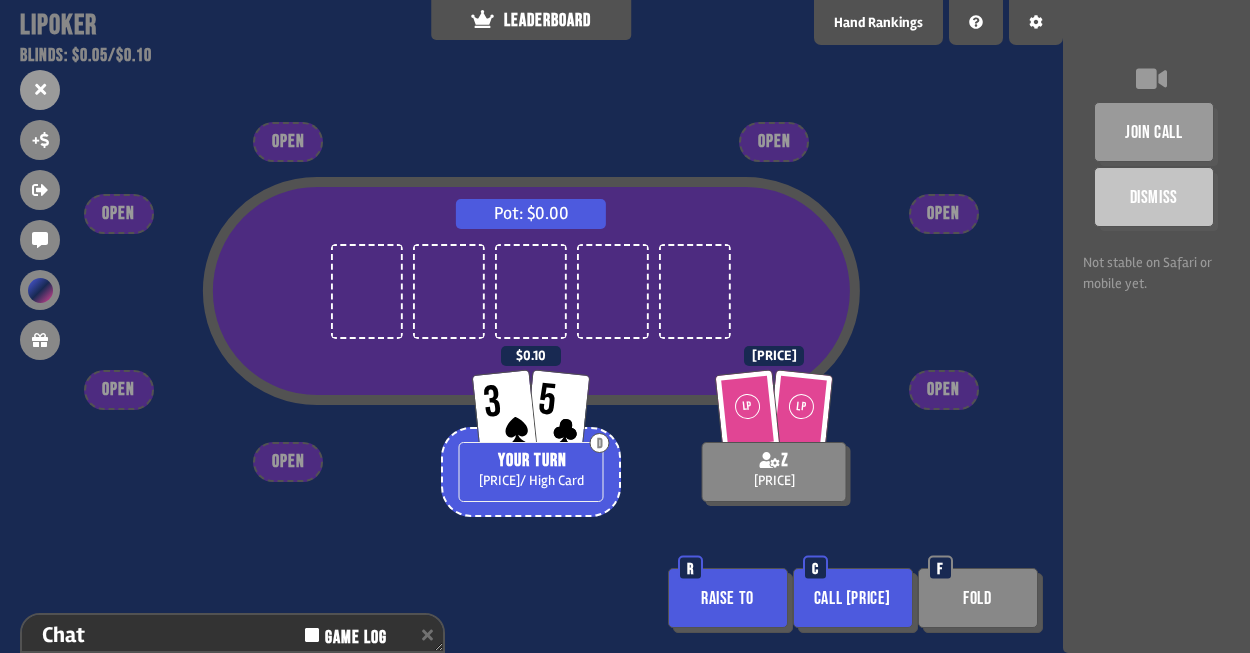 click on "Call [PRICE]" at bounding box center [853, 598] 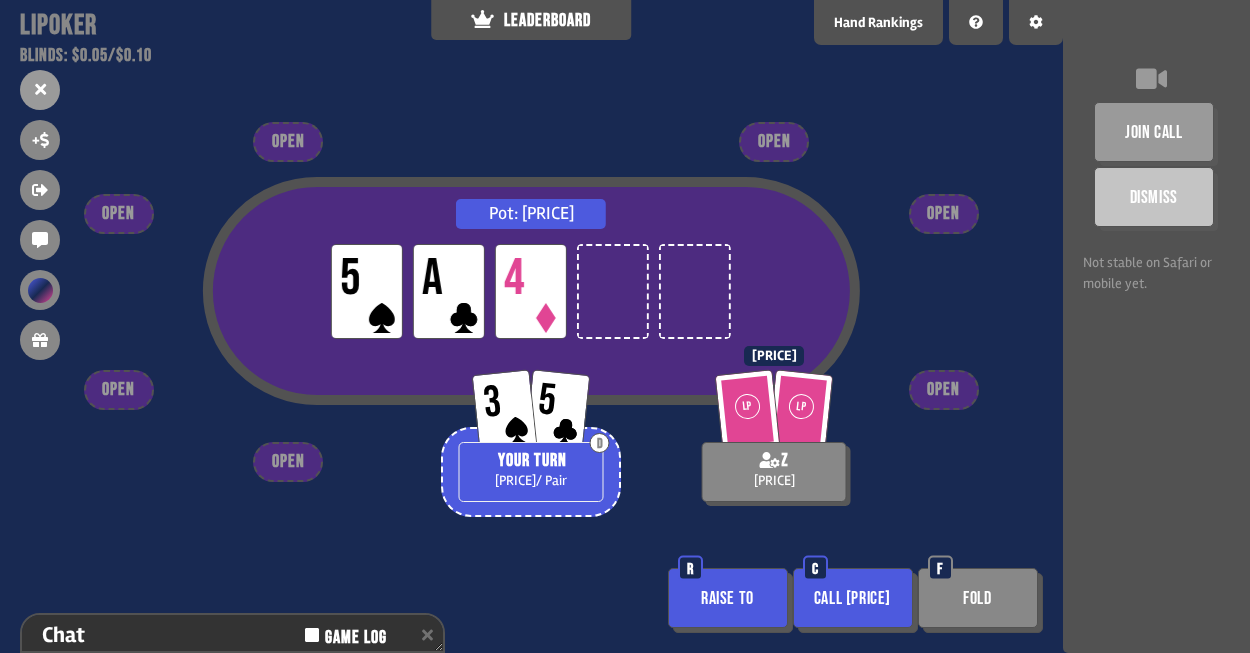click on "Fold" at bounding box center (978, 598) 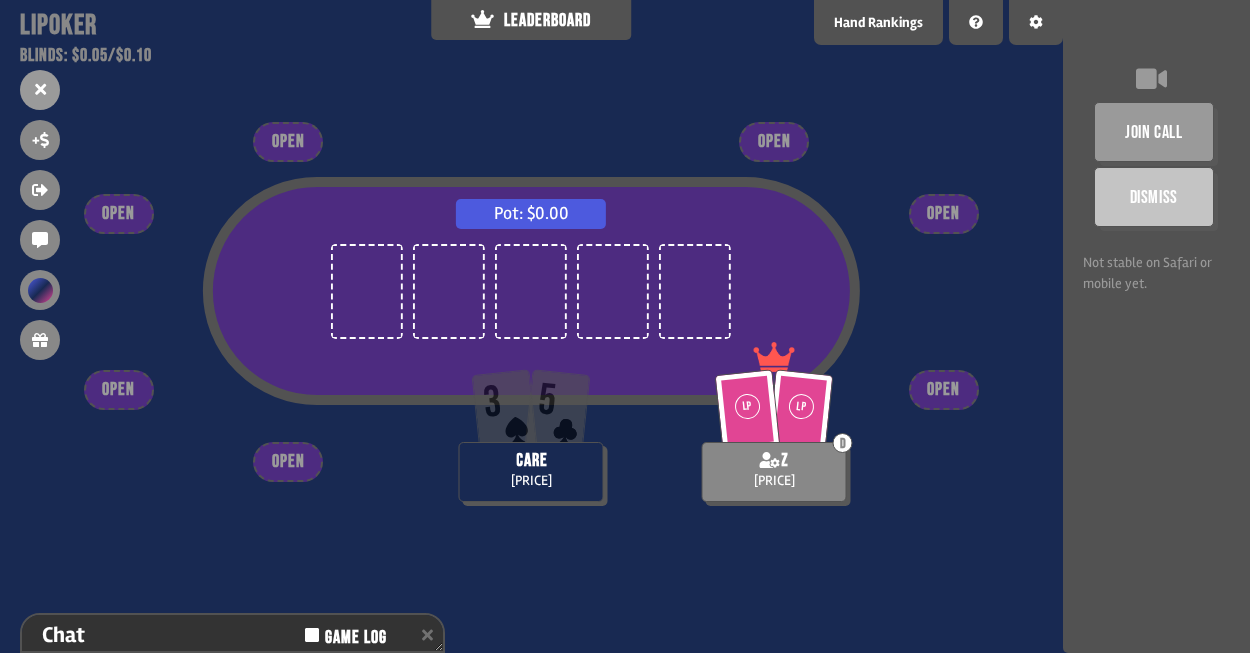 scroll, scrollTop: 98, scrollLeft: 0, axis: vertical 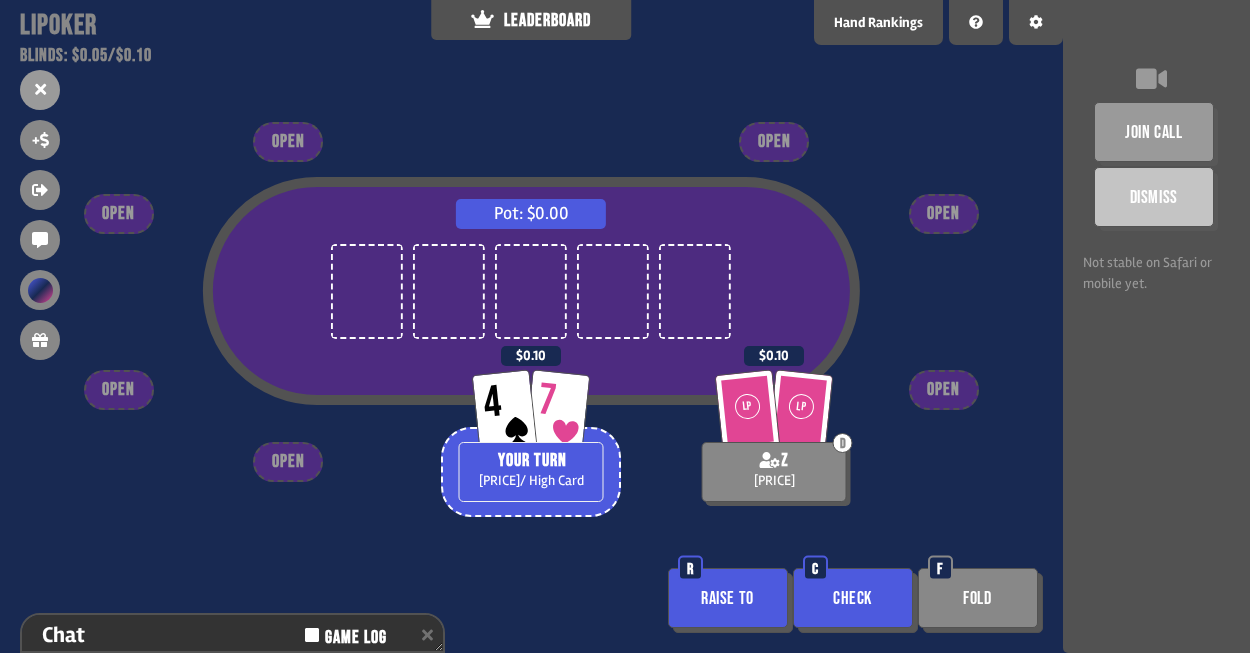 click on "Raise to" at bounding box center (728, 598) 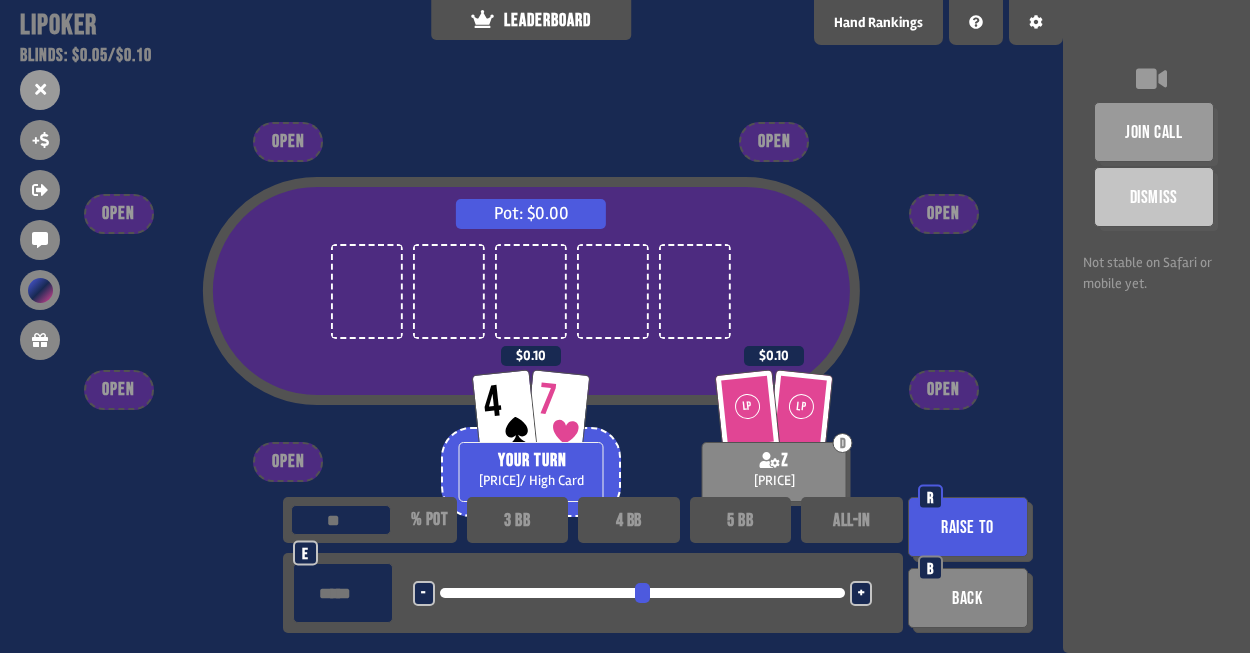 click on "Raise to" at bounding box center (968, 527) 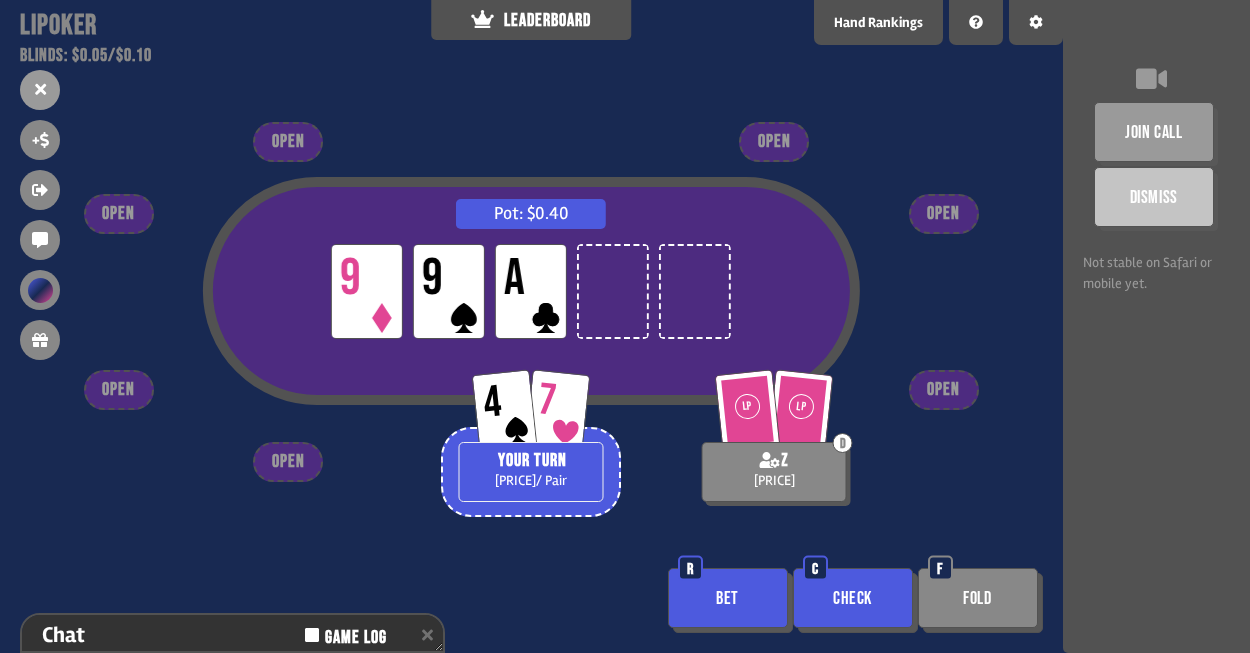 click on "Check" at bounding box center [853, 598] 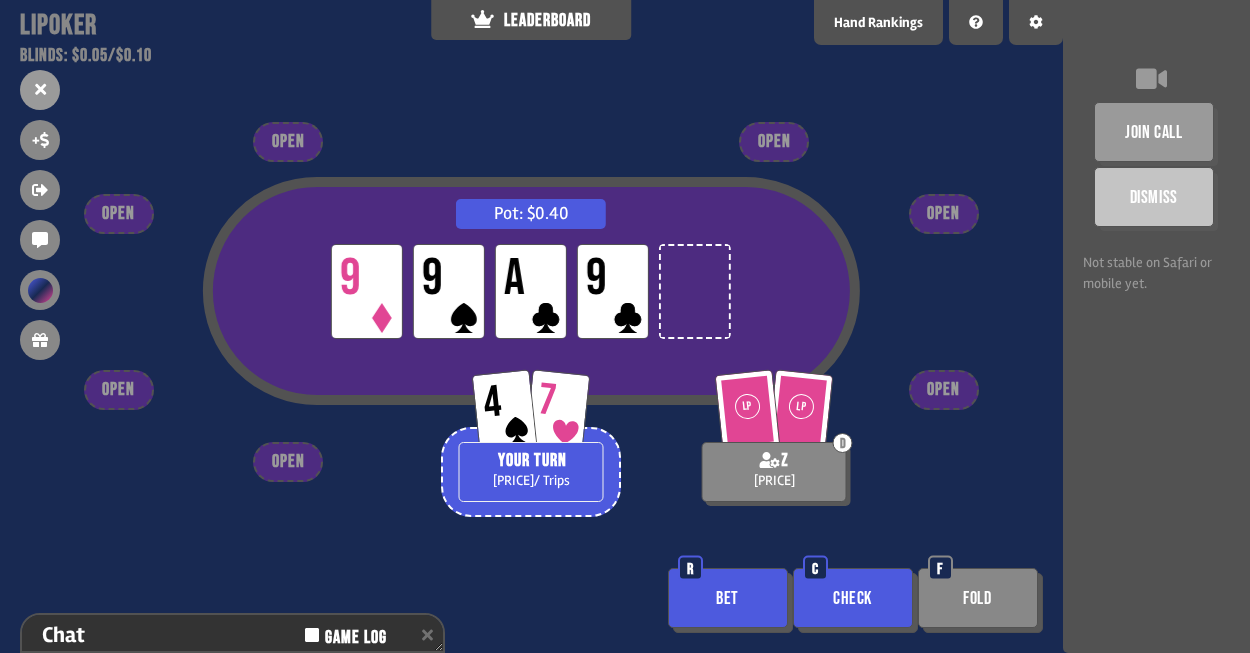 click on "Check" at bounding box center [853, 598] 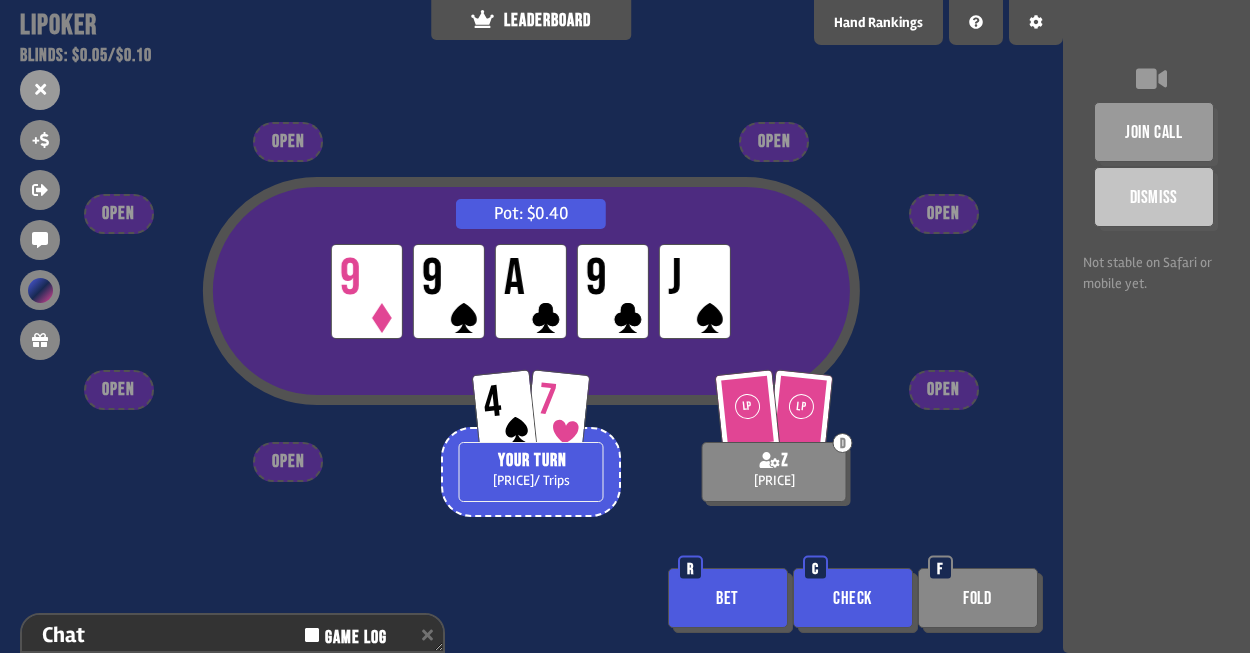 click on "Check" at bounding box center (853, 598) 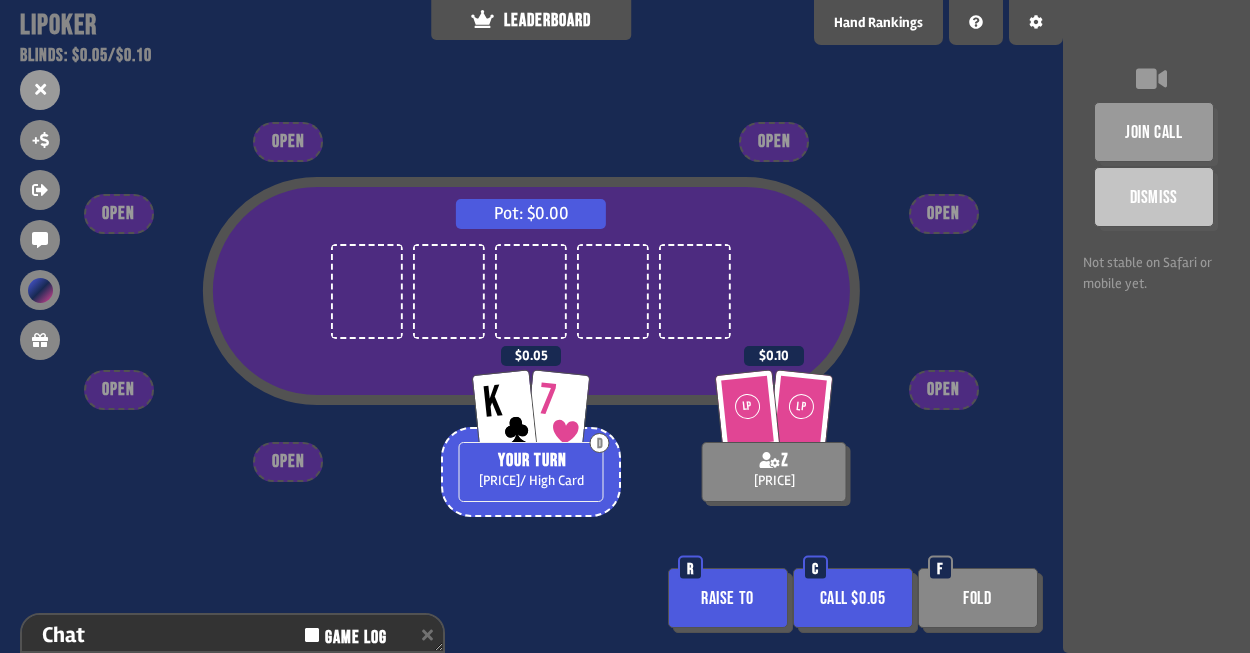 click on "Raise to" at bounding box center (728, 598) 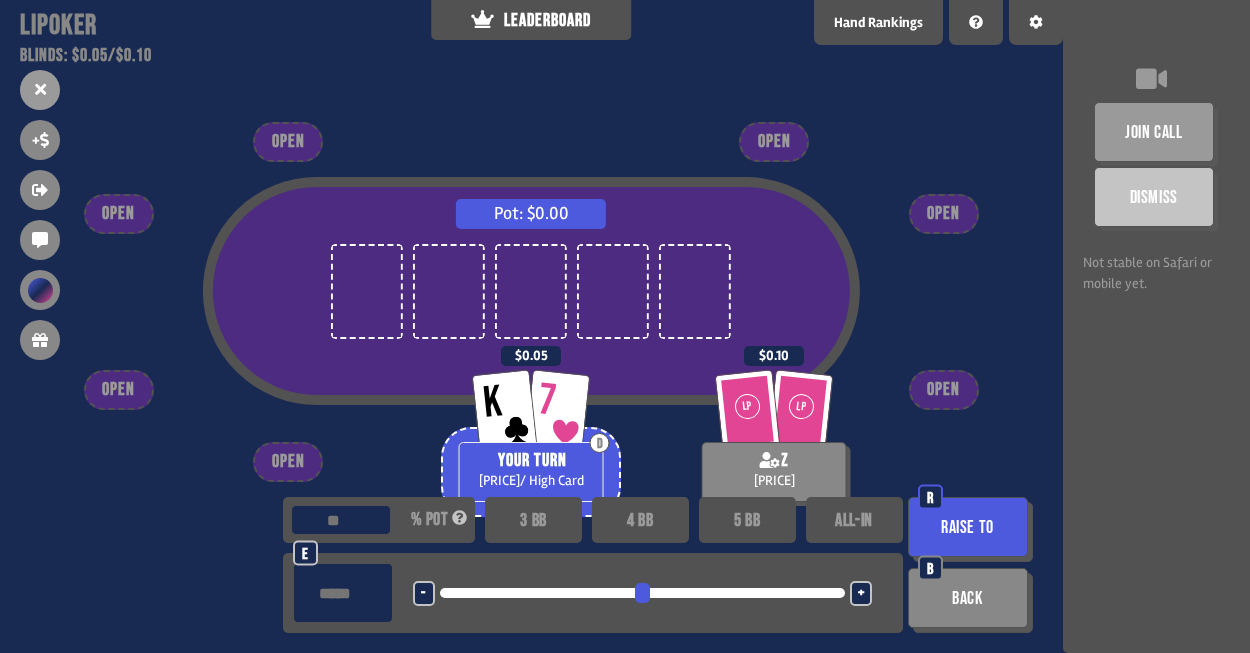 click on "Raise to" at bounding box center (968, 527) 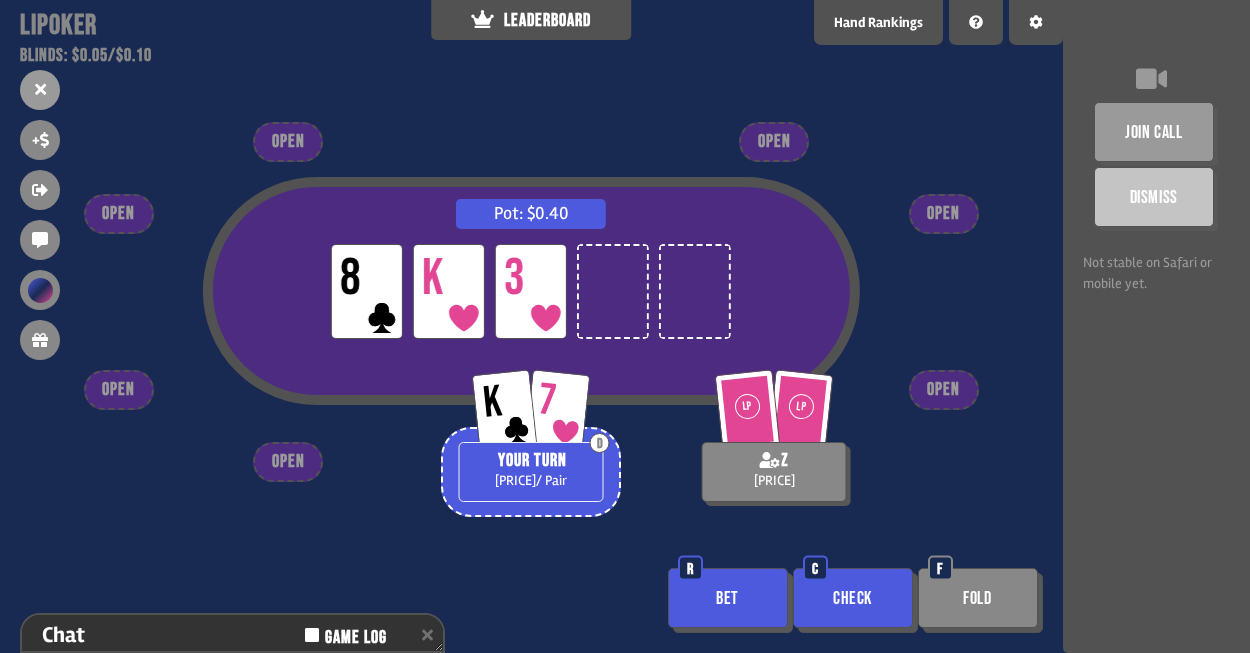 click on "Support us on Patreon !" at bounding box center (625, 630) 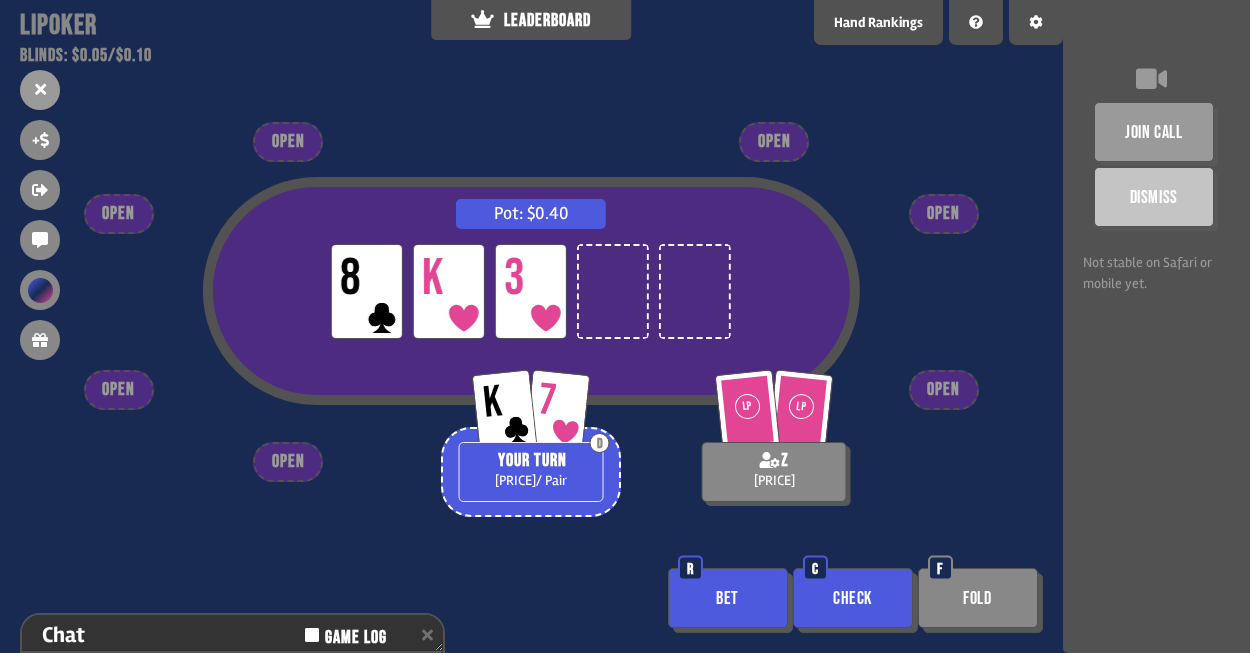 click on "Bet" at bounding box center (728, 598) 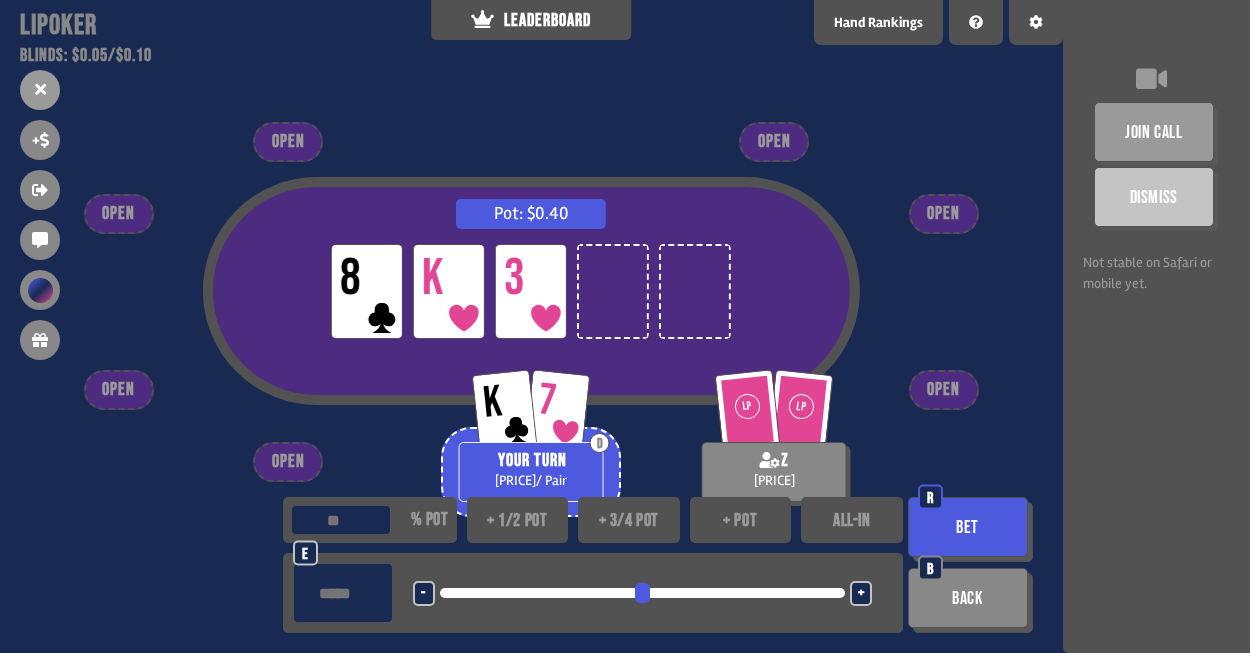click on "+" at bounding box center [423, 594] 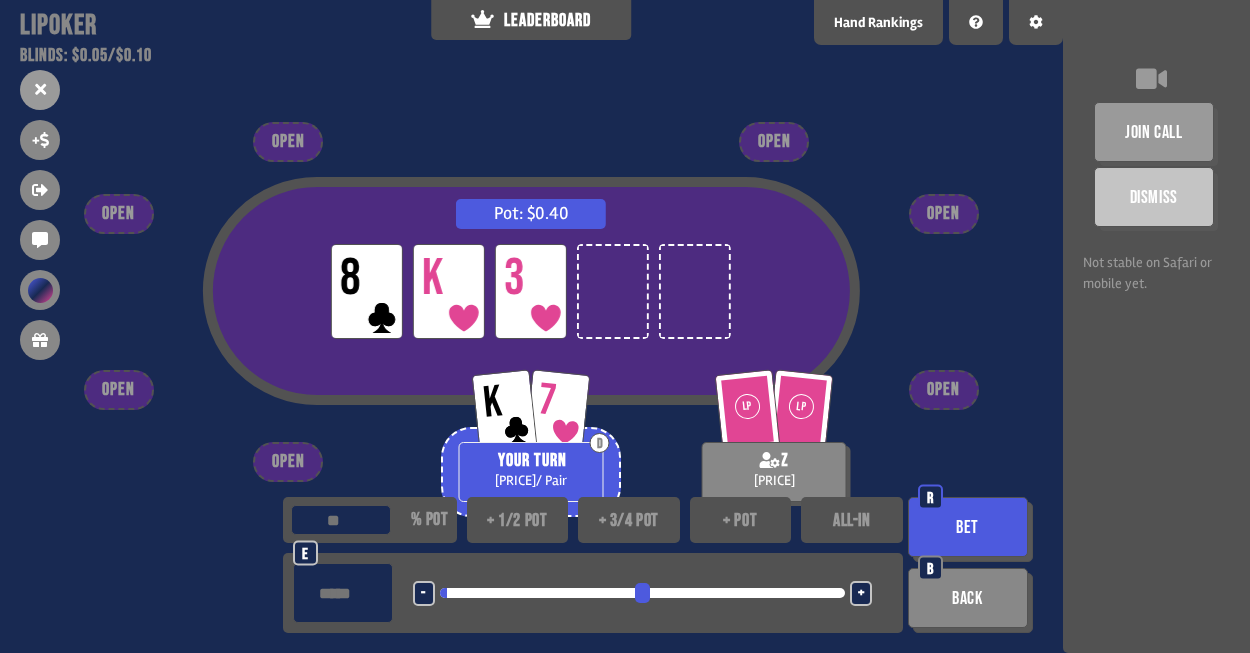 click on "+" at bounding box center (423, 594) 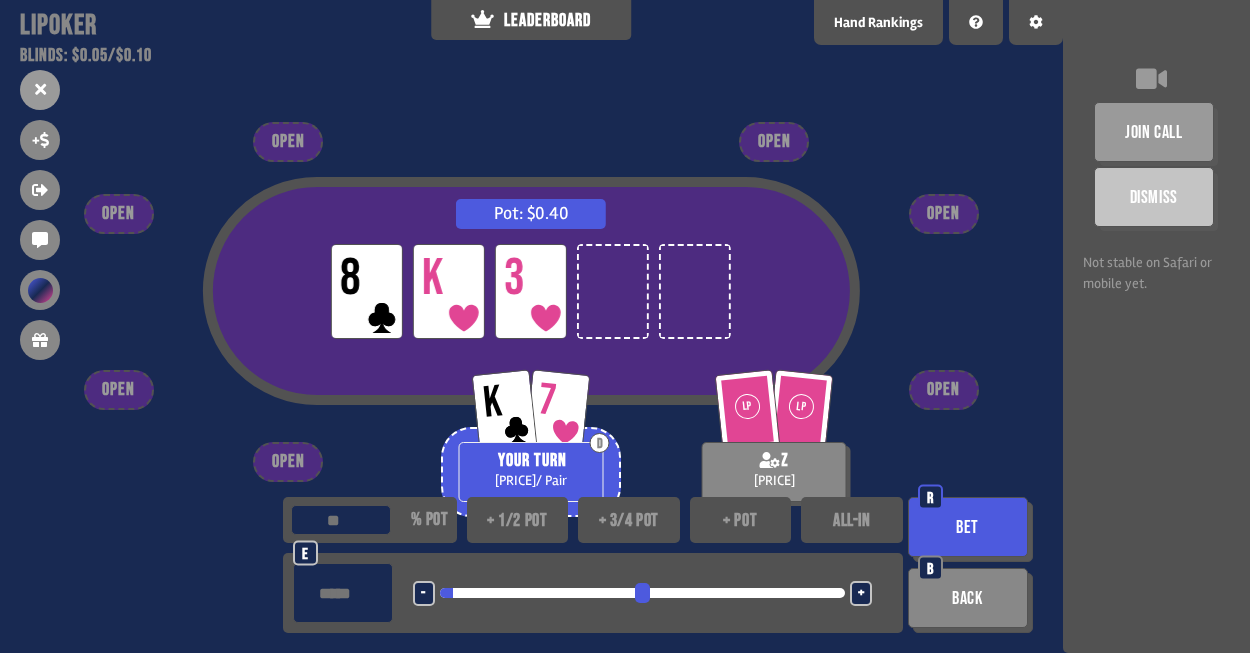 click on "Bet" at bounding box center (968, 527) 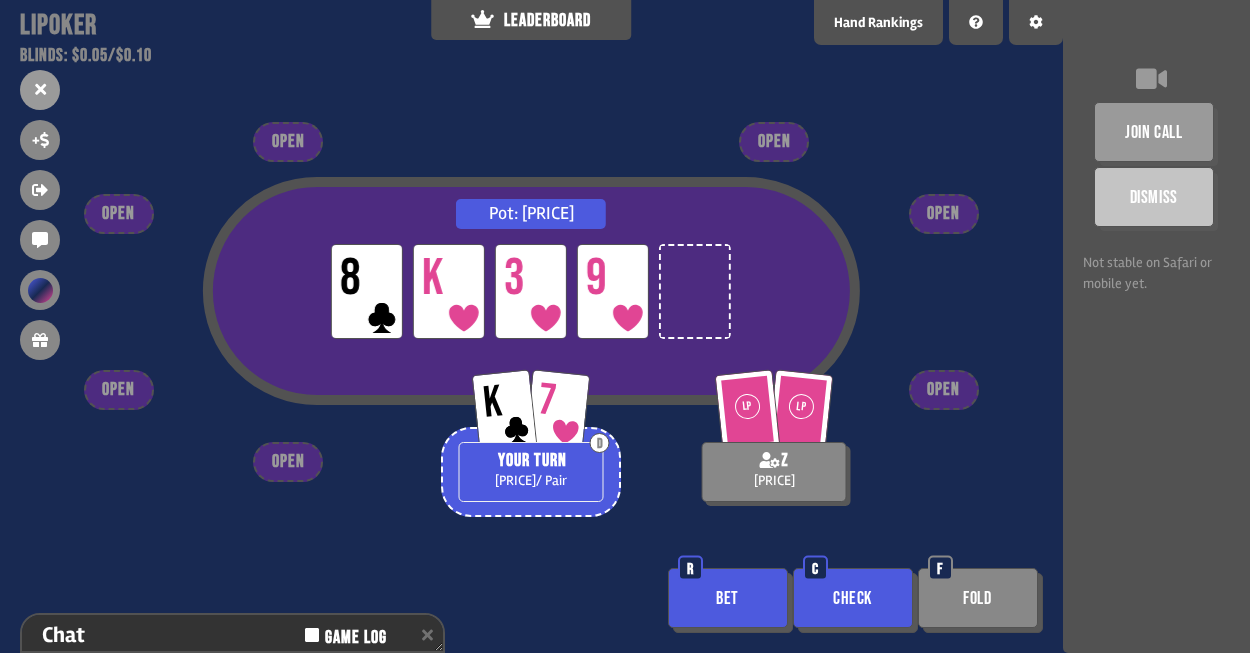 click on "Bet" at bounding box center (728, 598) 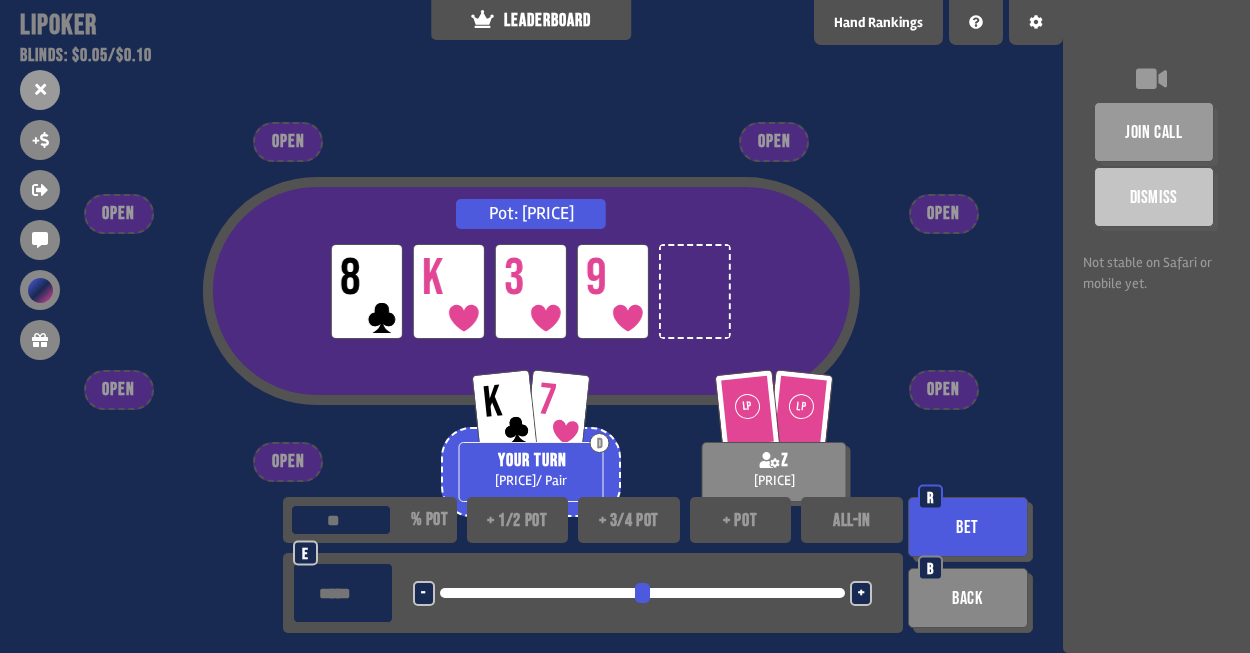 click on "+" at bounding box center (861, 593) 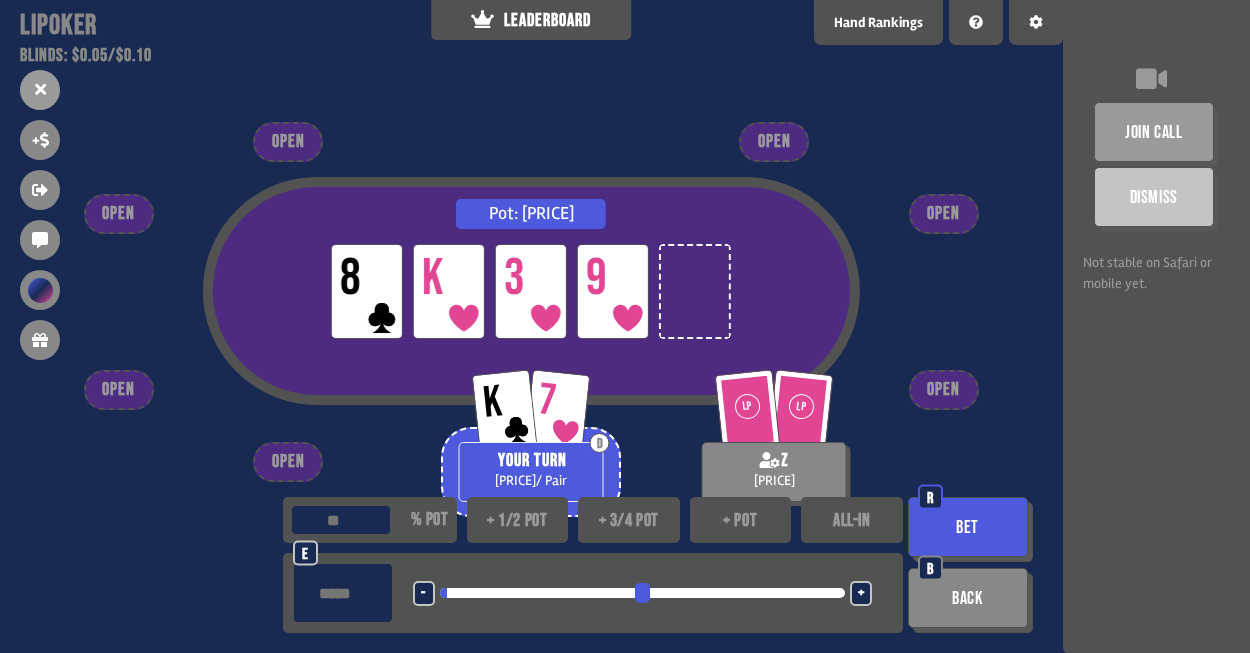 click on "+" at bounding box center (861, 593) 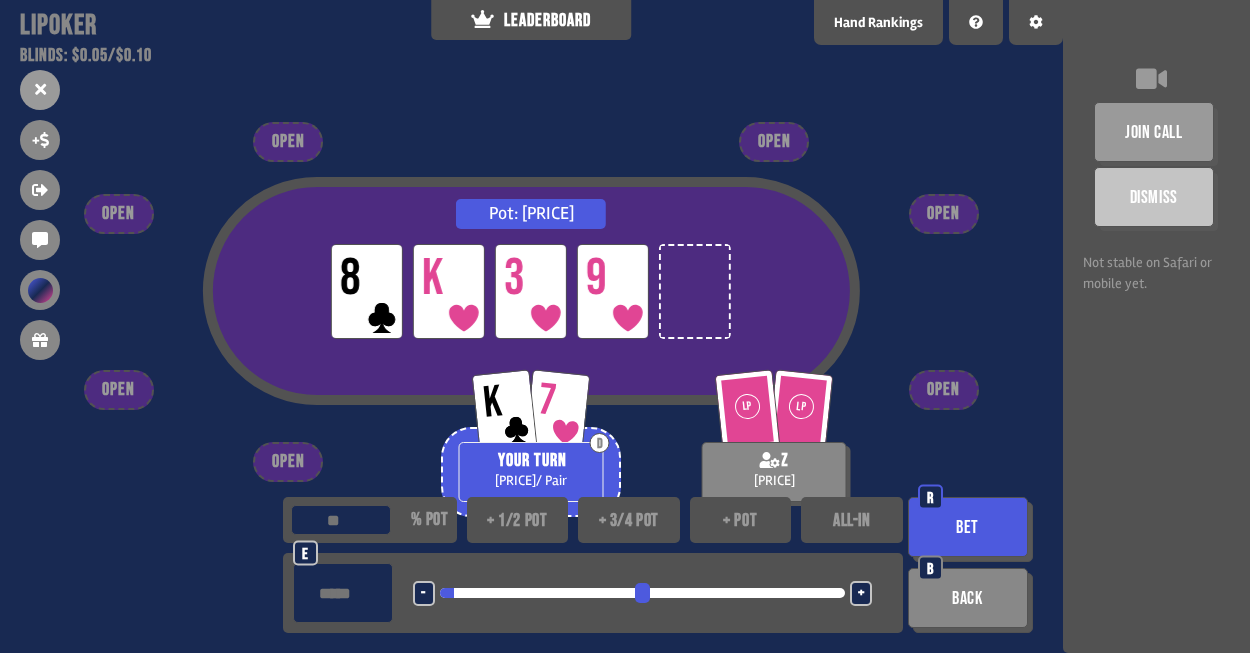 click on "Bet" at bounding box center [968, 527] 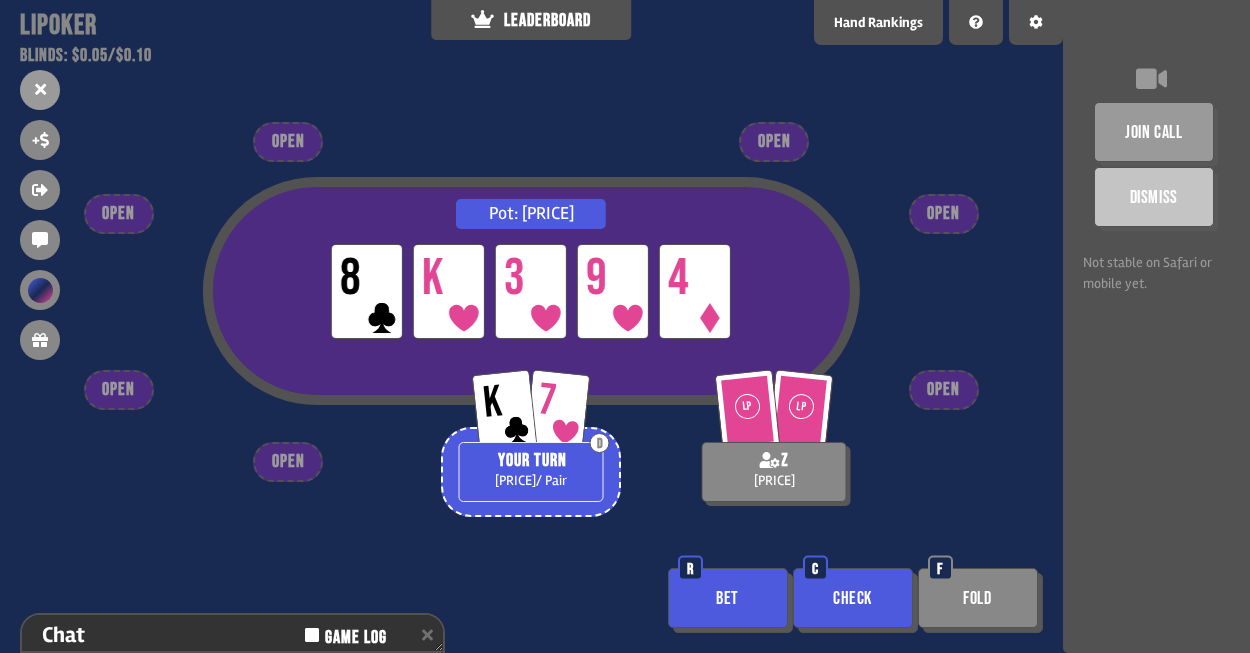 click on "Check" at bounding box center (853, 598) 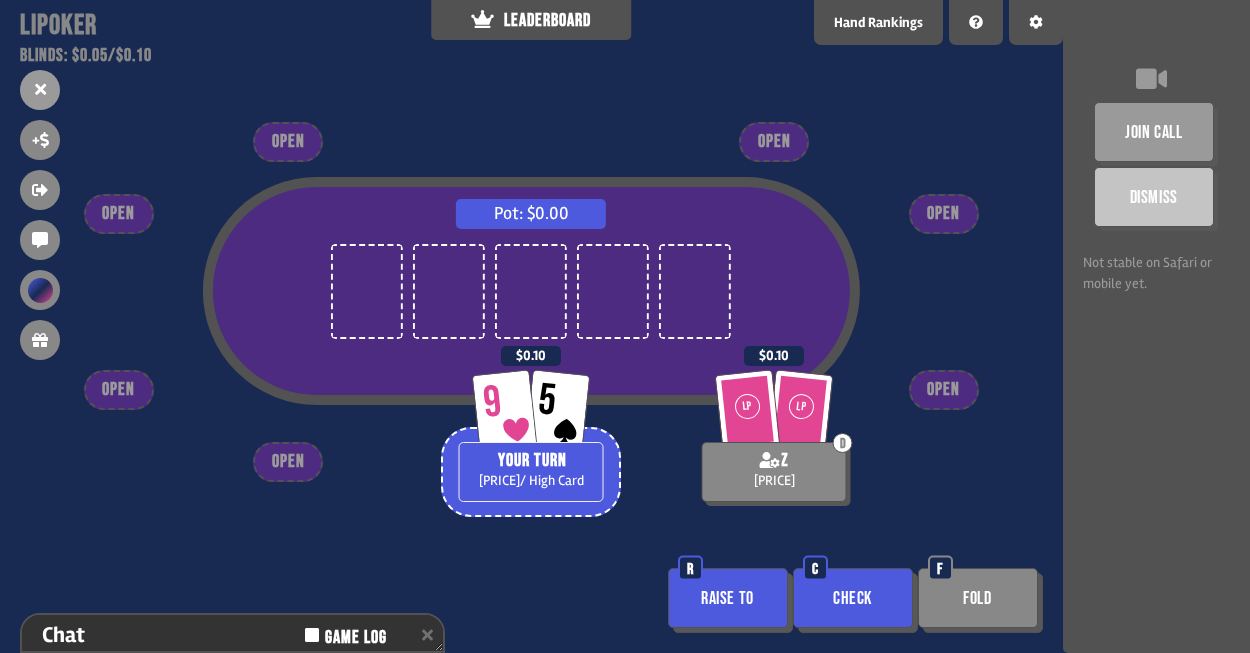 click on "Check" at bounding box center [853, 598] 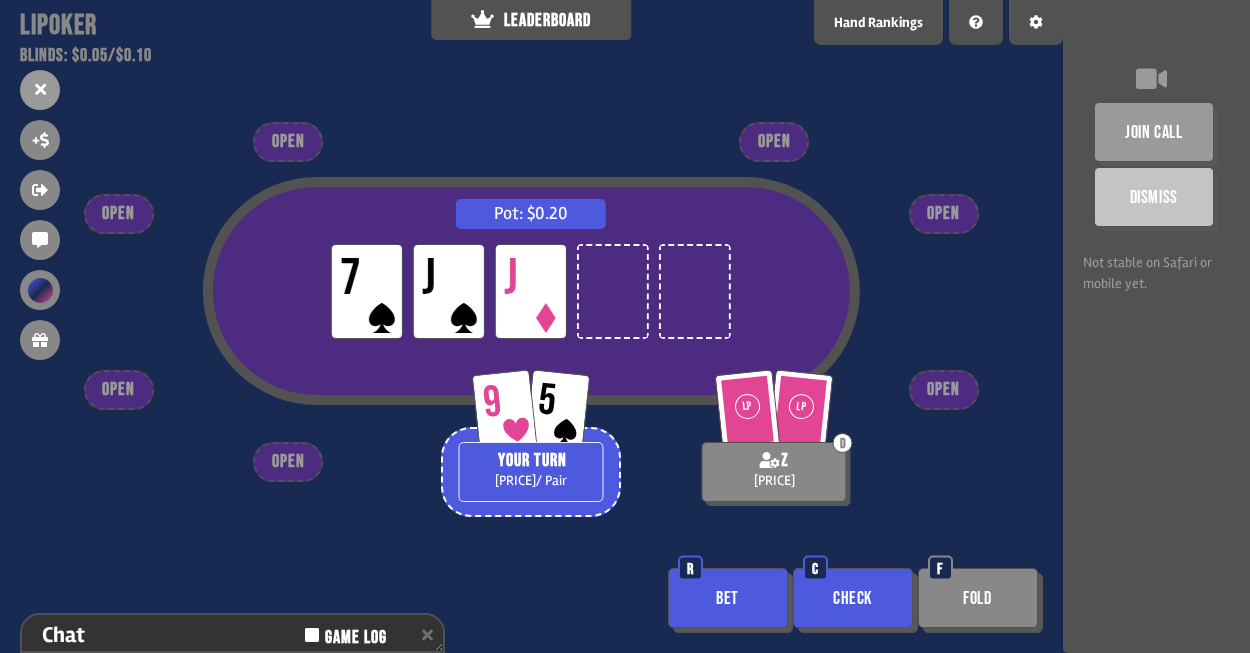 click on "Check" at bounding box center (853, 598) 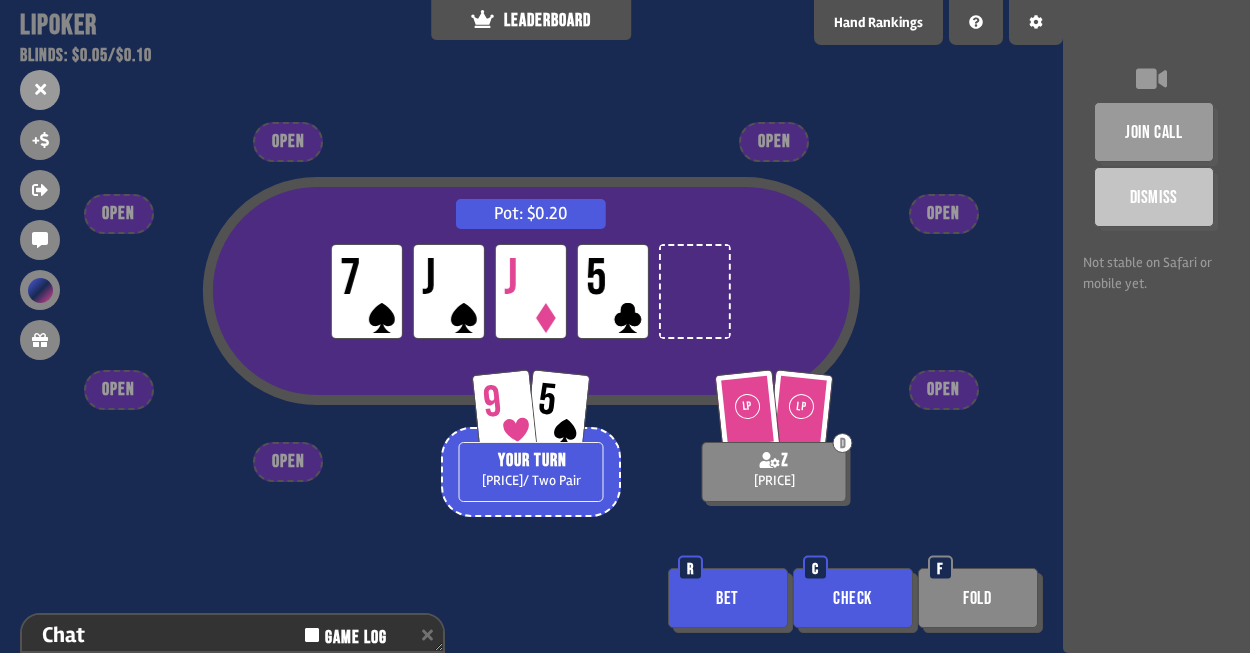 click on "Bet" at bounding box center [728, 598] 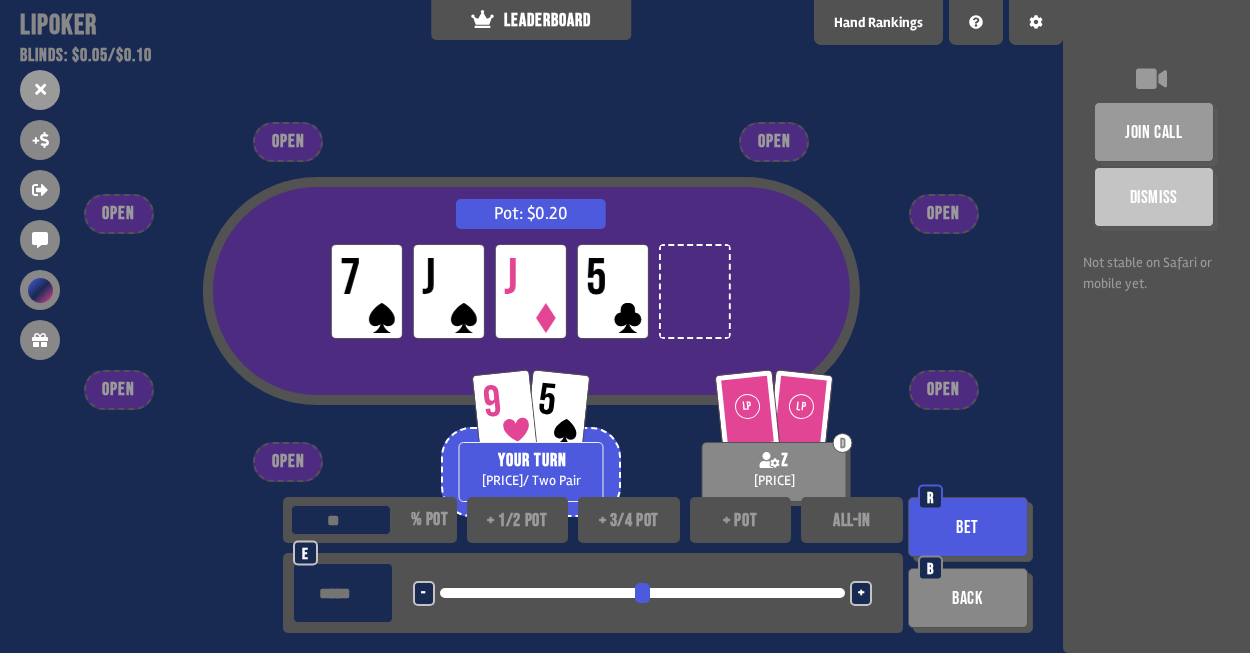 click on "Bet" at bounding box center [968, 527] 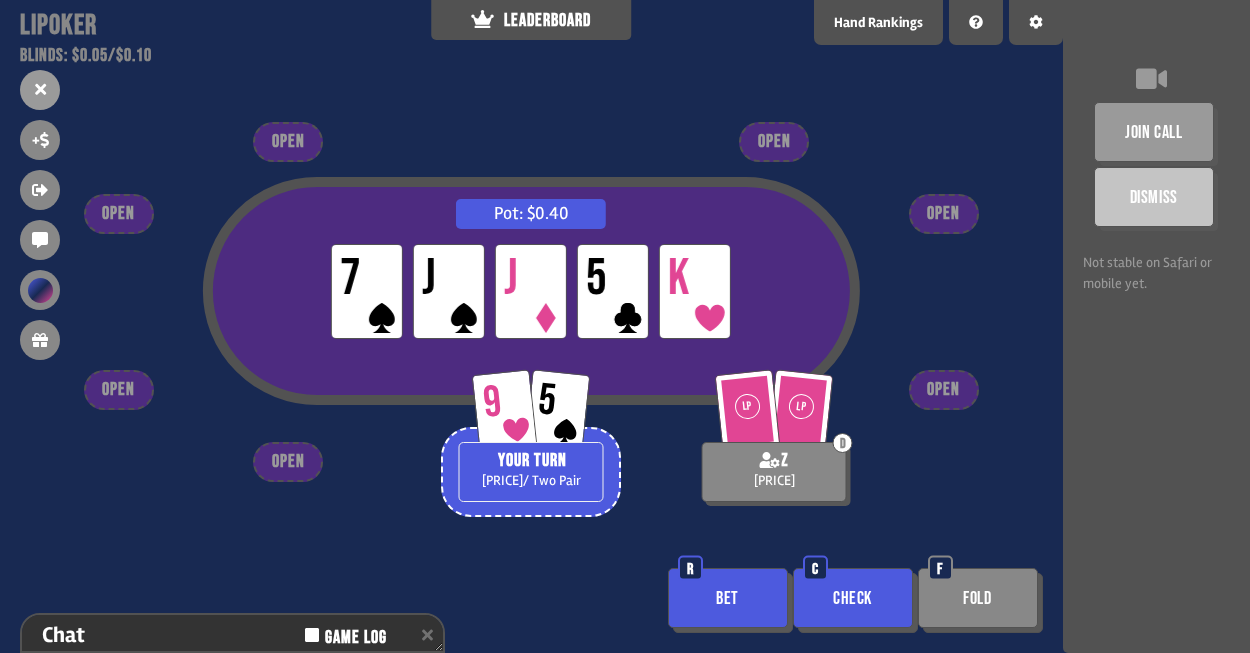 click on "Bet" at bounding box center (728, 598) 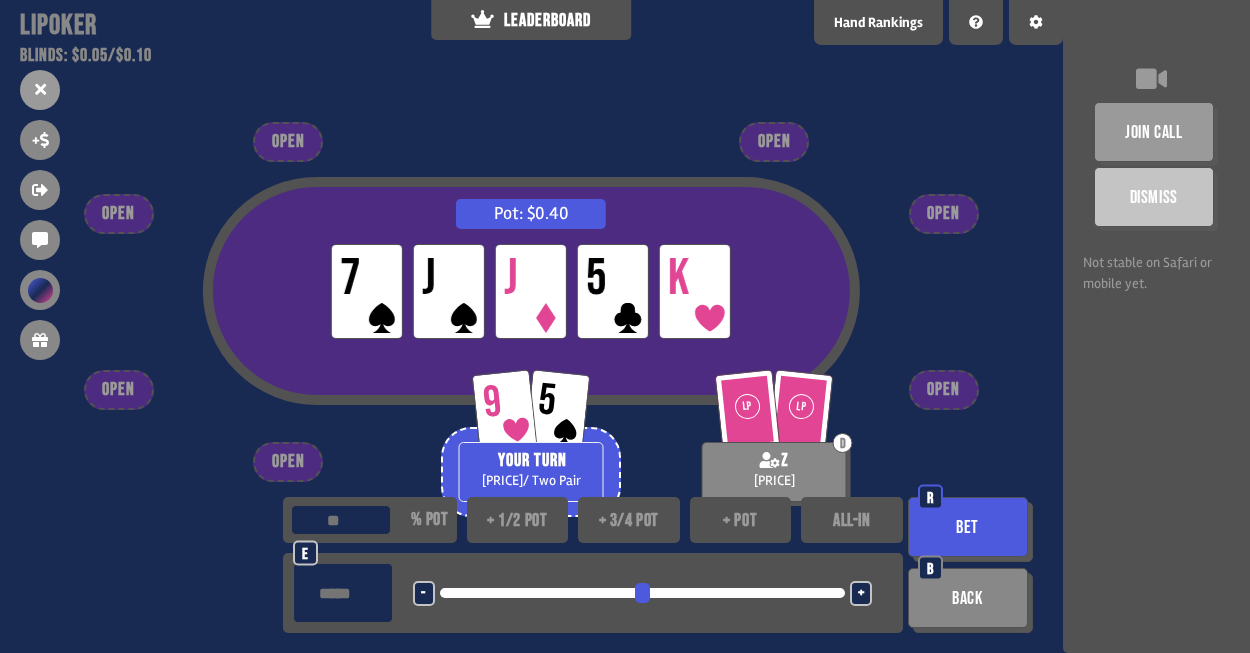 click on "Bet" at bounding box center [968, 527] 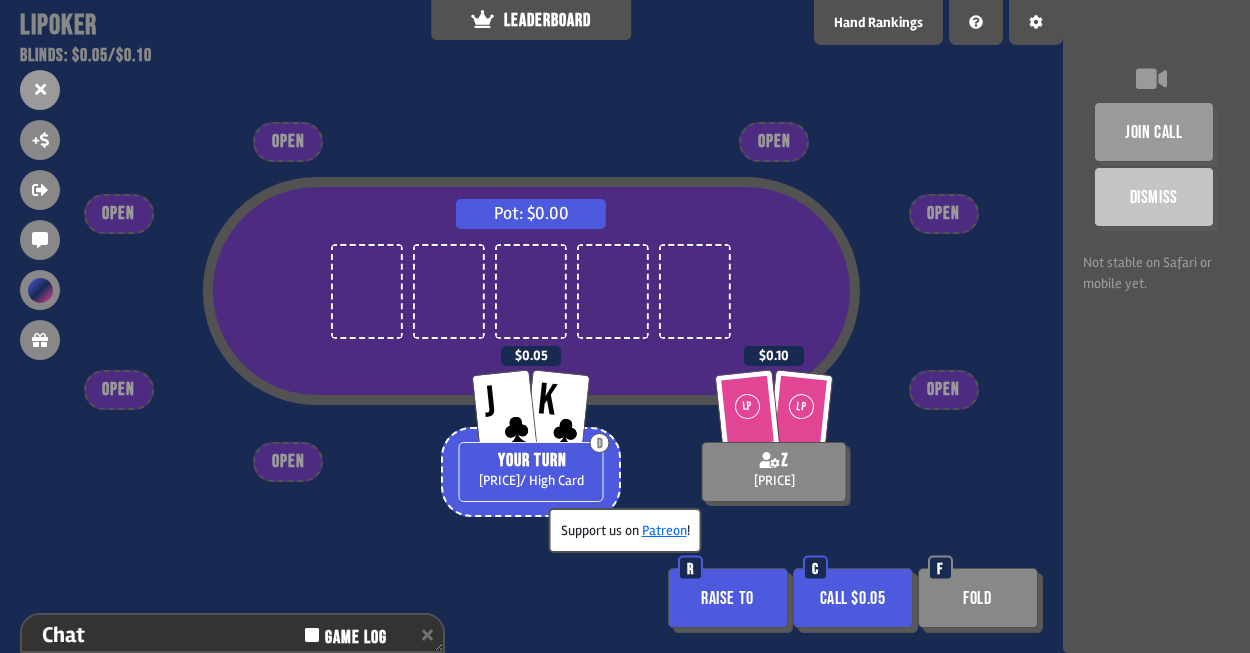 click on "Raise to" at bounding box center [728, 598] 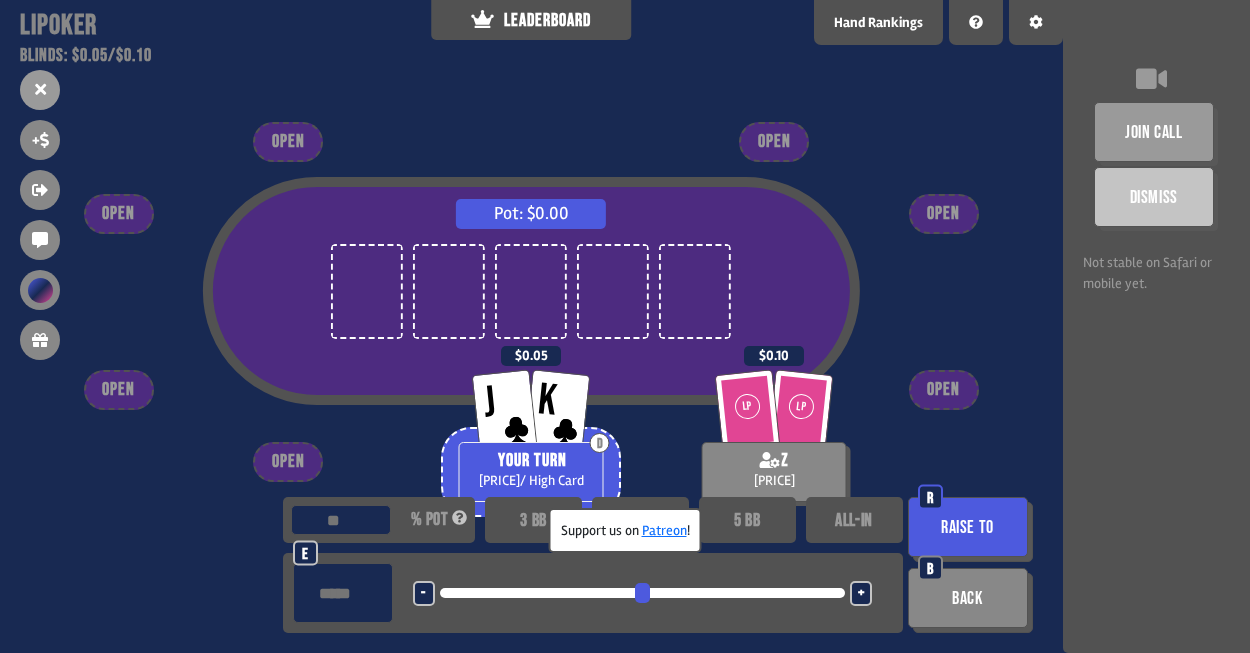 click on "Raise to" at bounding box center (968, 527) 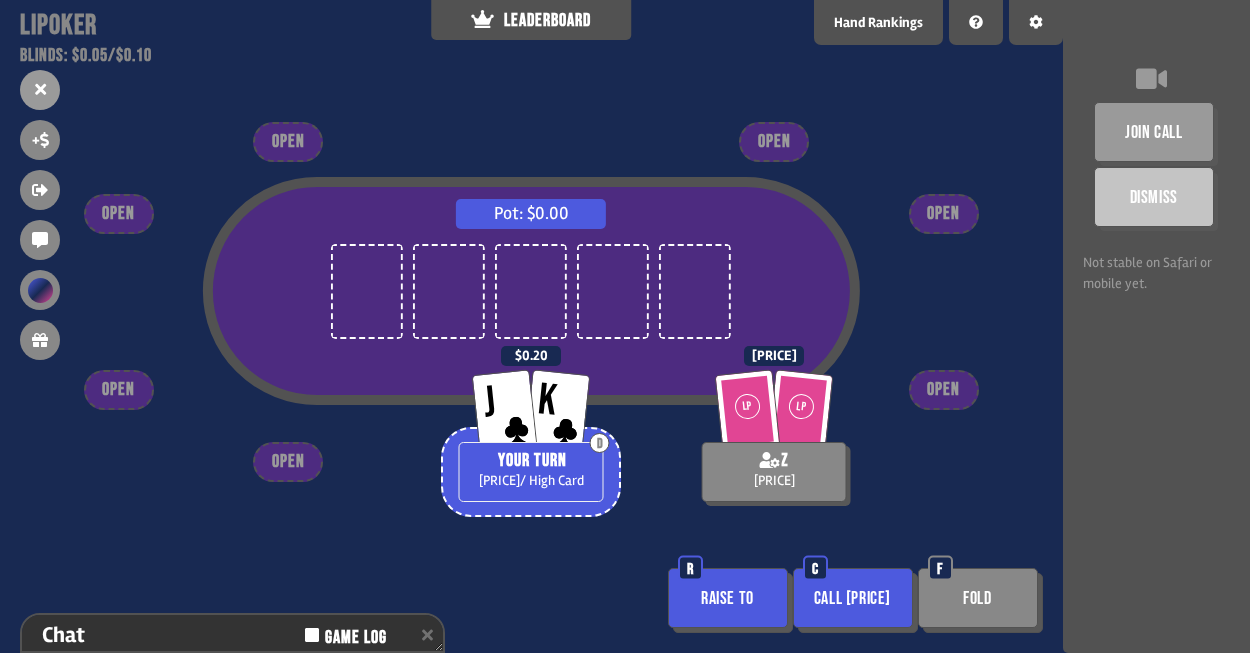 click on "Raise to" at bounding box center (728, 598) 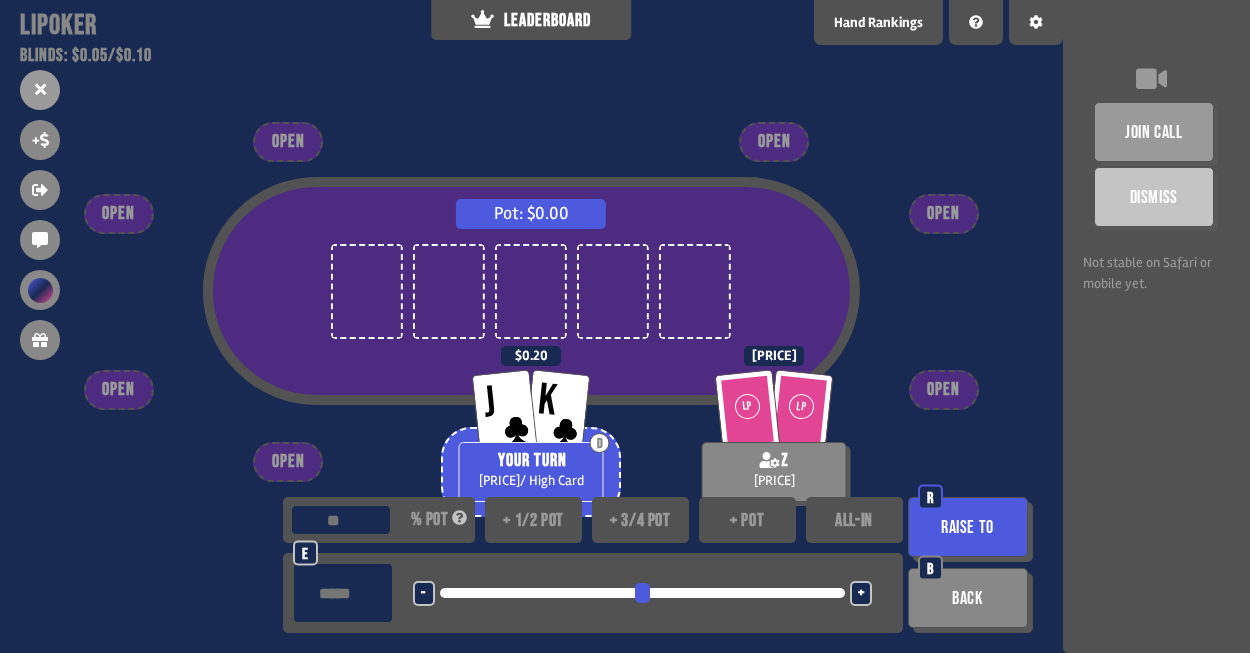 click on "Raise to" at bounding box center [968, 527] 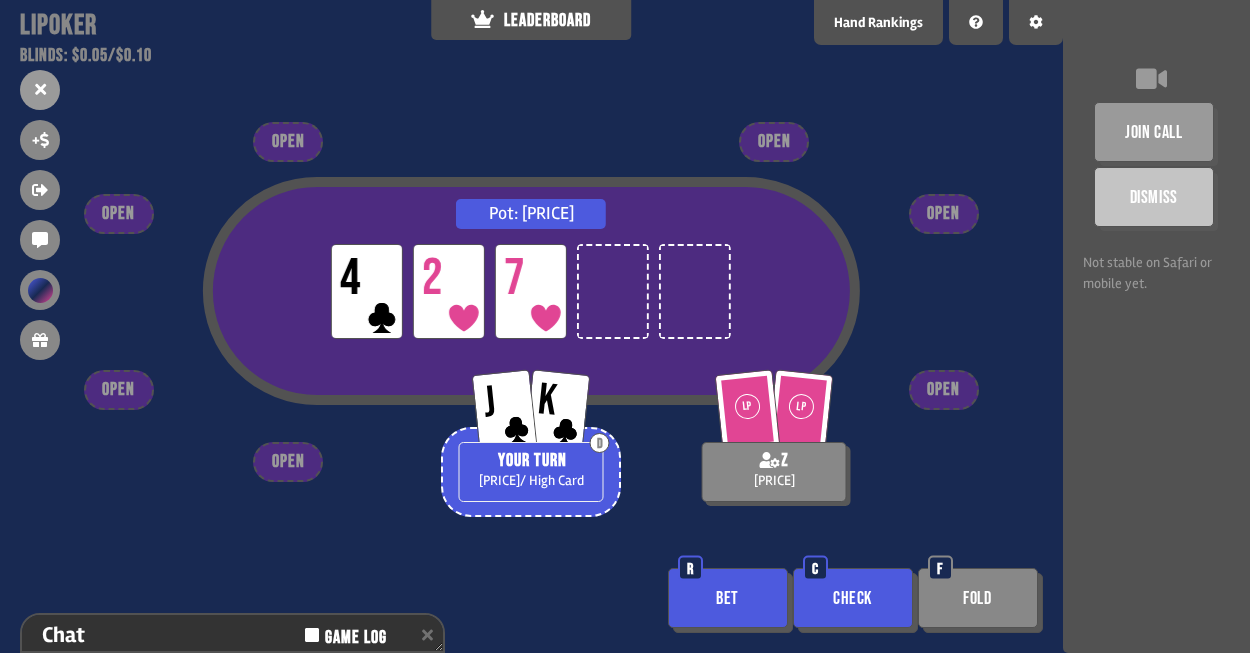 click on "Bet" at bounding box center (728, 598) 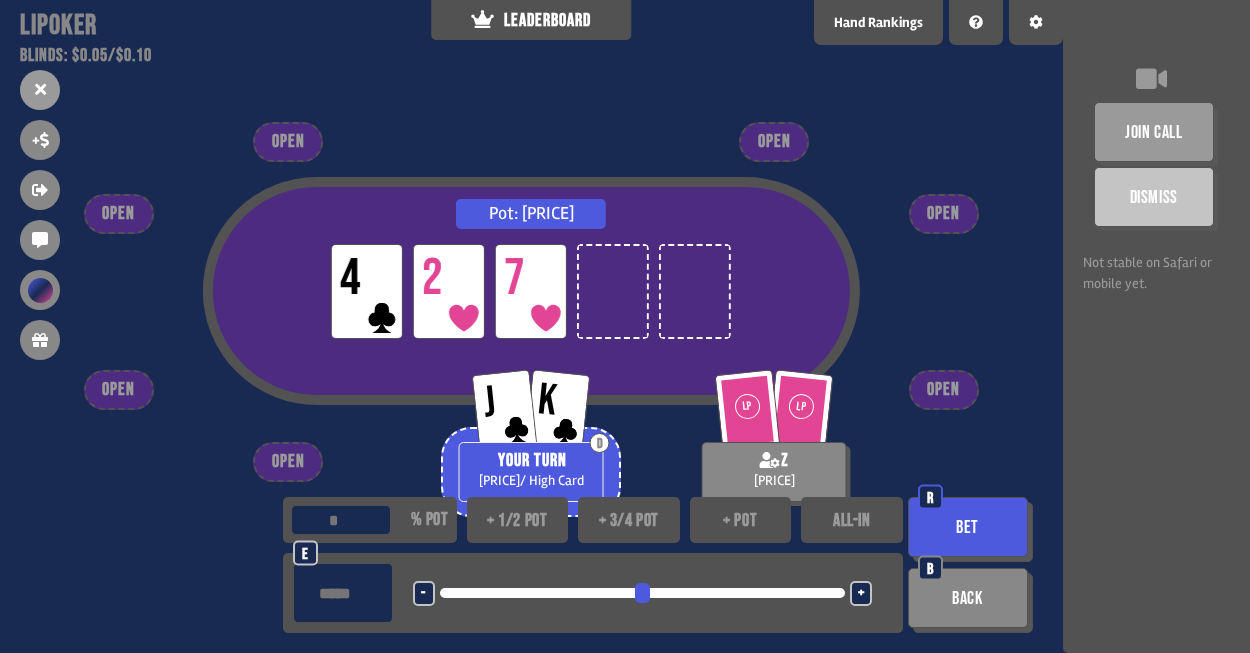 click on "Bet" at bounding box center (968, 527) 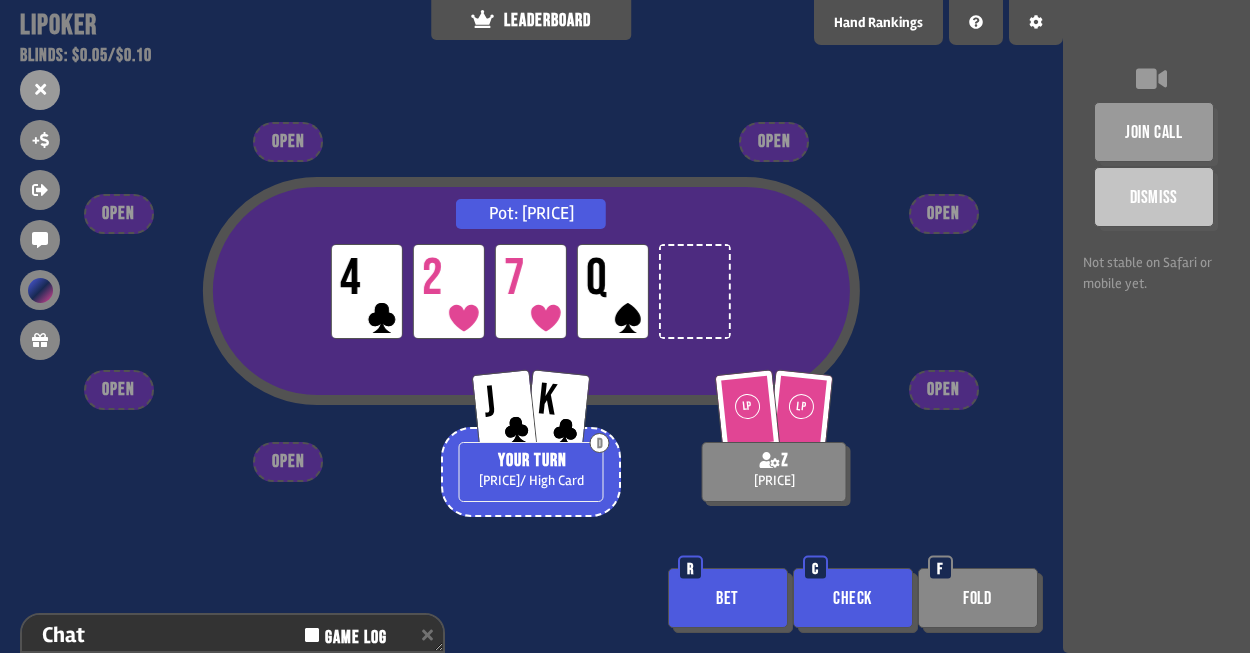 click on "Check" at bounding box center [853, 598] 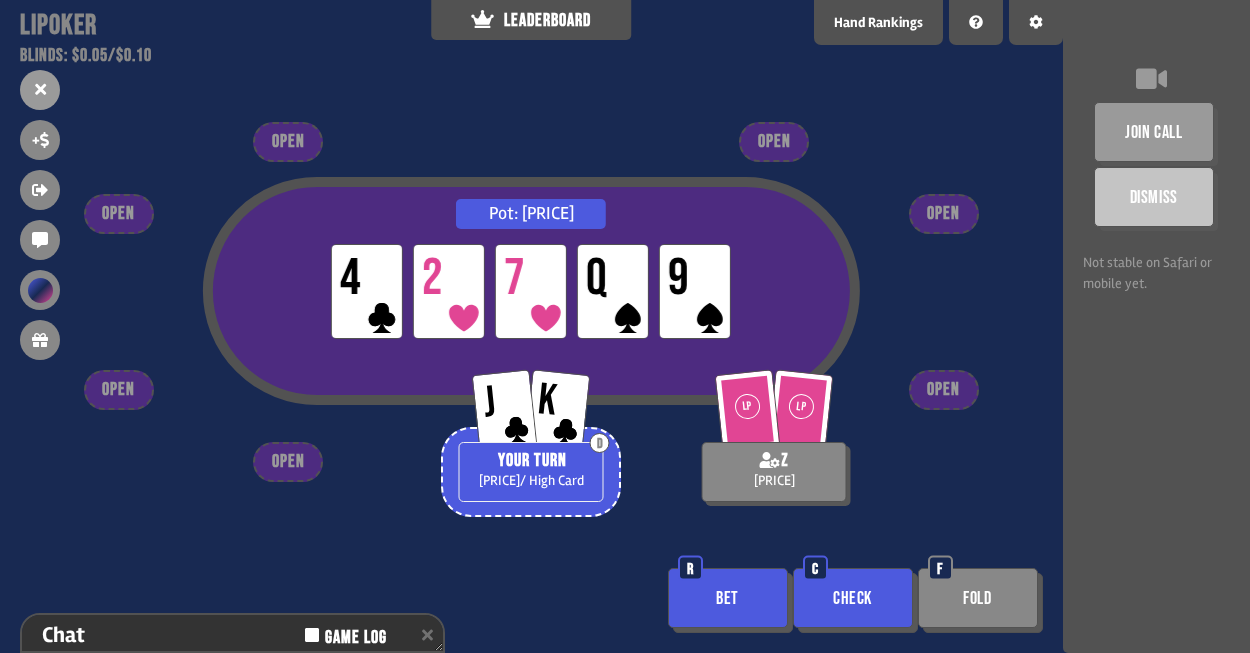 click on "Bet" at bounding box center [728, 598] 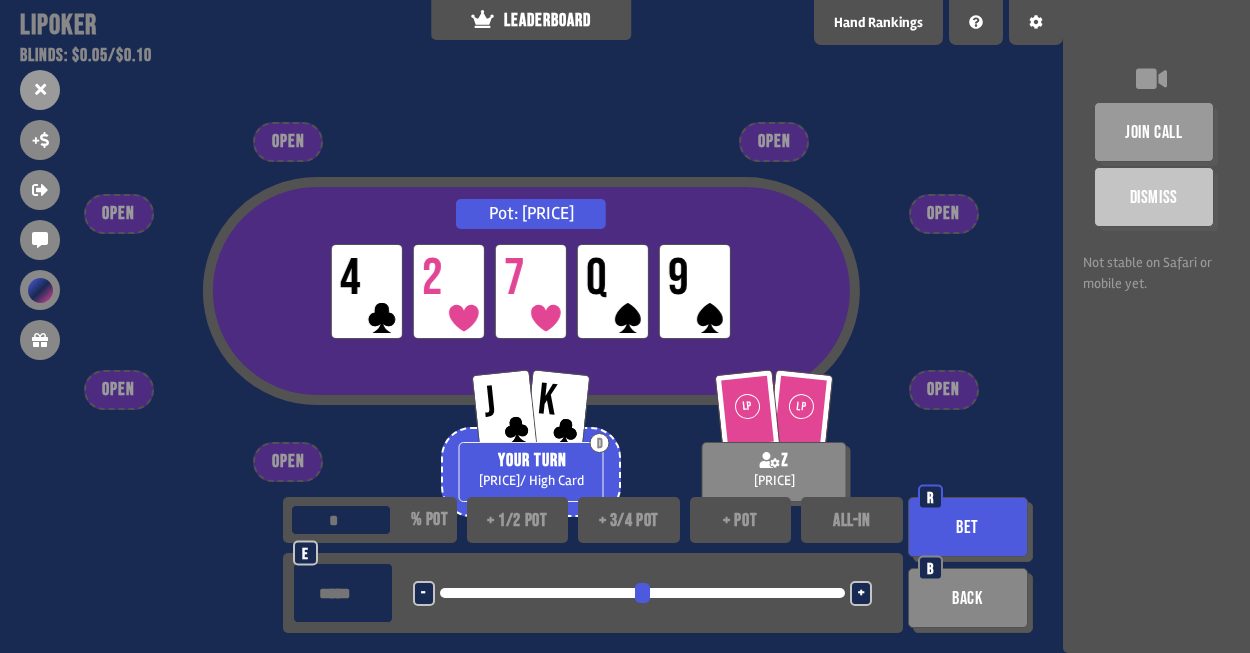 click on "Bet" at bounding box center [968, 527] 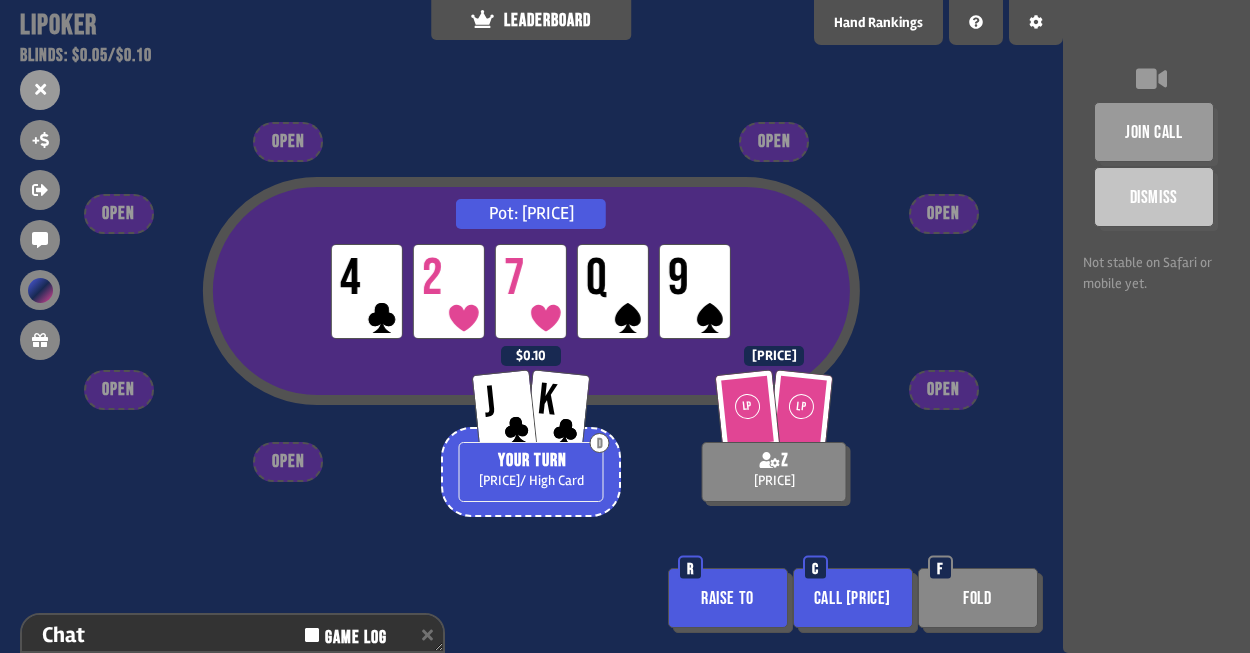 click on "Call [PRICE]" at bounding box center [853, 598] 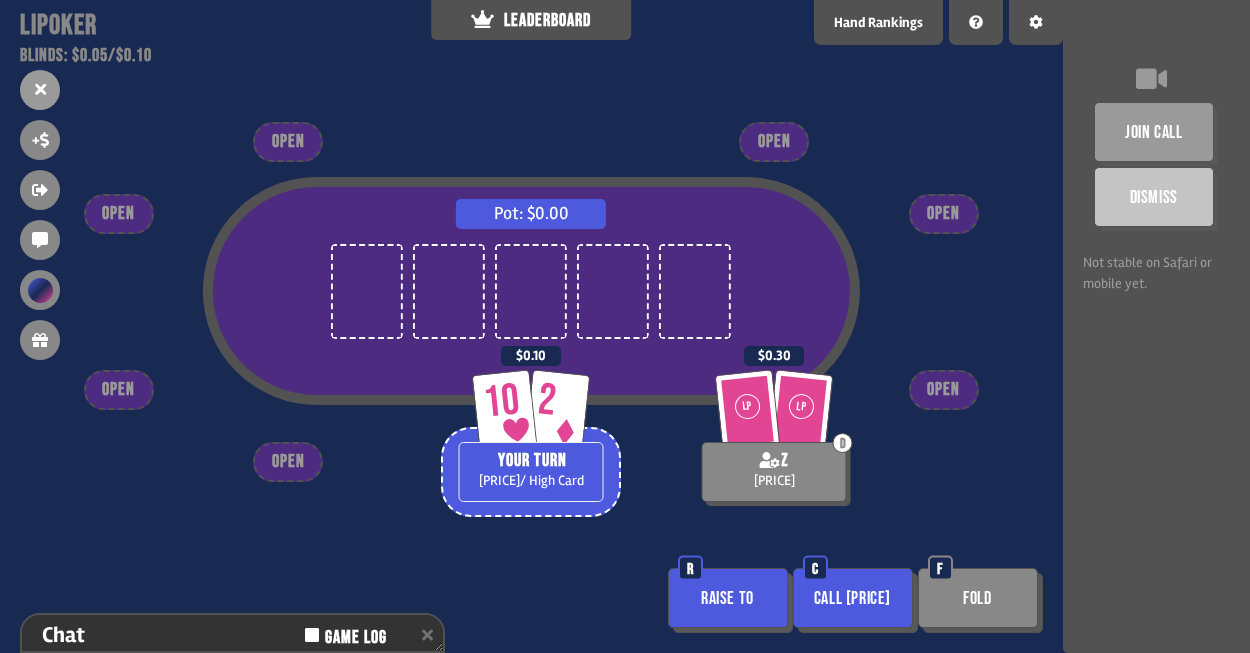 click on "Call [PRICE]" at bounding box center [853, 598] 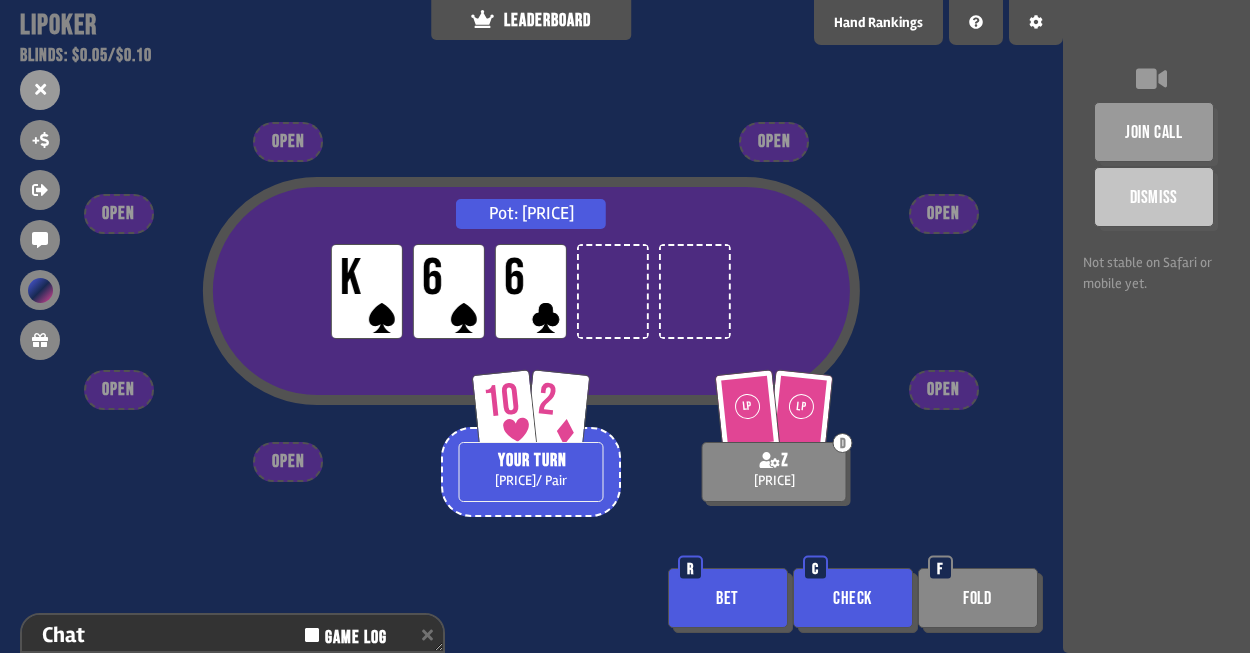click on "Check" at bounding box center (853, 598) 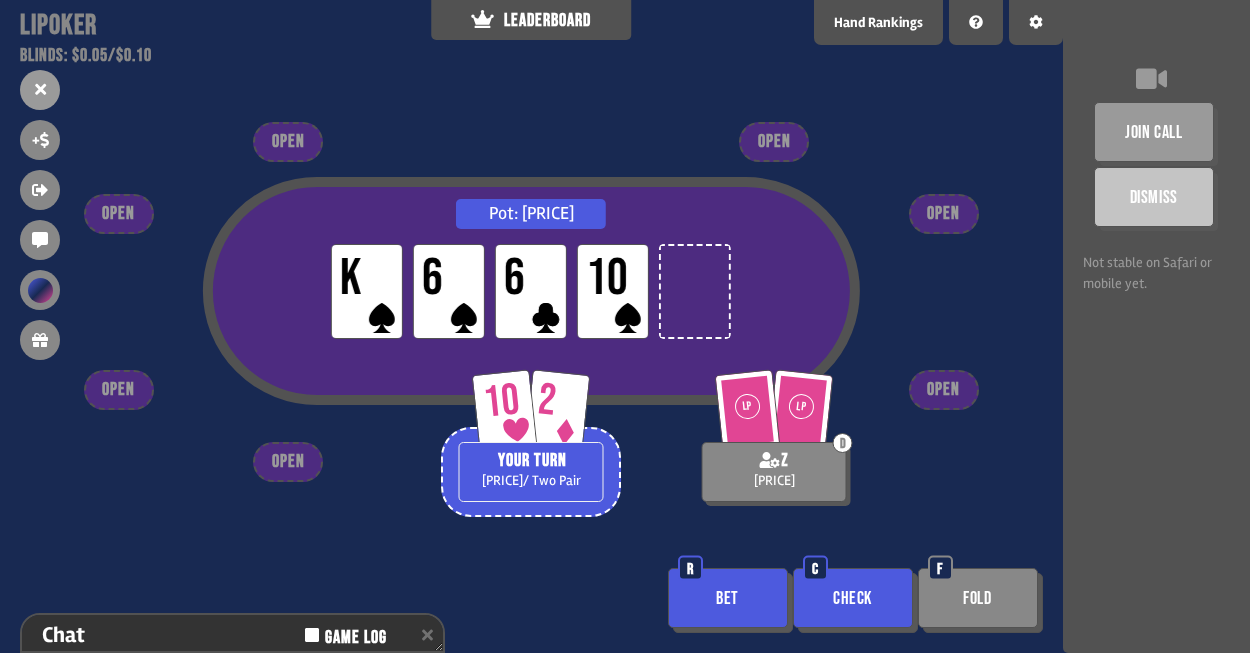 click on "Bet" at bounding box center (728, 598) 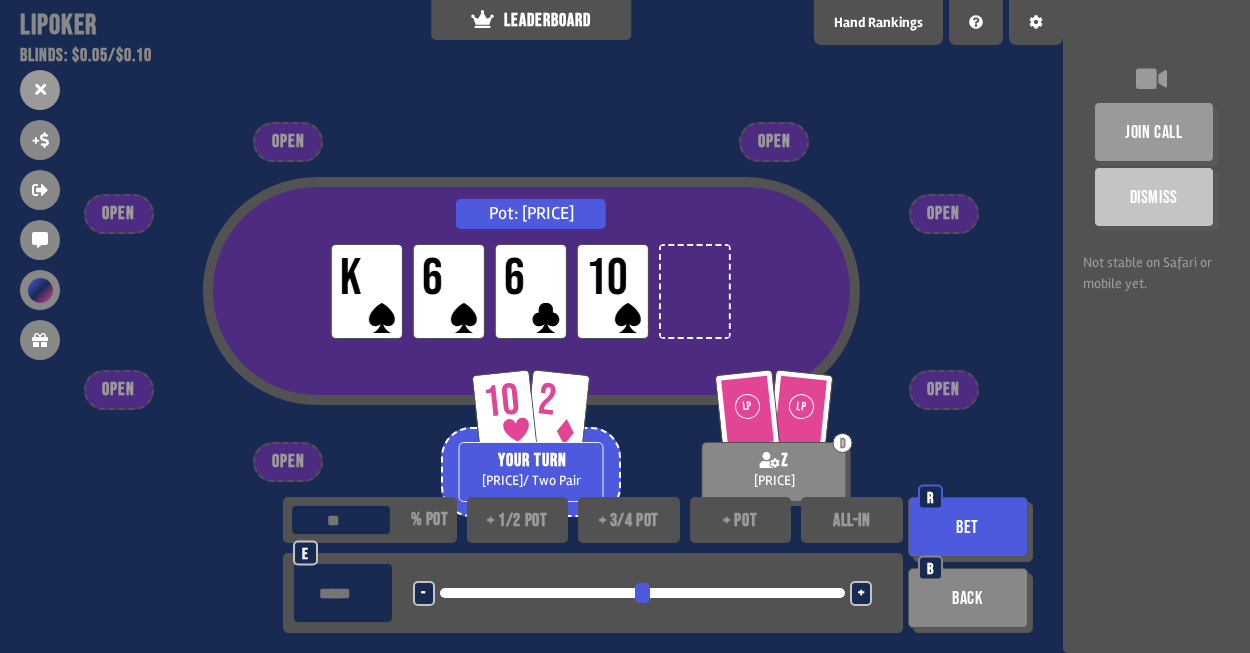 click on "Bet" at bounding box center (968, 527) 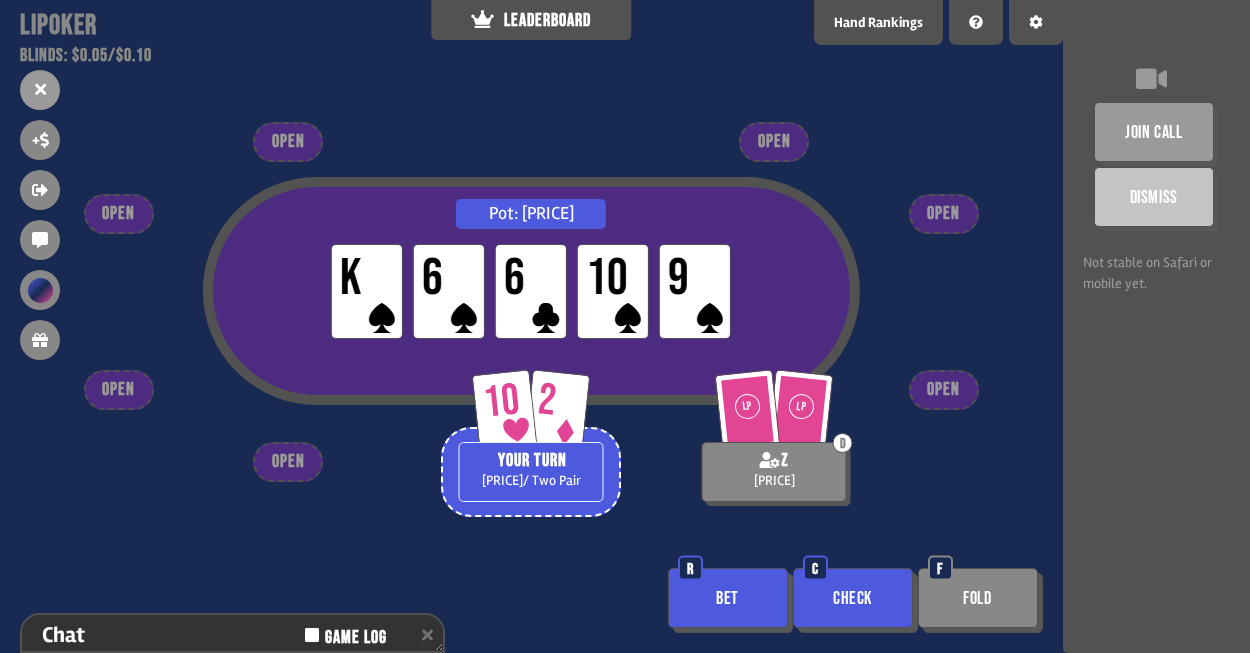 click on "Bet" at bounding box center [728, 598] 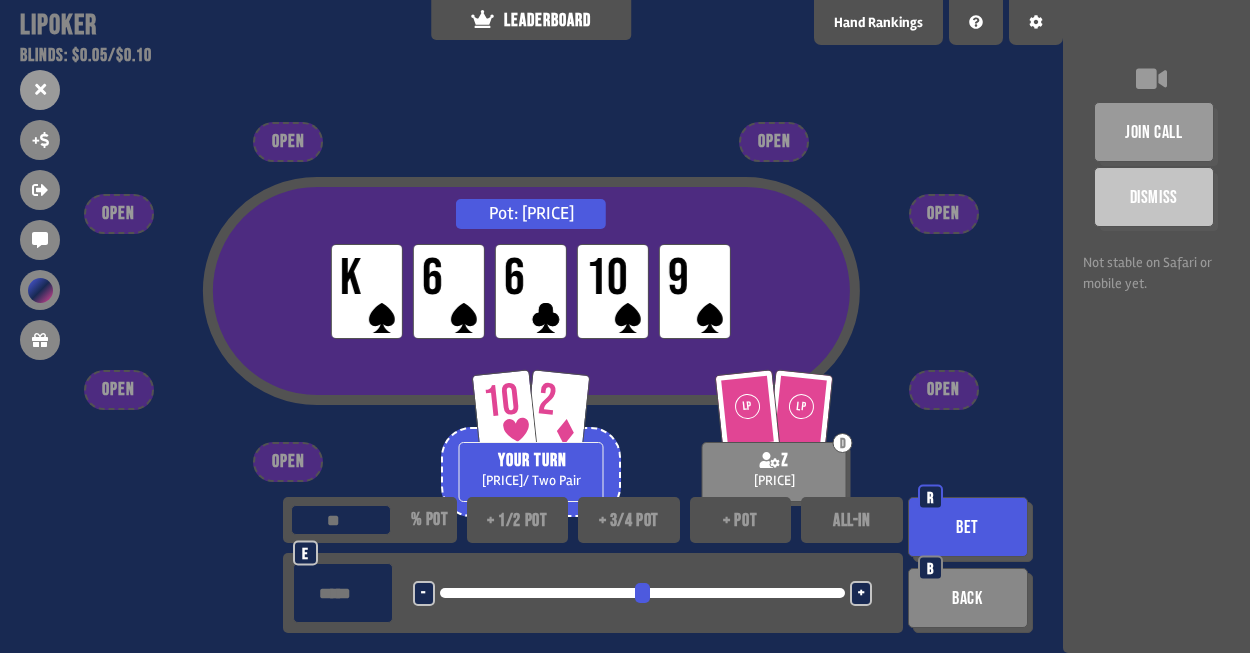 click on "Bet" at bounding box center [968, 527] 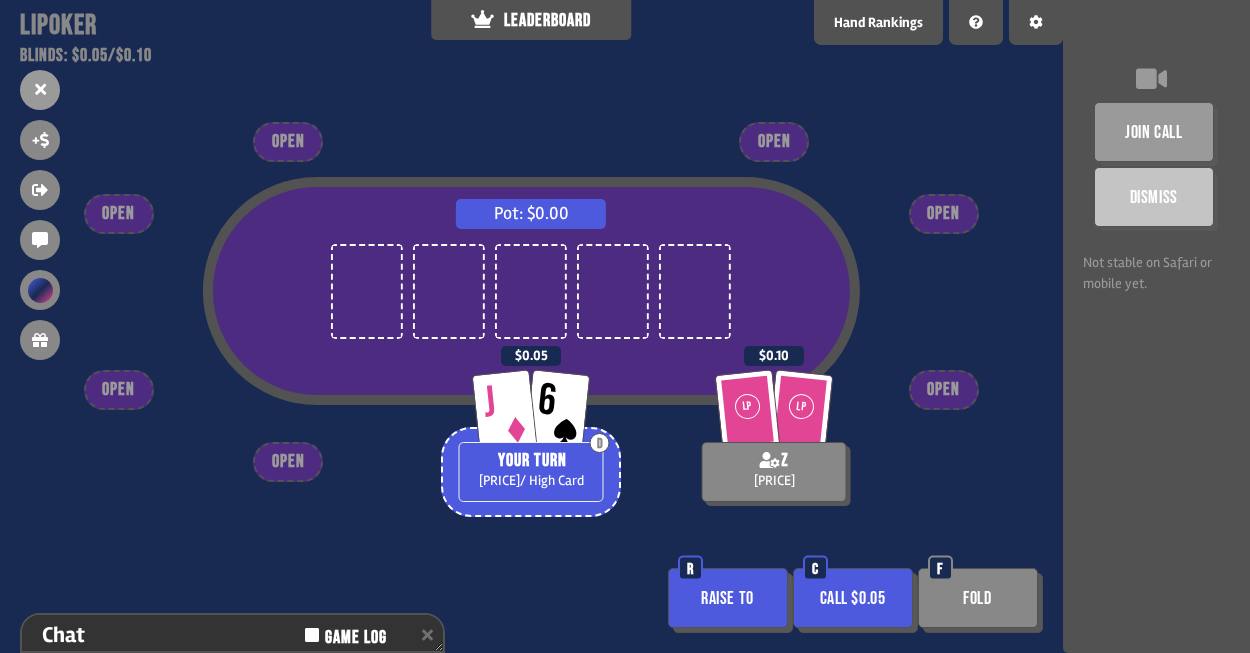 click on "Call $0.05" at bounding box center [853, 598] 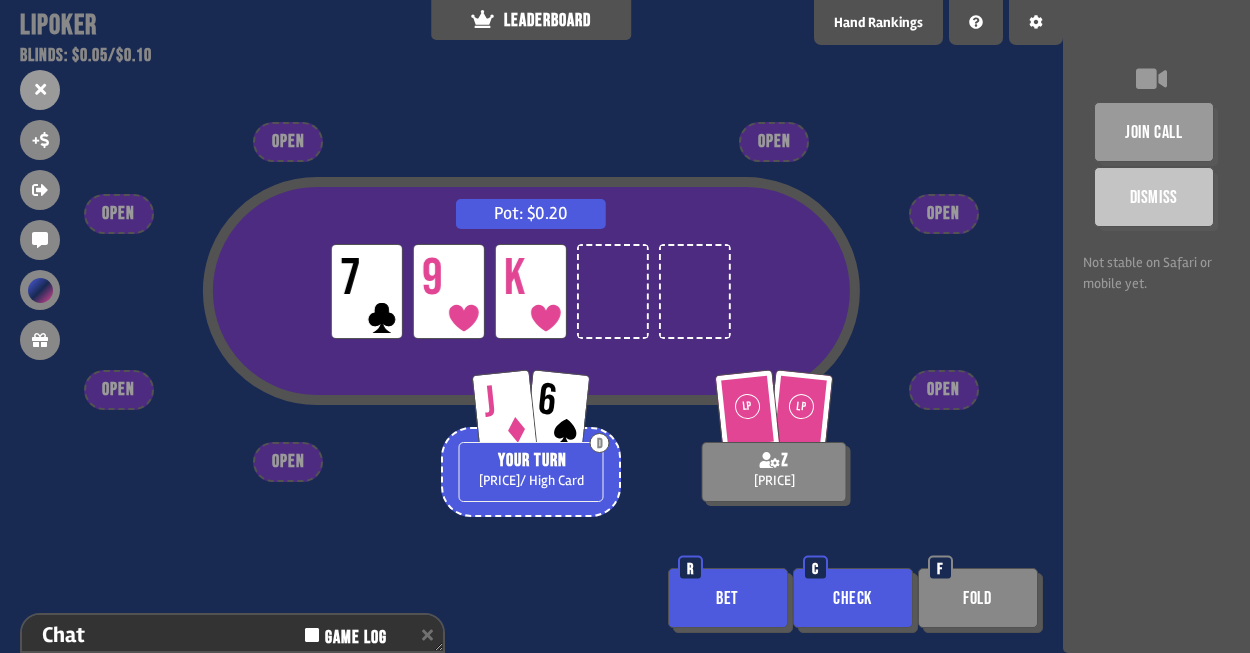 click on "Support us on Patreon !" at bounding box center (625, 630) 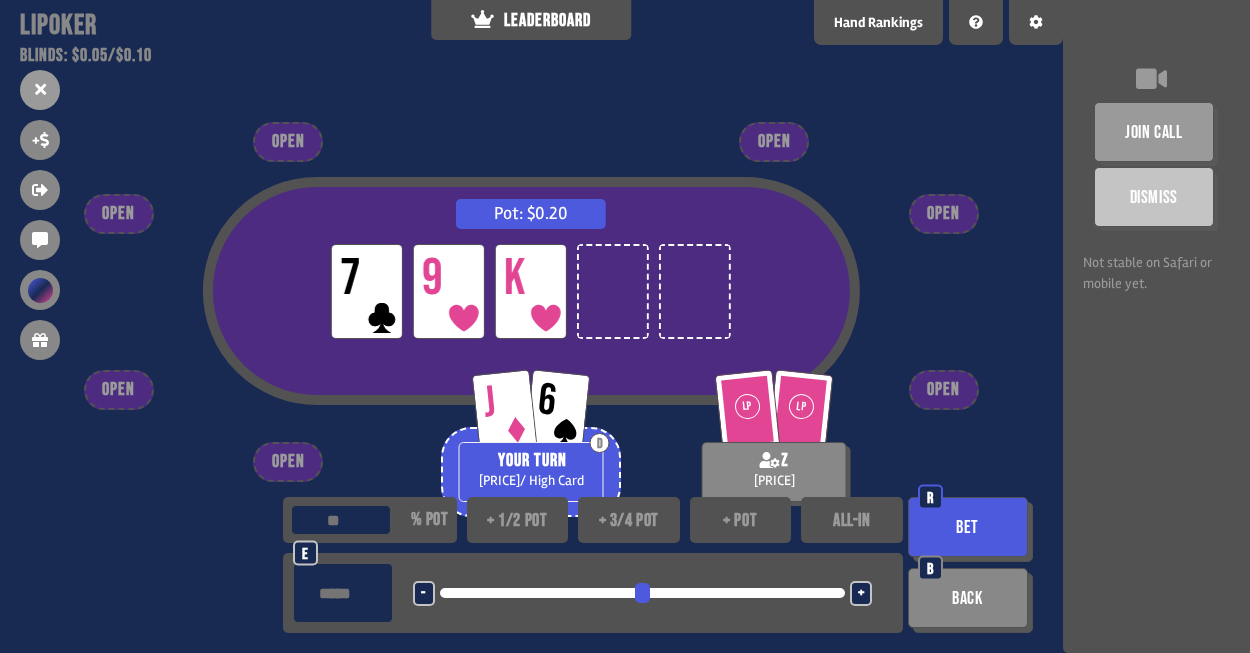 click on "Bet" at bounding box center [968, 527] 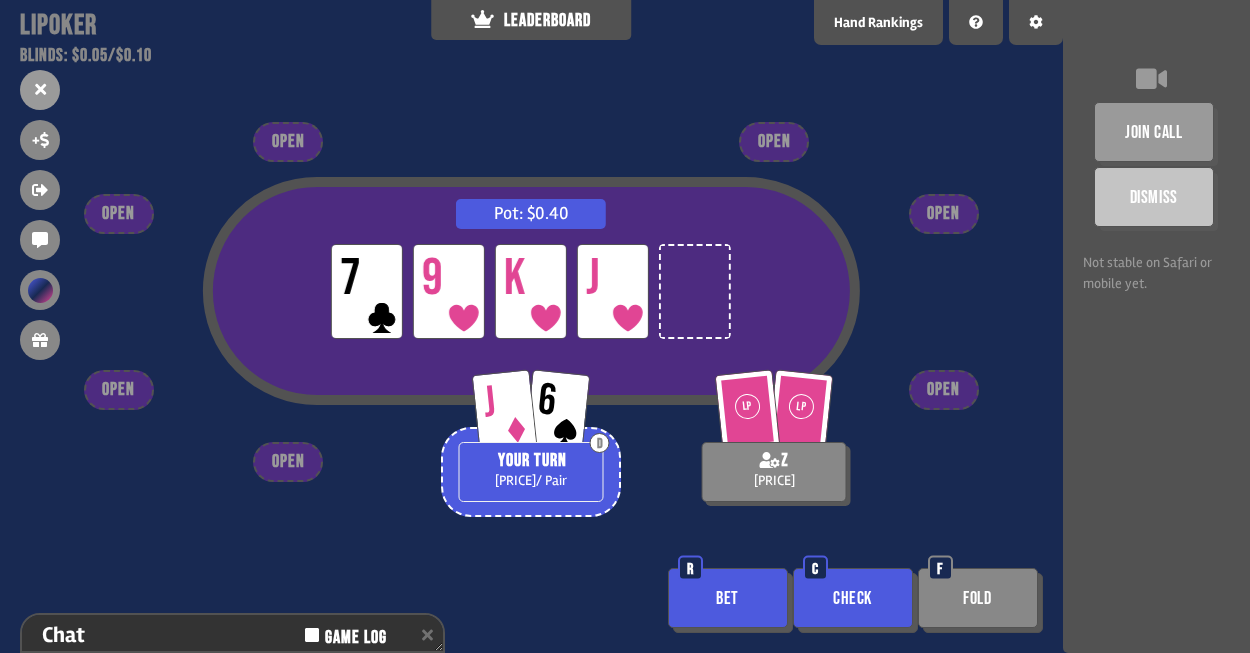 click on "Check" at bounding box center [853, 598] 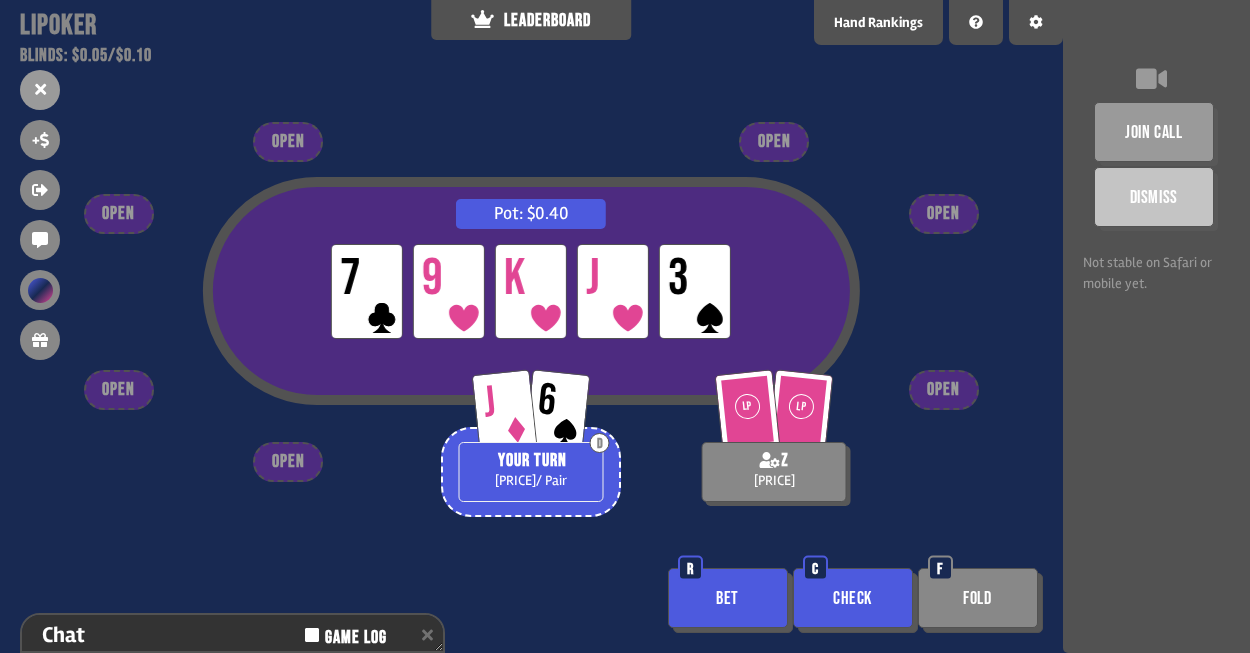 click on "Bet" at bounding box center (728, 598) 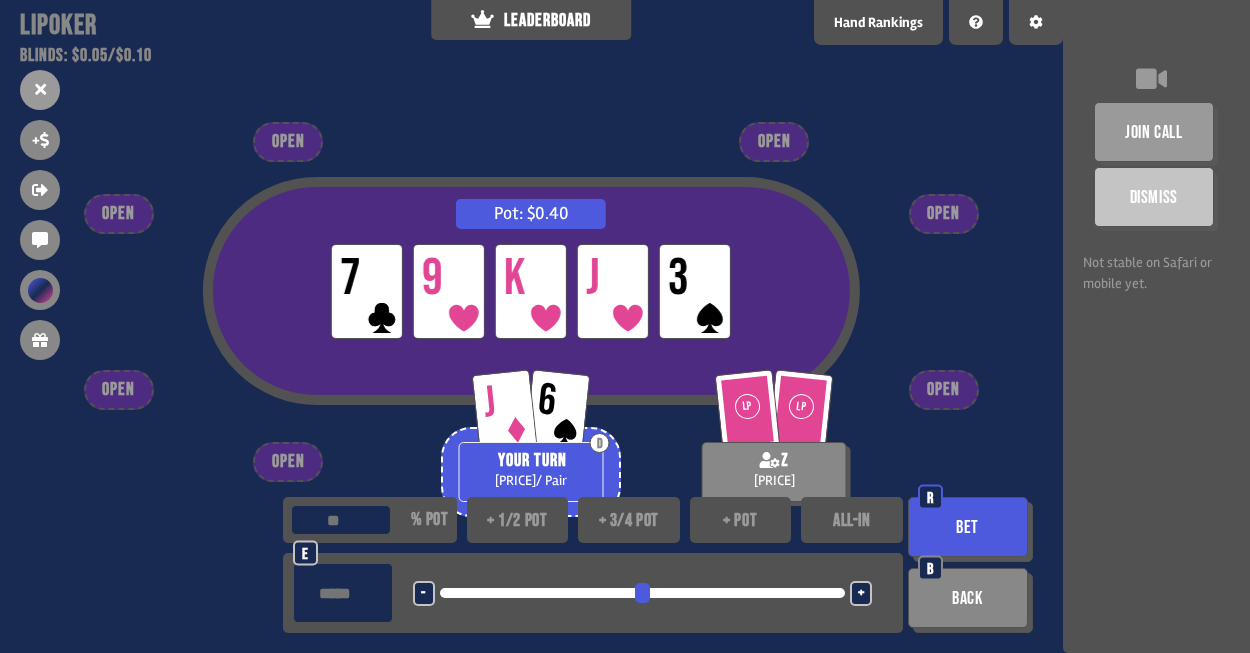 click on "+" at bounding box center [861, 593] 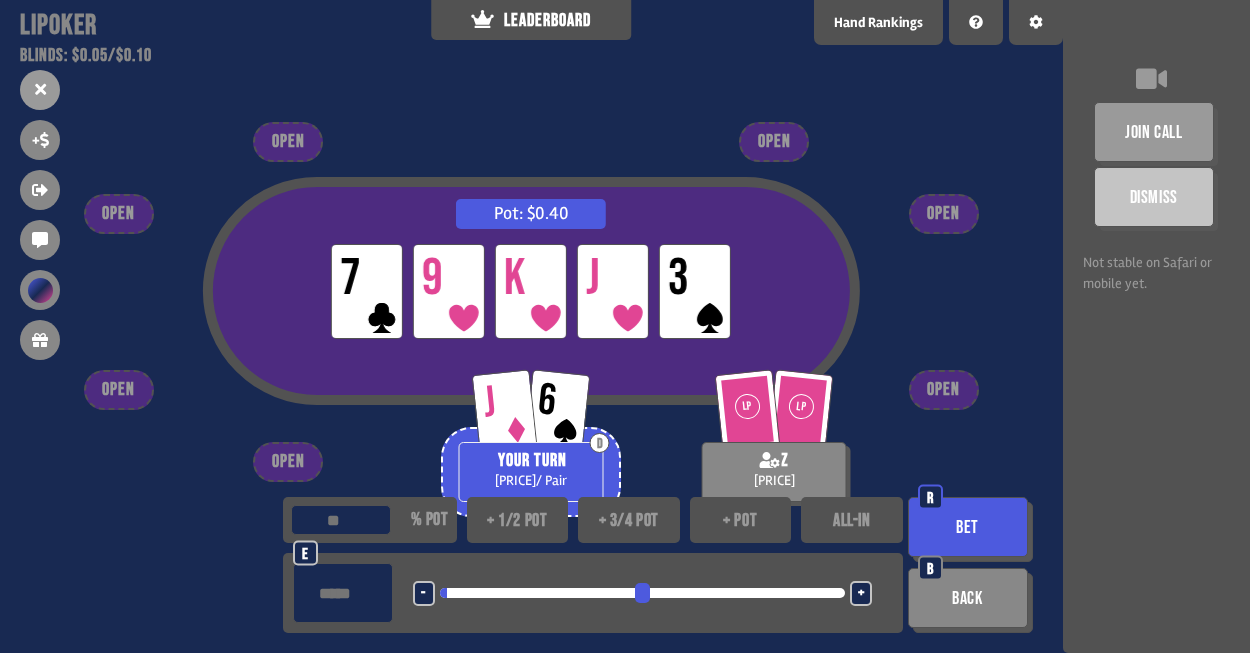 click on "+" at bounding box center [423, 594] 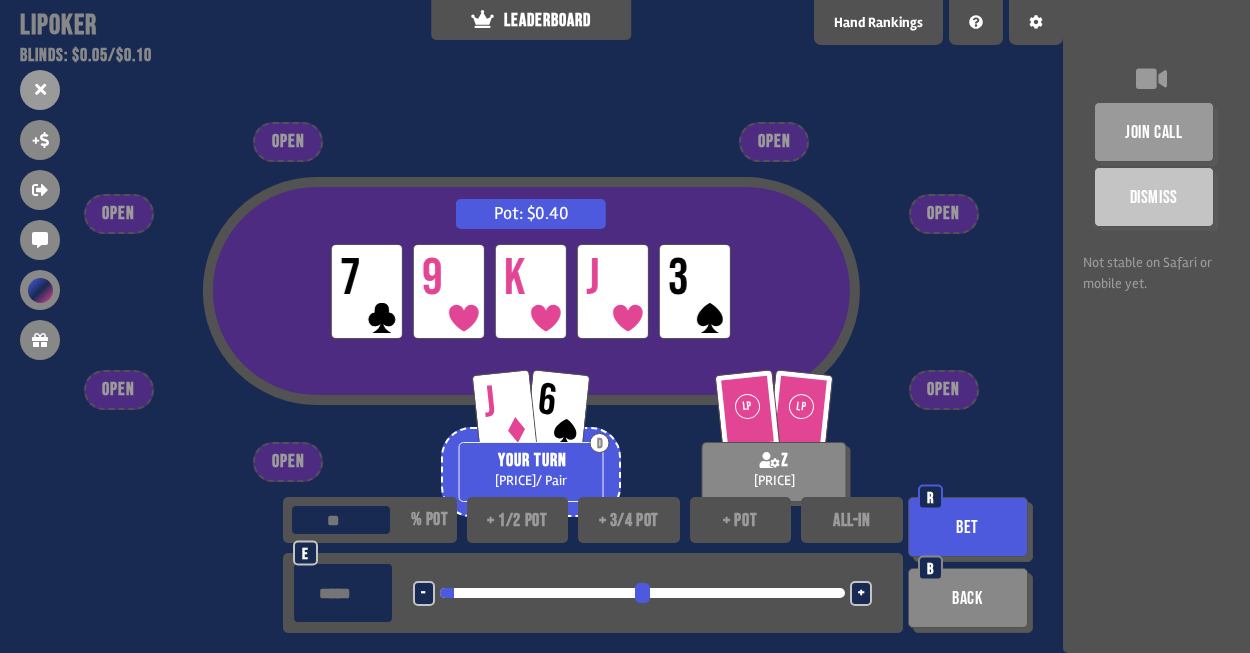 click on "+" at bounding box center (423, 594) 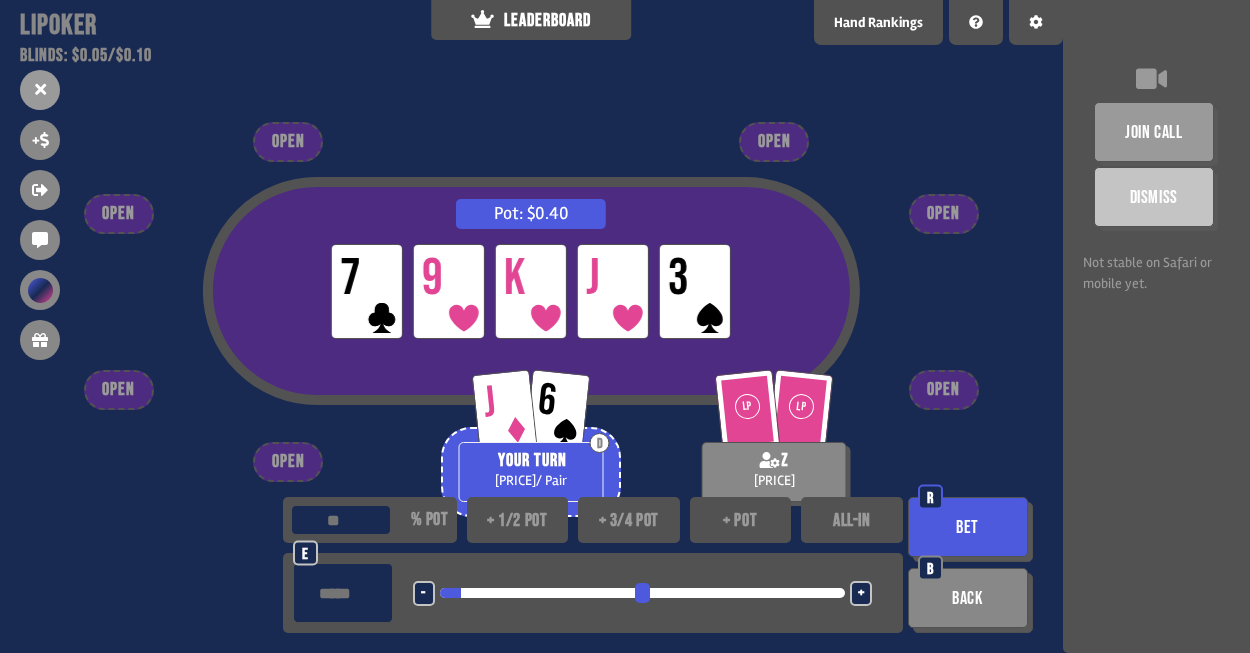 click on "+" at bounding box center (423, 594) 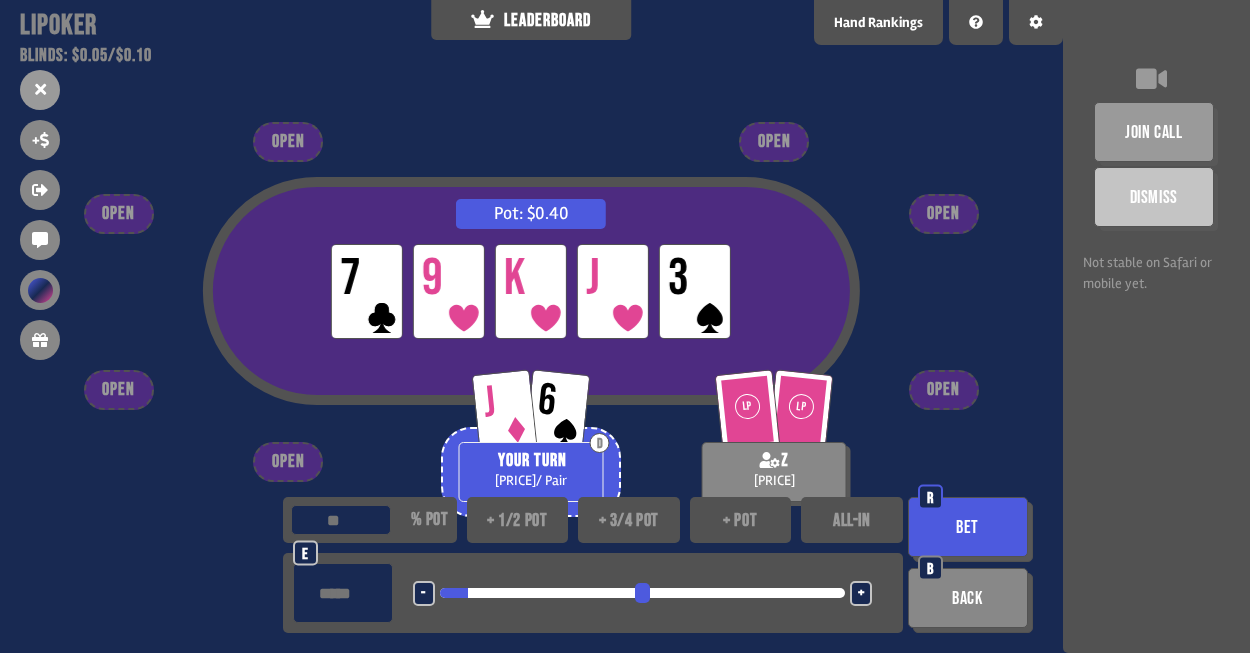 click on "Bet" at bounding box center [968, 527] 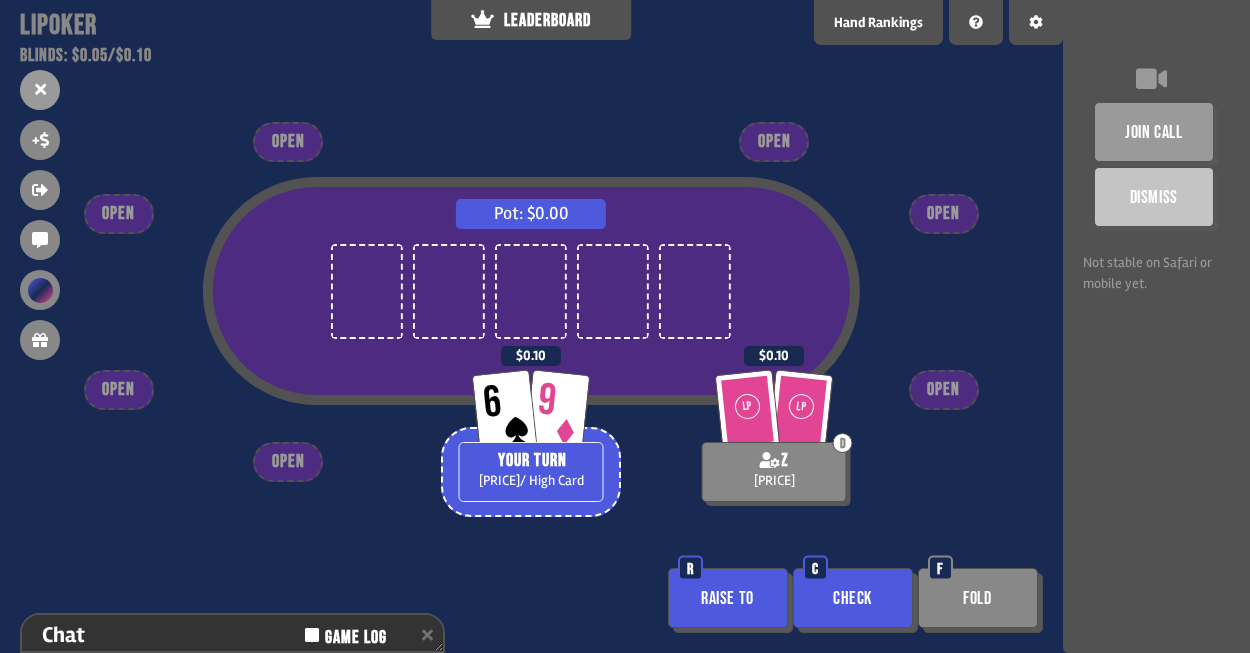 click on "Raise to" at bounding box center [728, 598] 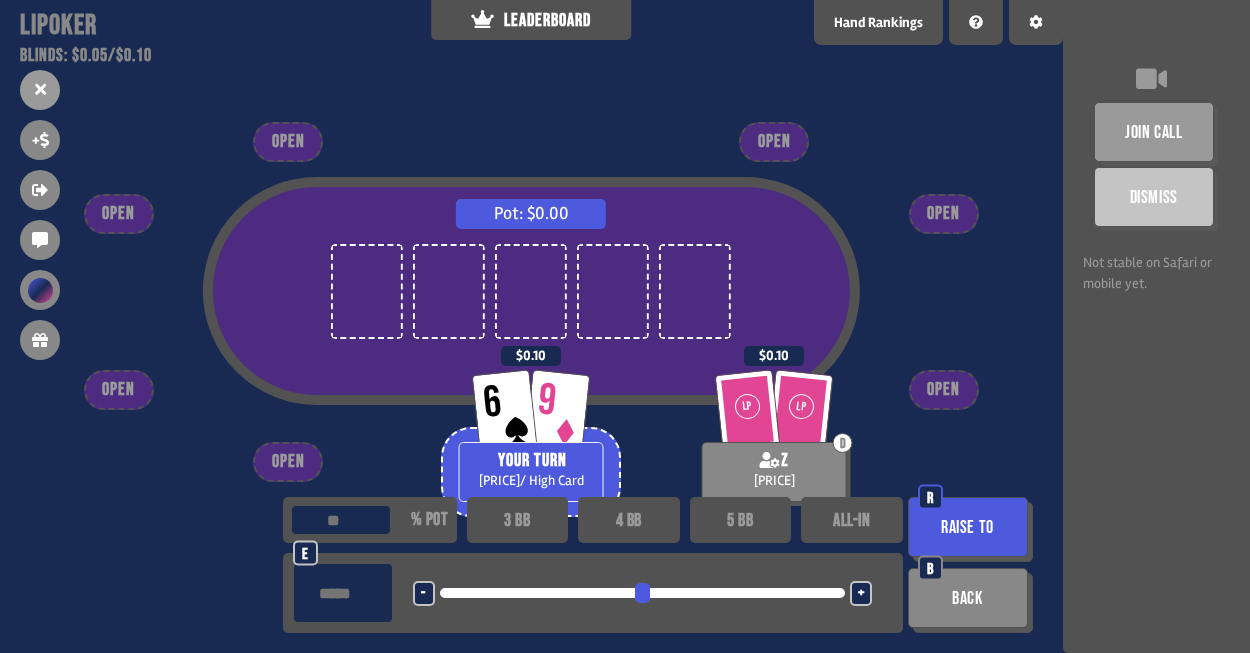 click on "Pot: [PRICE] 6 9 YOUR TURN [PRICE] / High Card [PRICE] LP LP D [NAME] [PRICE] OPEN OPEN OPEN OPEN OPEN OPEN OPEN % pot 3 BB 4 BB 5 BB ALL-IN e - <LEFT> <DOWN> + <UP> <RIGHT> Raise to R Back B" at bounding box center [531, 326] 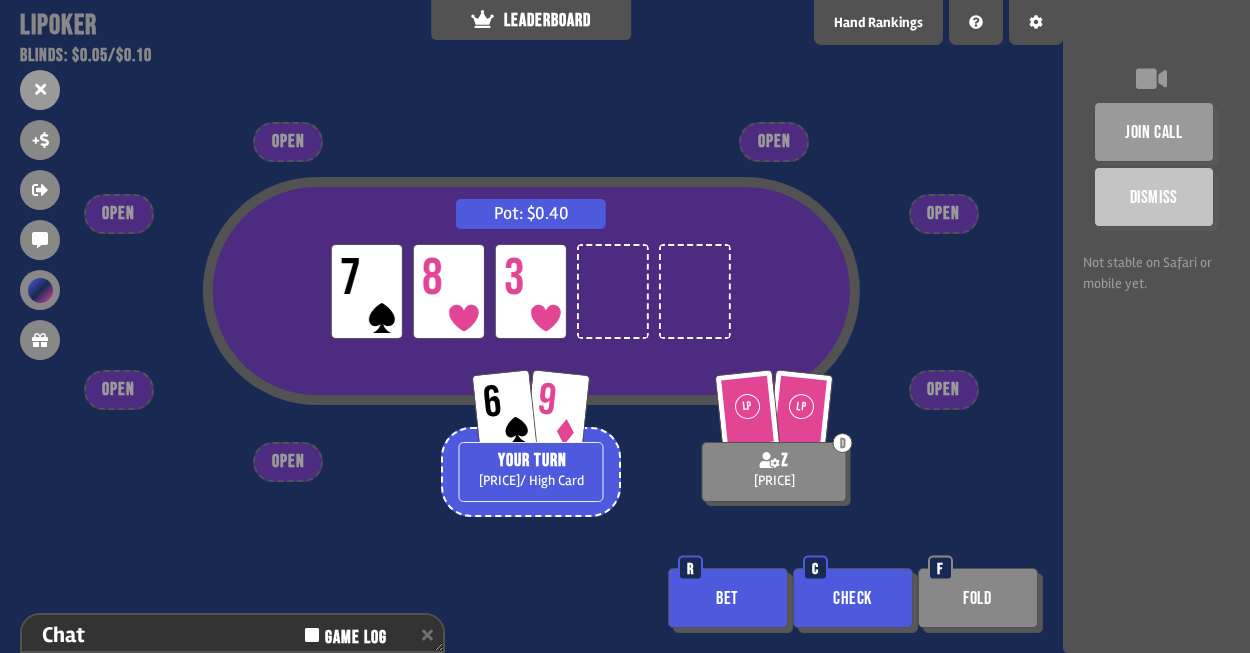 click on "Bet" at bounding box center [728, 598] 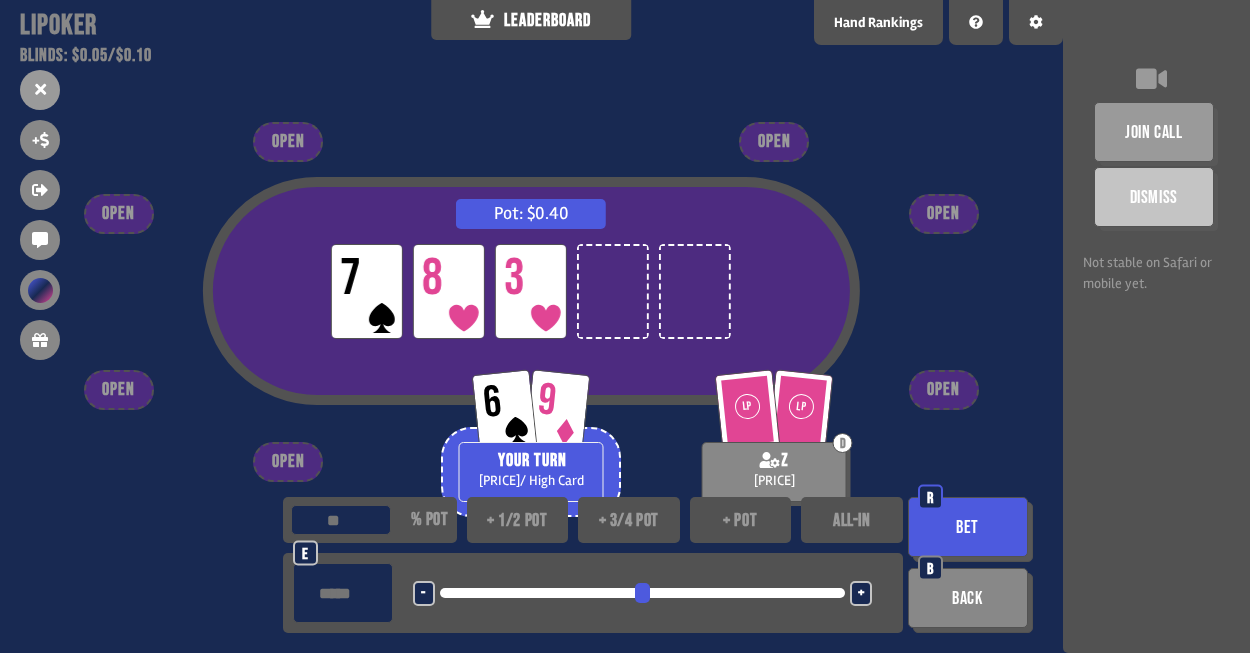 click on "+" at bounding box center [423, 594] 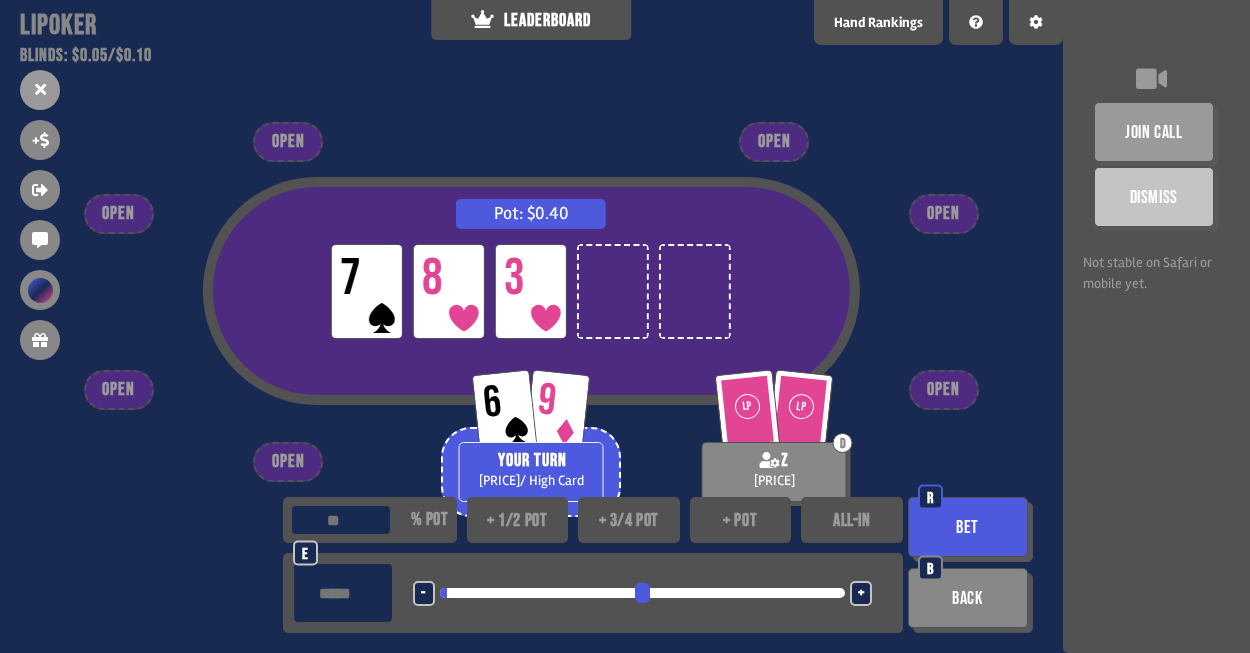 click on "+" at bounding box center [423, 594] 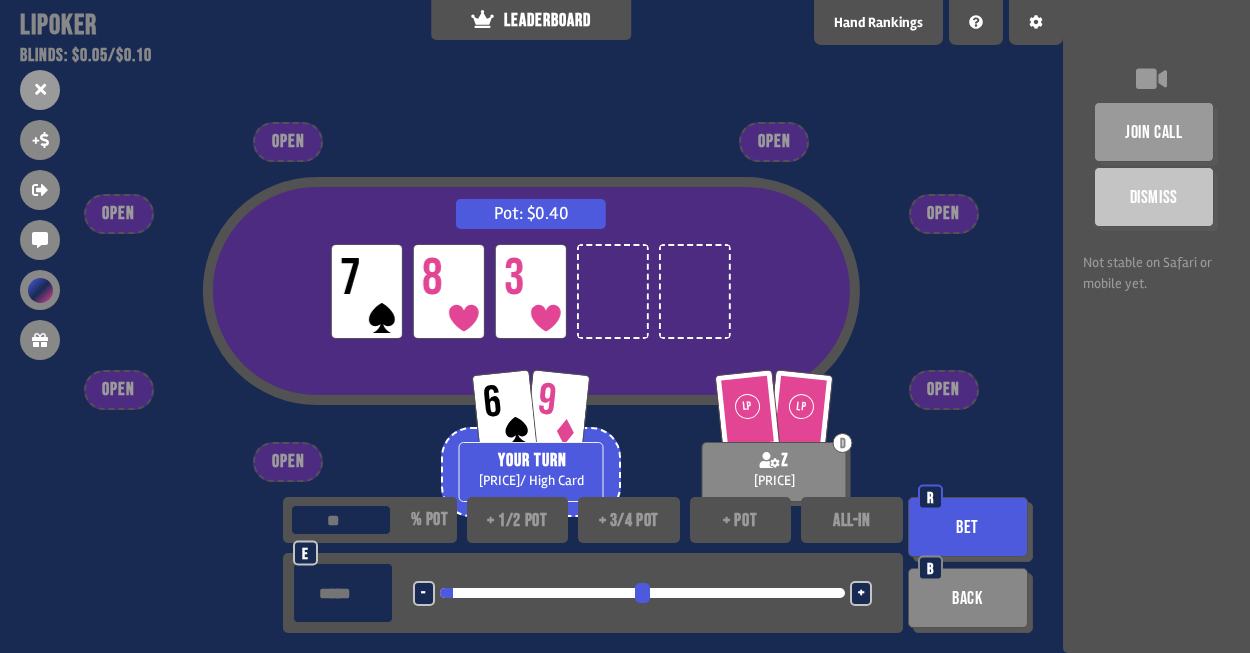 click on "Bet" at bounding box center (968, 527) 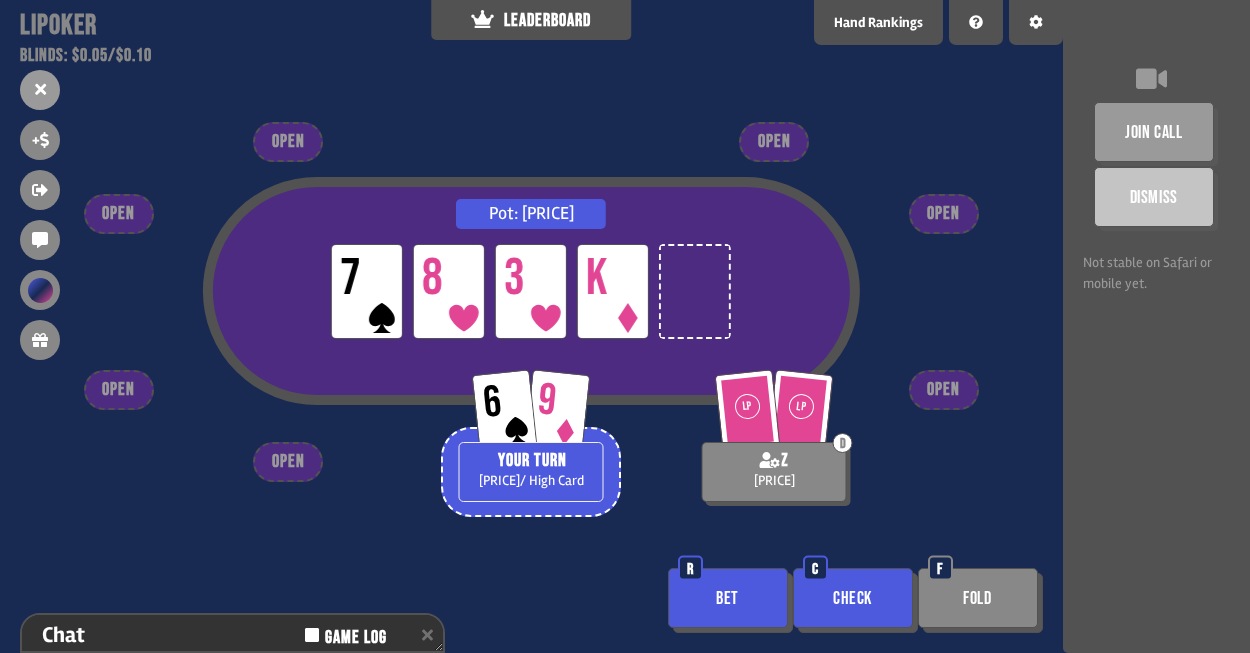 click on "Check" at bounding box center [853, 598] 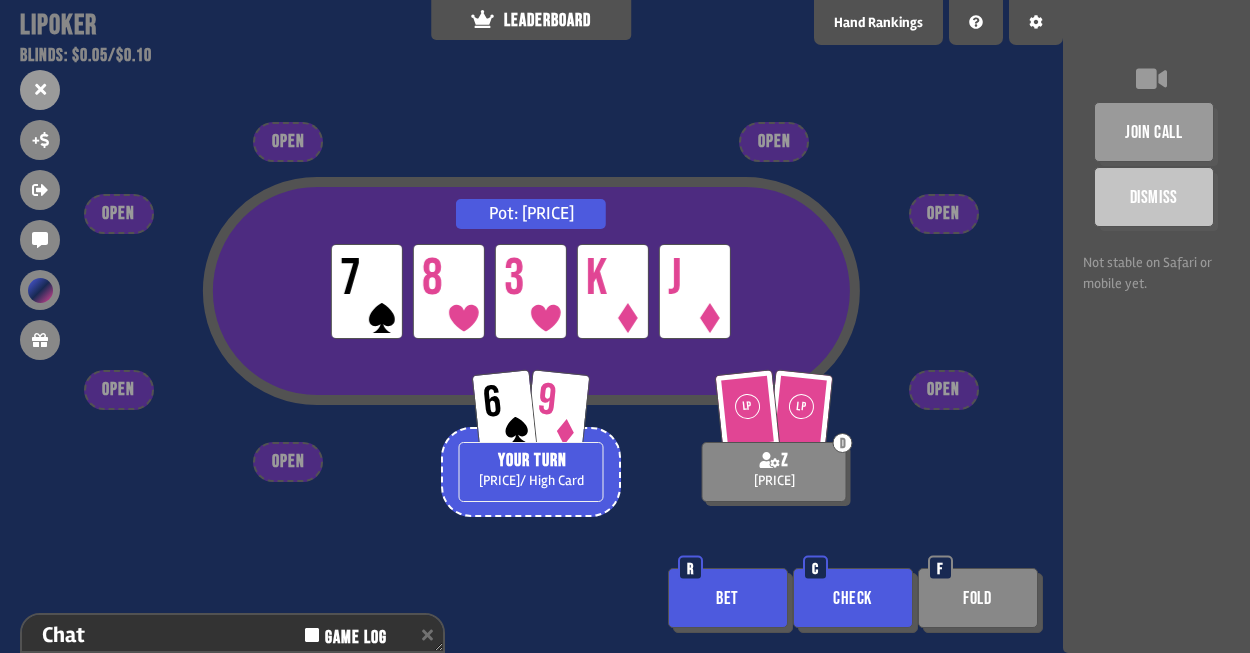 click on "Check" at bounding box center [853, 598] 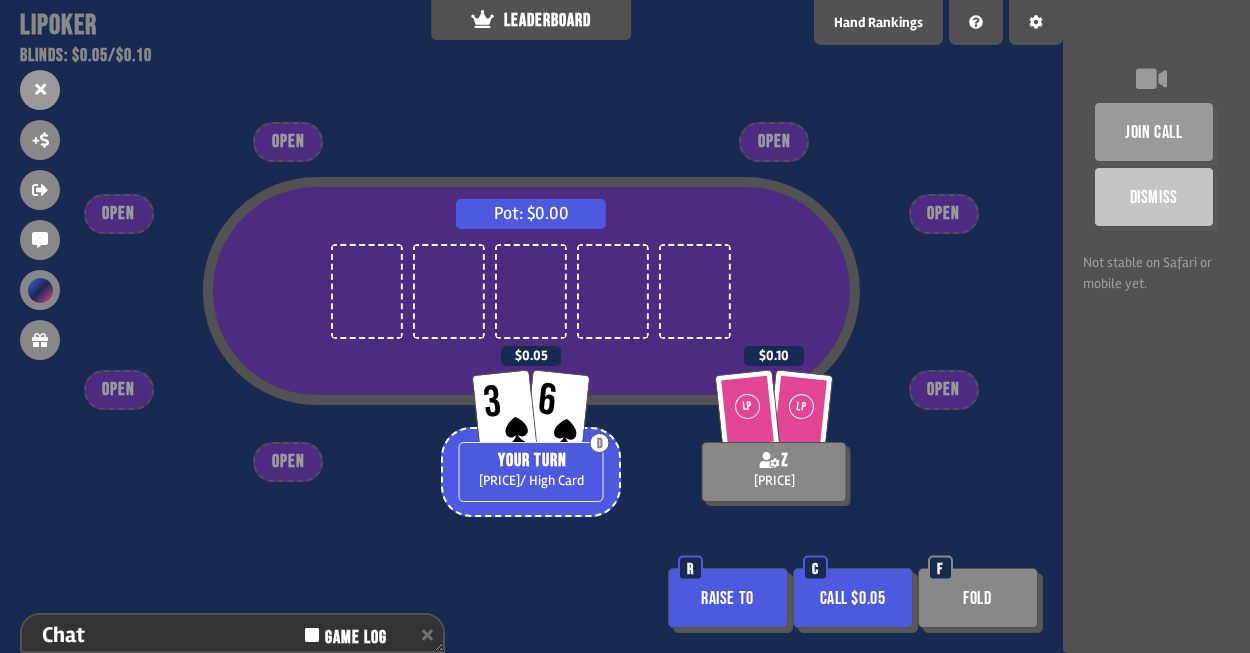 click on "Call $0.05" at bounding box center (853, 598) 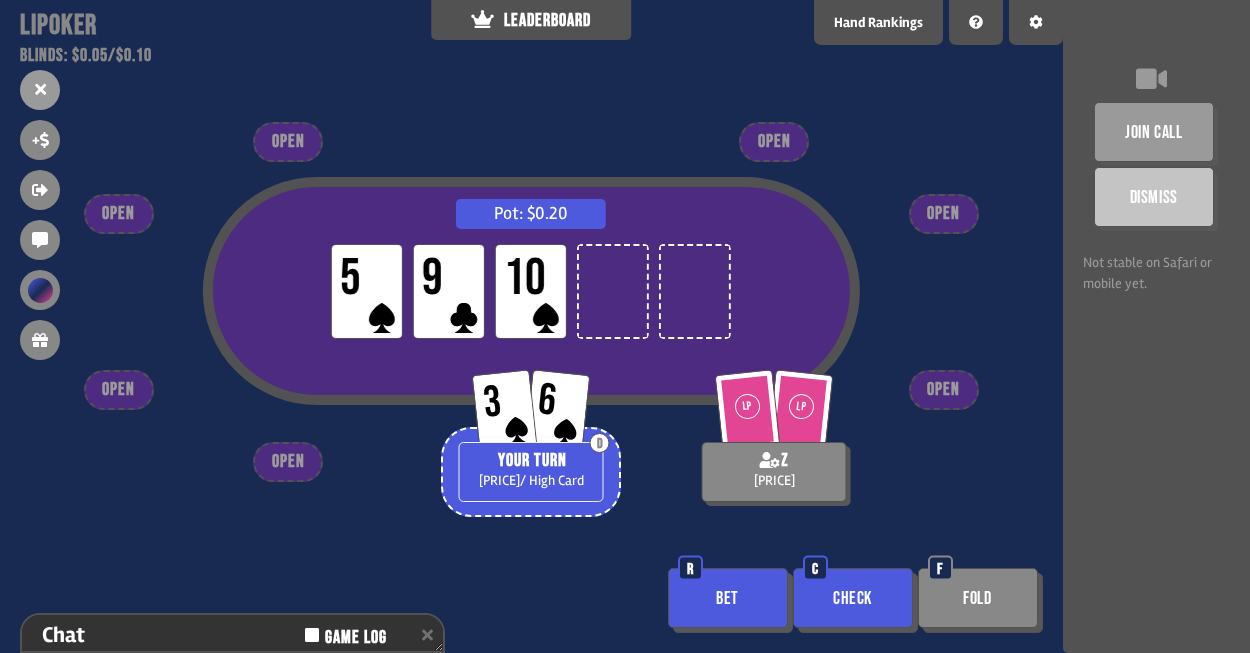 click on "Check" at bounding box center [853, 598] 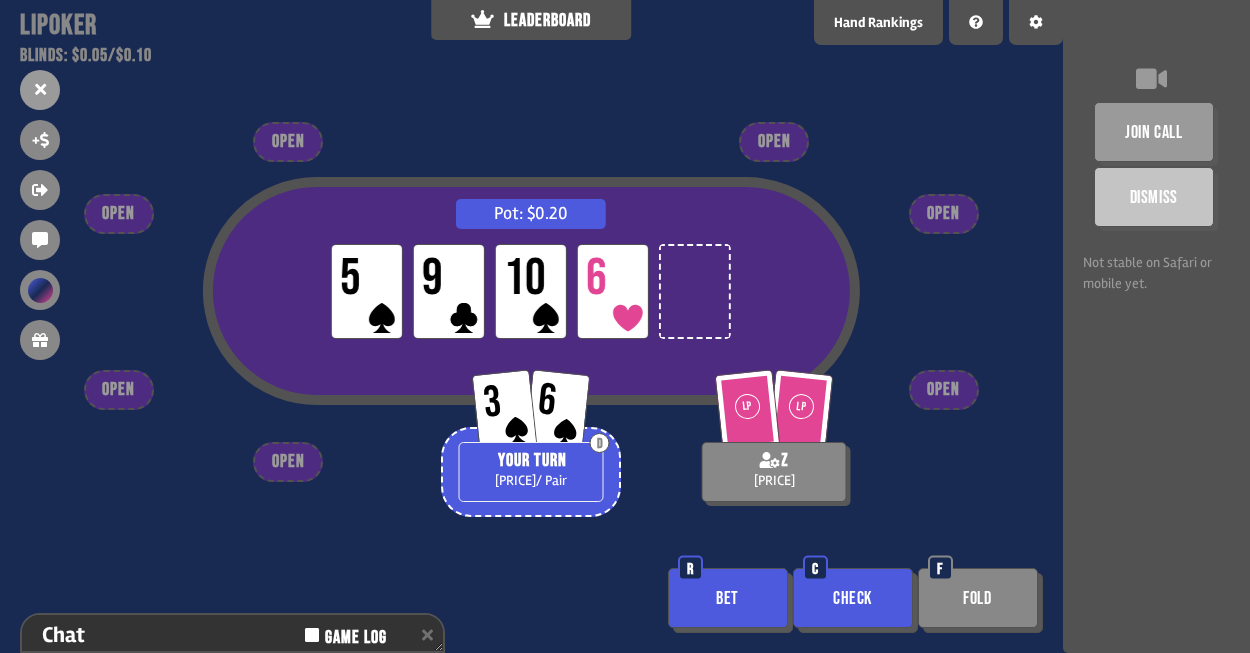 click on "Bet" at bounding box center [728, 598] 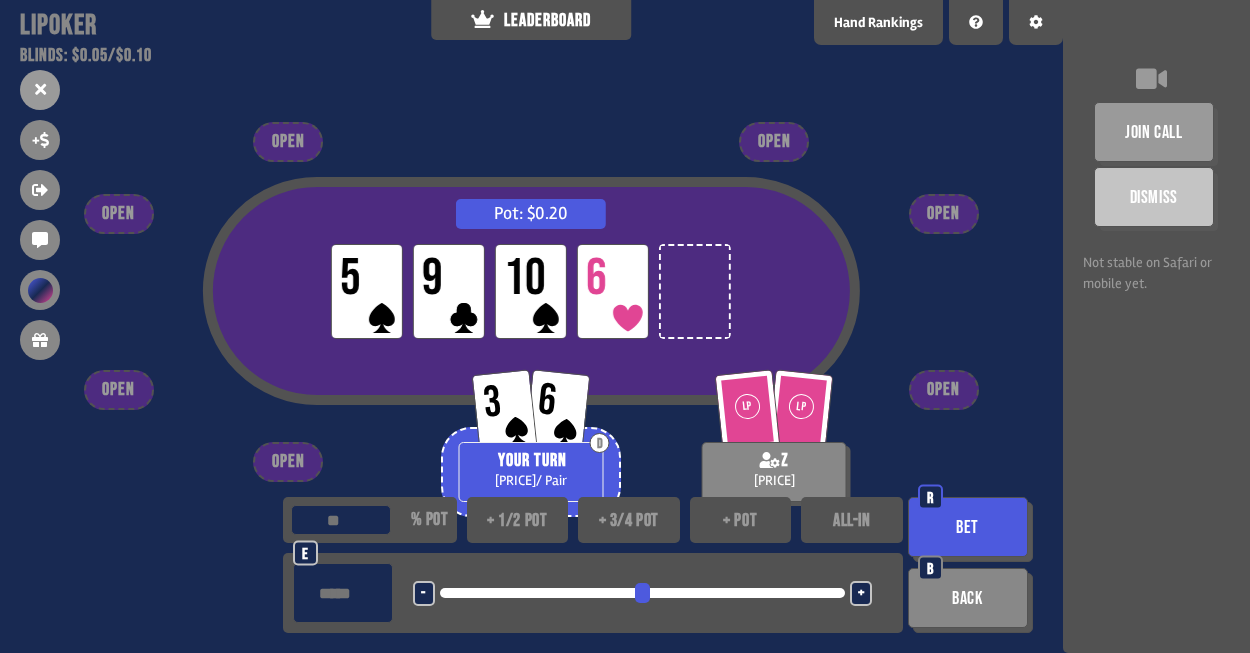 click on "Bet" at bounding box center (968, 527) 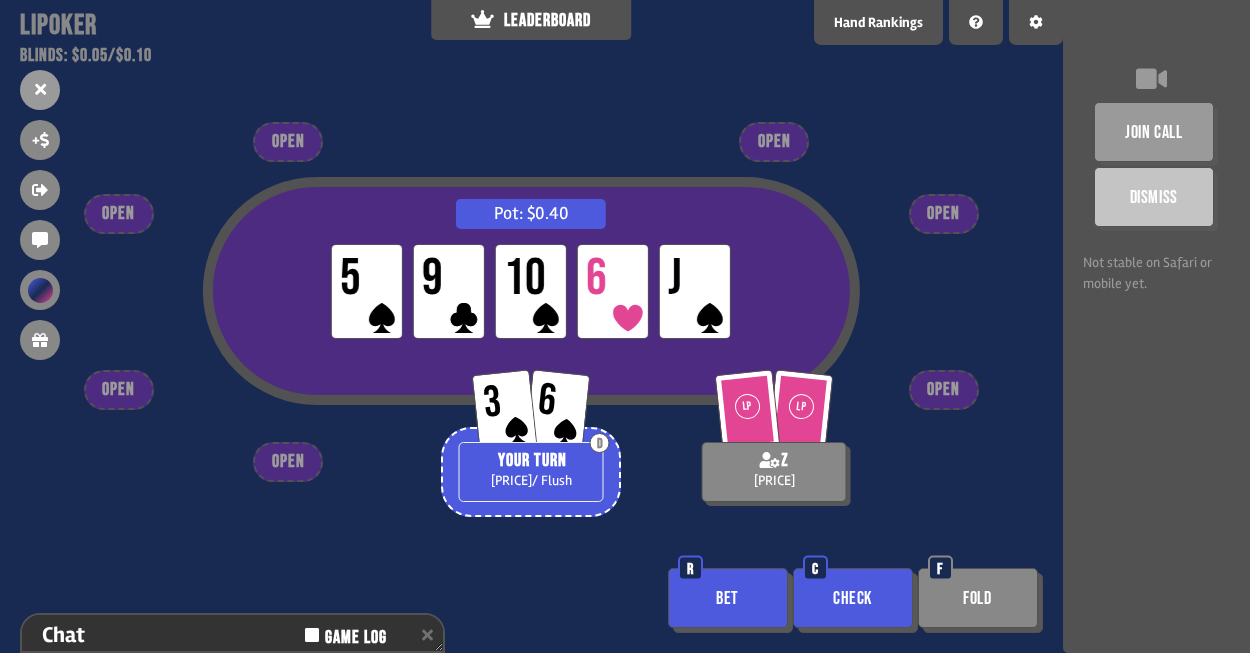 click on "Patreon" at bounding box center [664, 630] 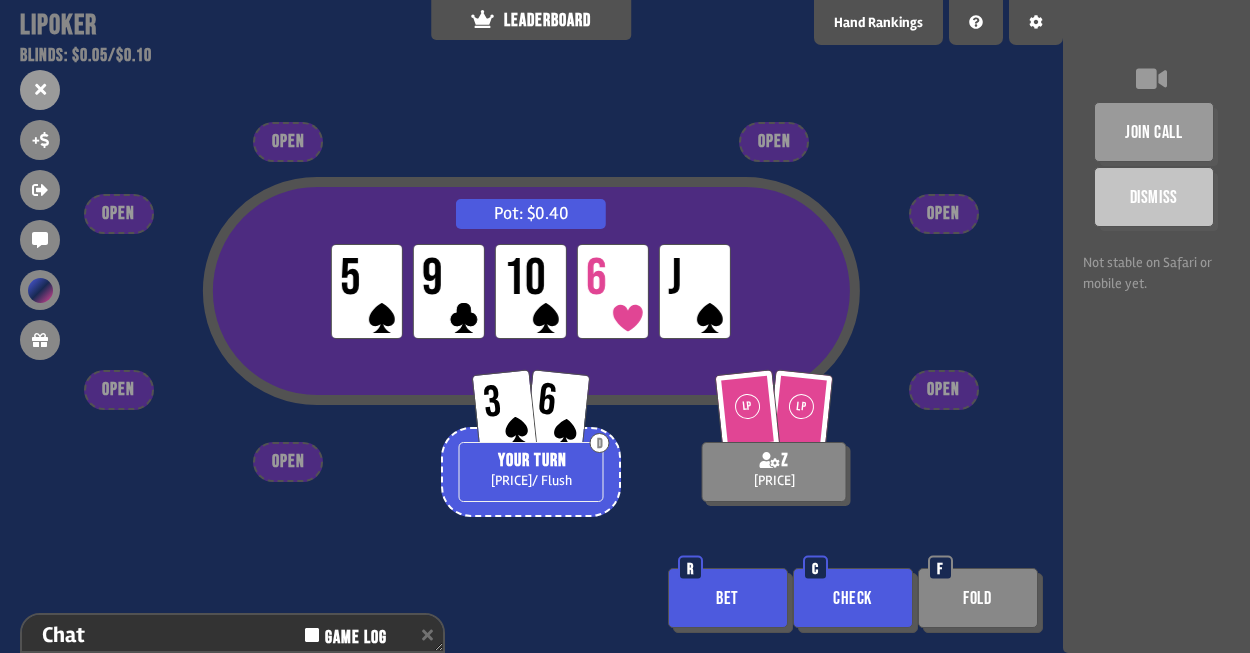 click on "Bet" at bounding box center [728, 598] 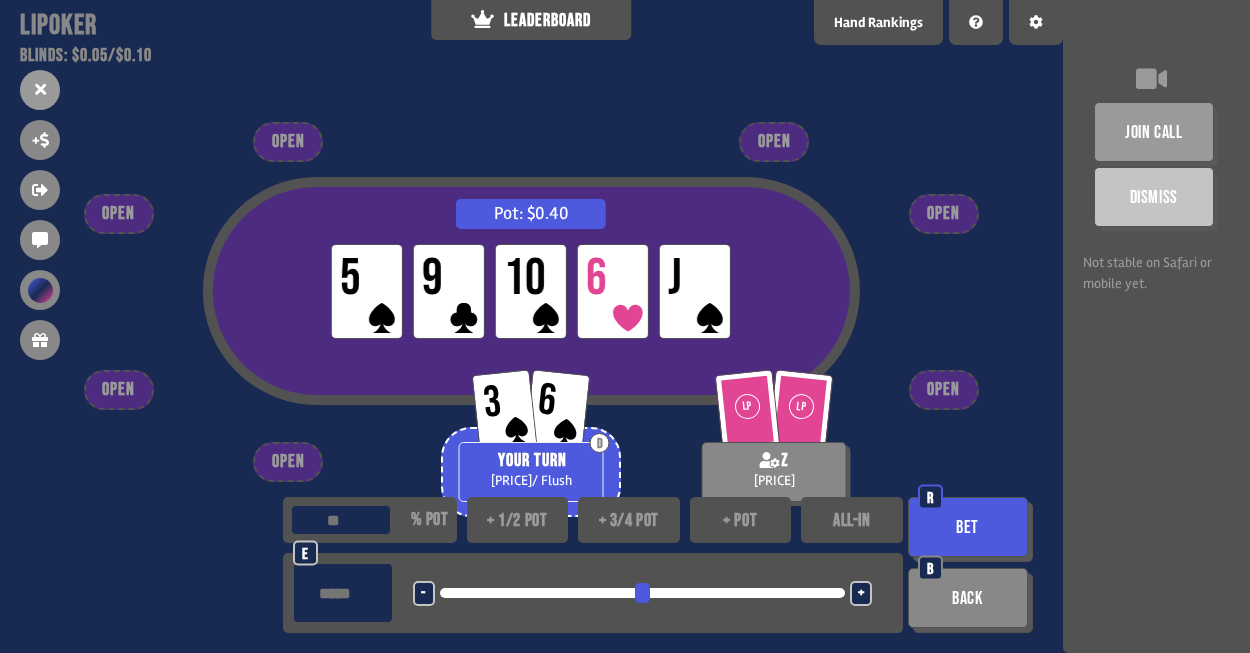 click on "+" at bounding box center [861, 593] 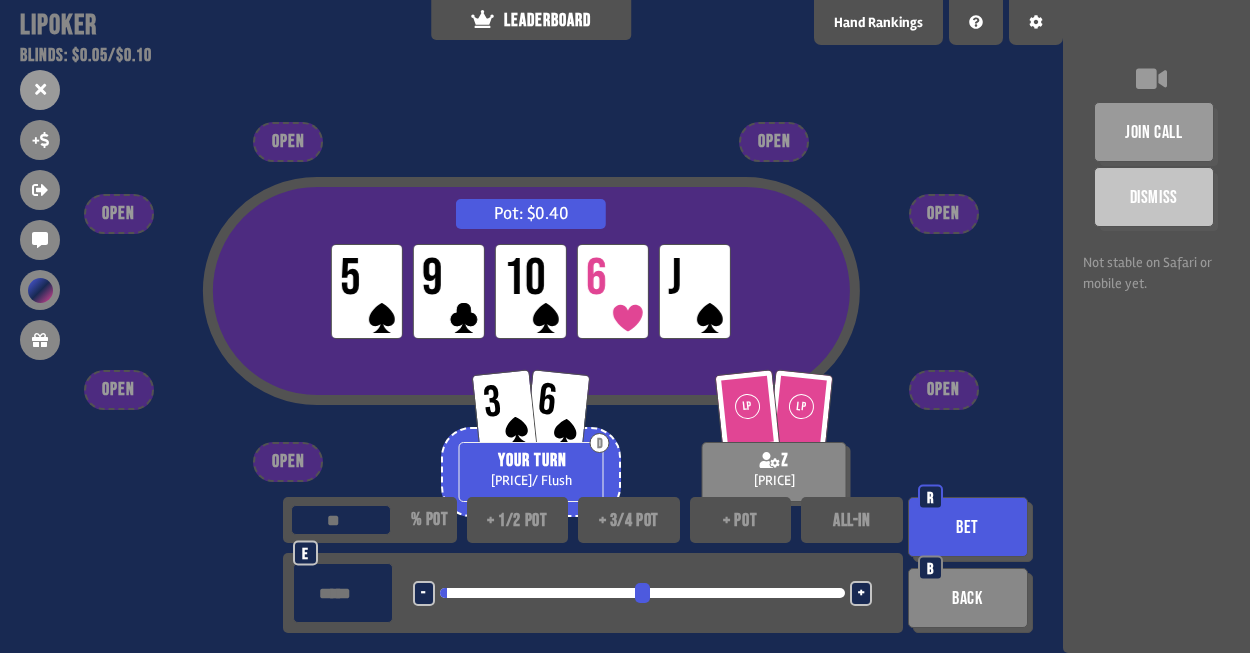 click on "+" at bounding box center (861, 593) 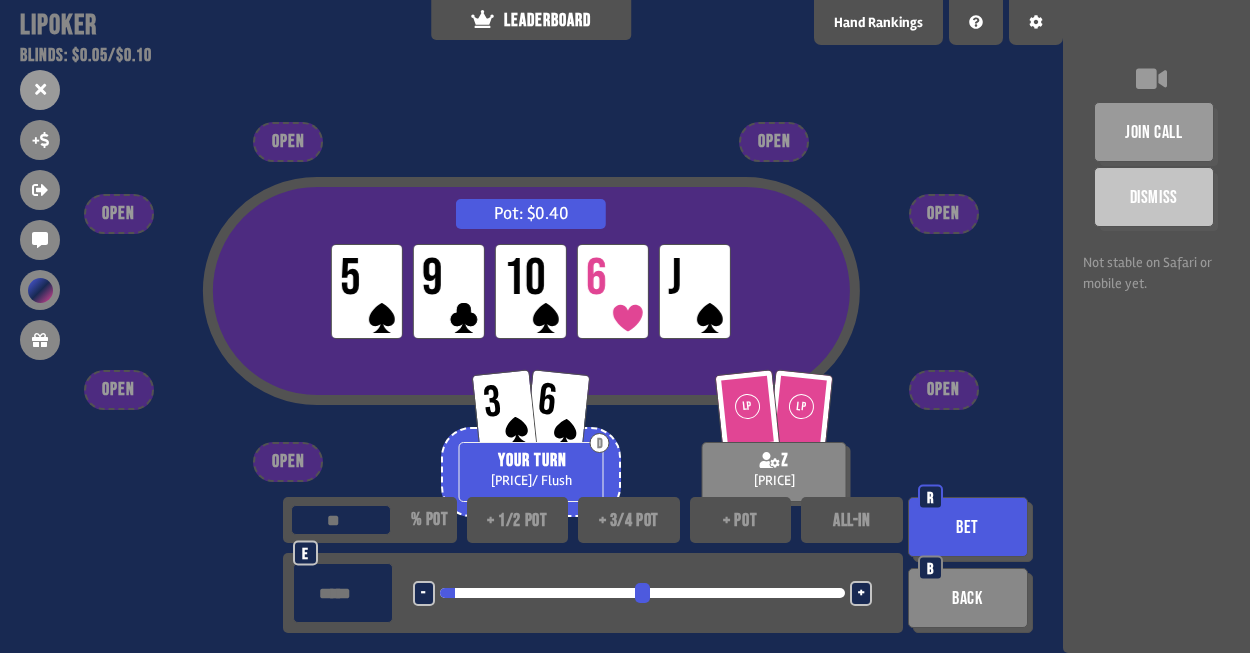 click on "+" at bounding box center [423, 594] 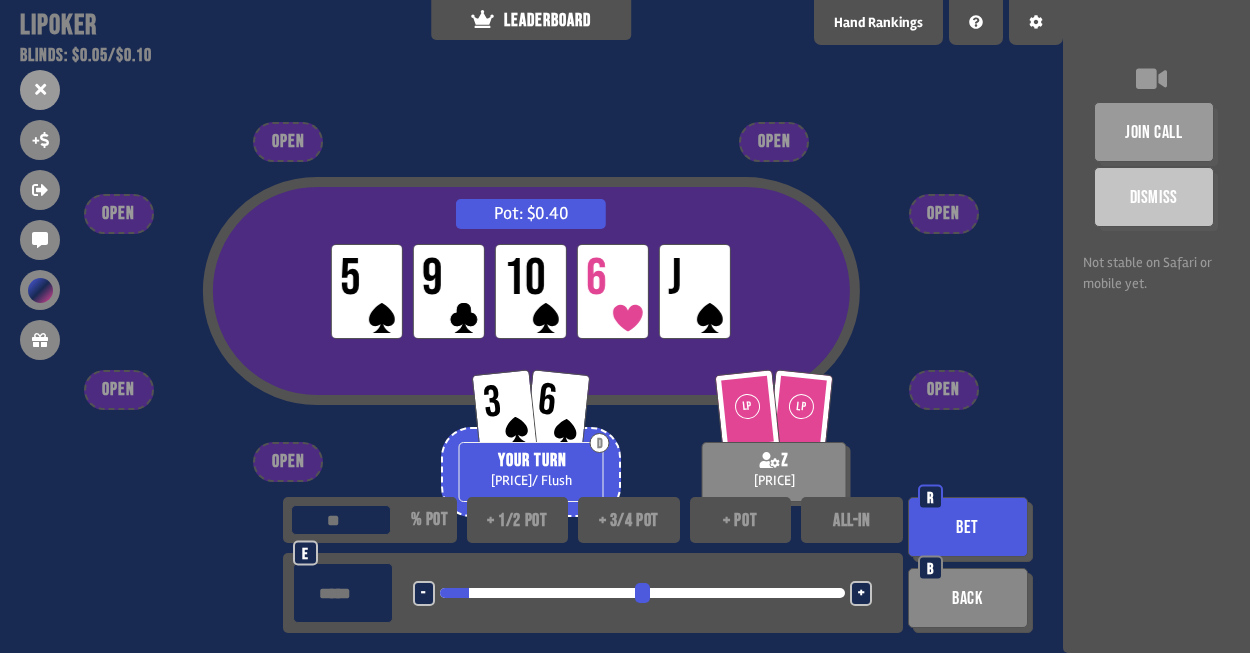click on "Bet" at bounding box center [968, 527] 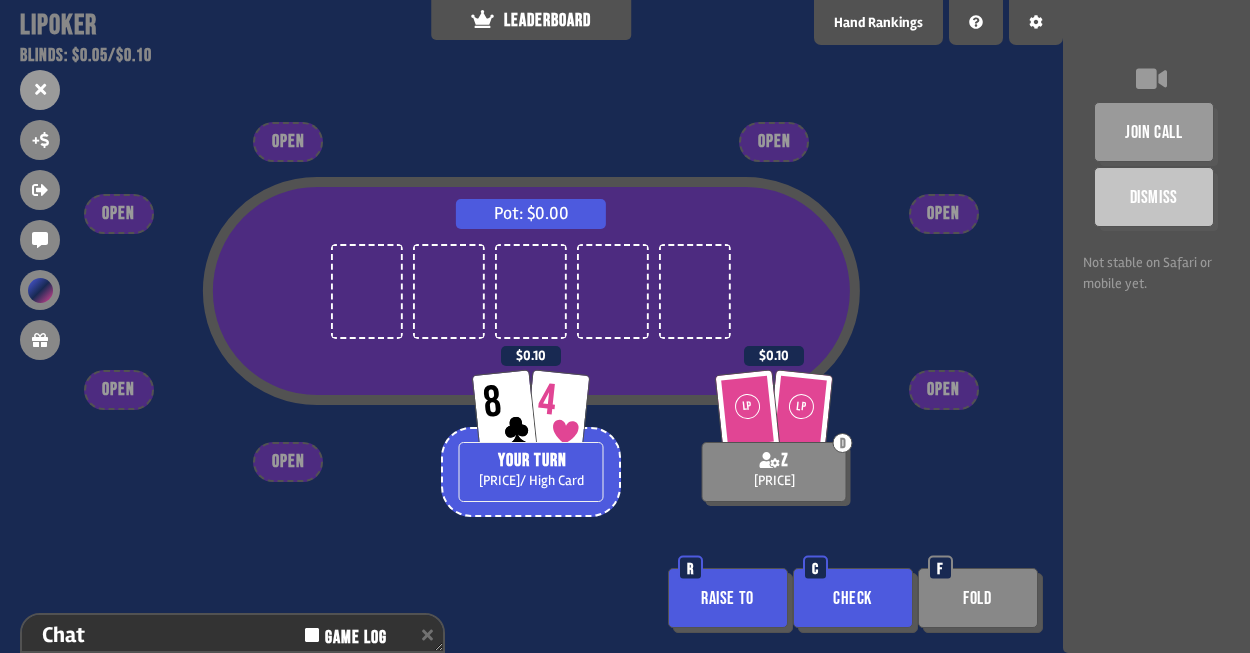 click on "Raise to" at bounding box center [728, 598] 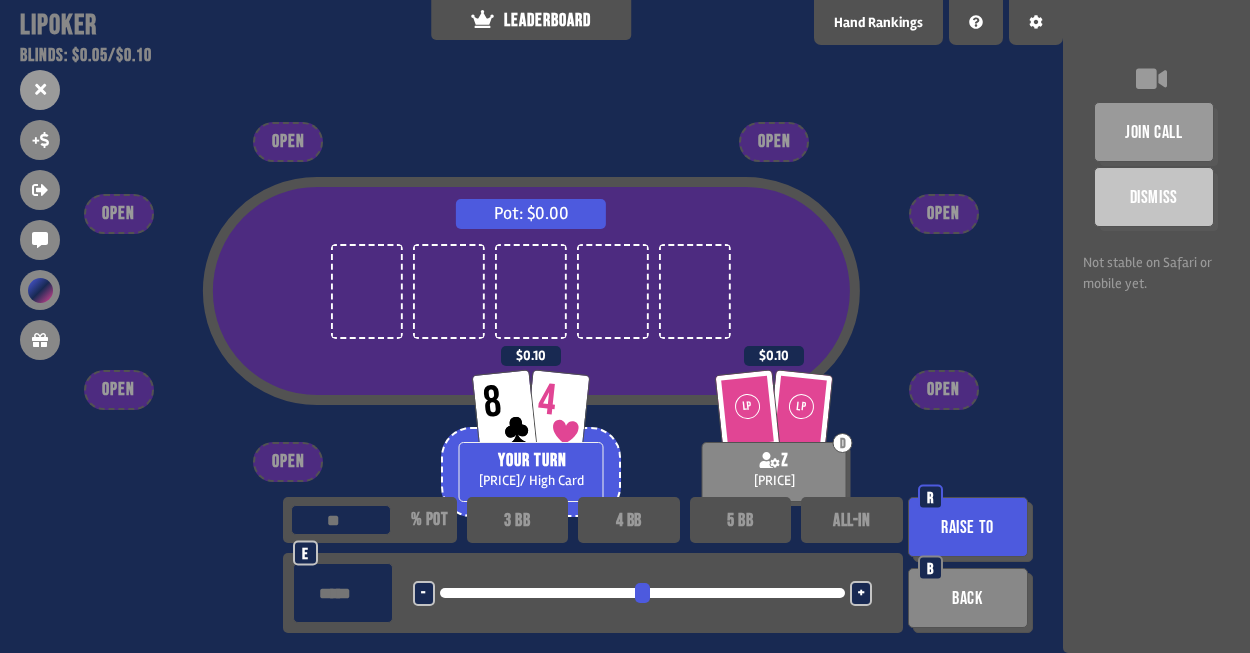 click on "OPEN" at bounding box center [944, 390] 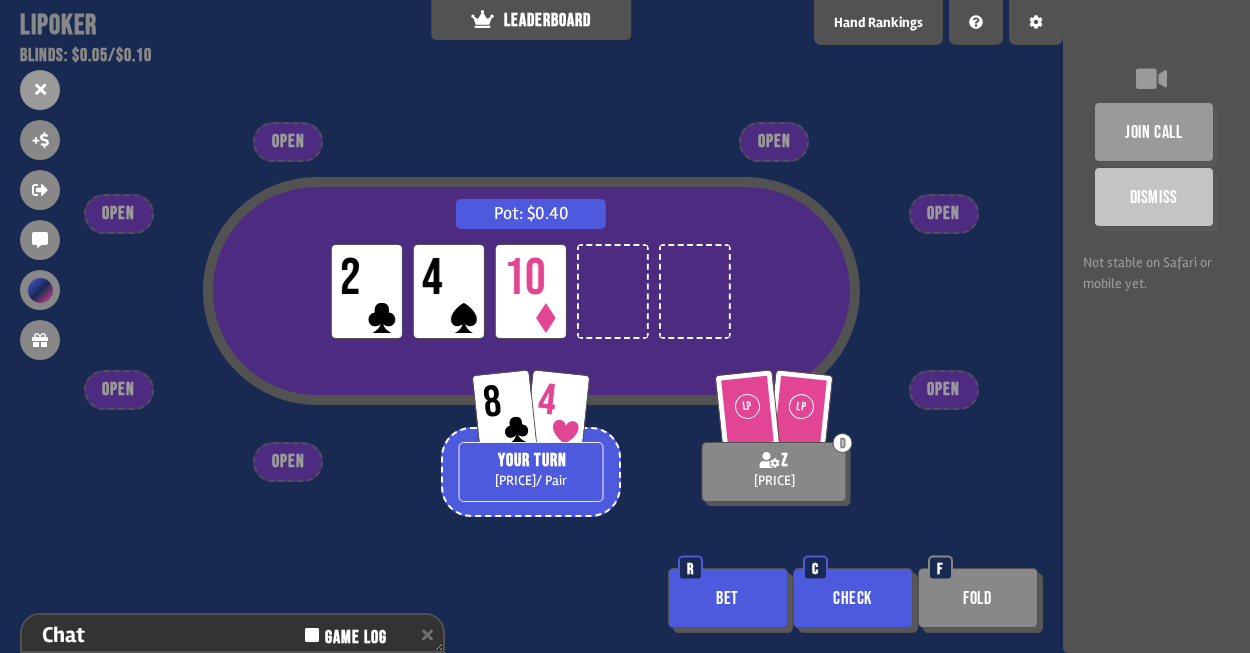 click on "Bet" at bounding box center (728, 598) 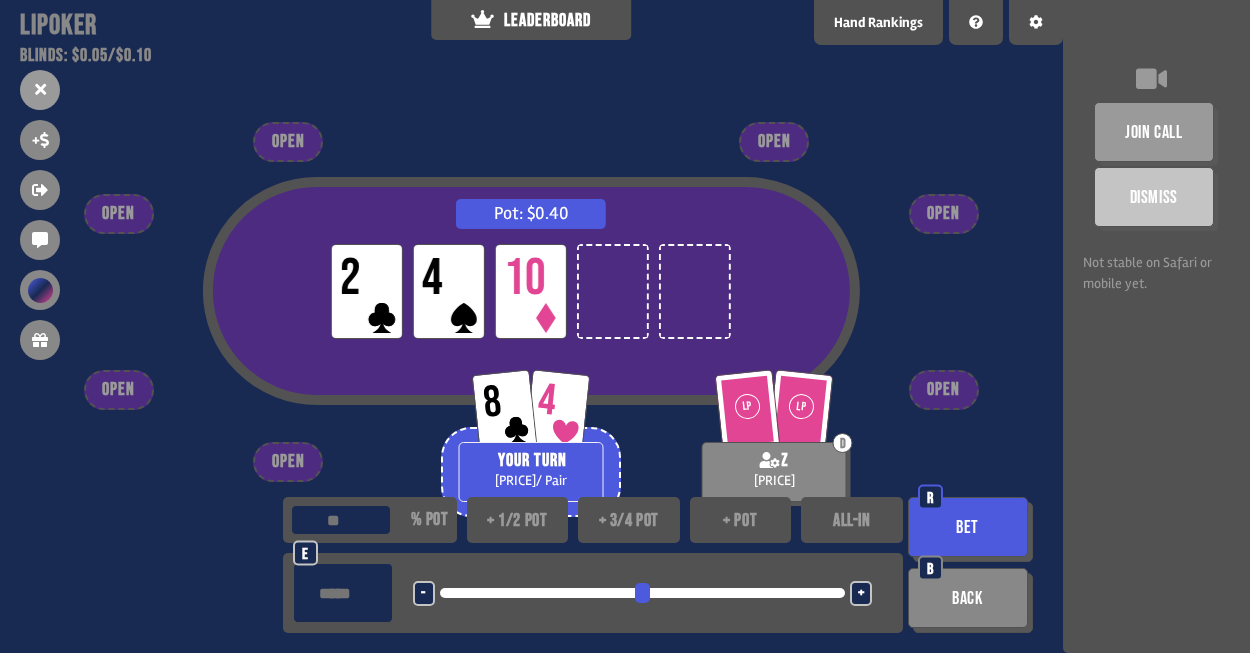 click on "Bet" at bounding box center (968, 527) 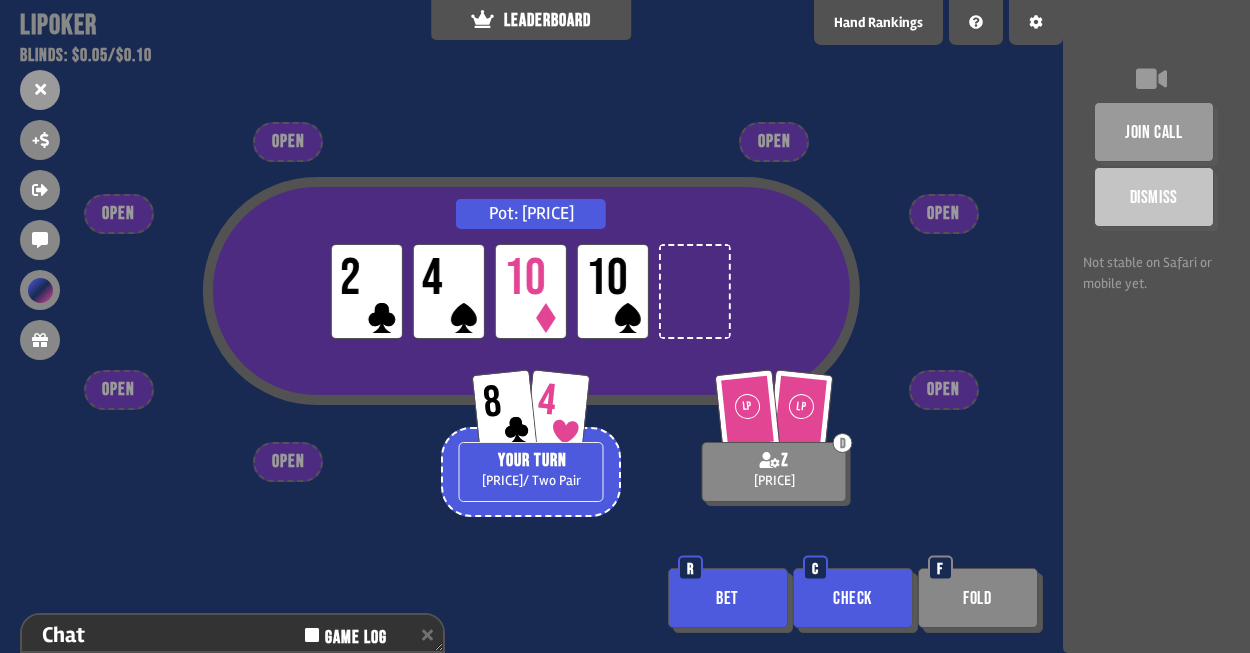 click on "Bet" at bounding box center [728, 598] 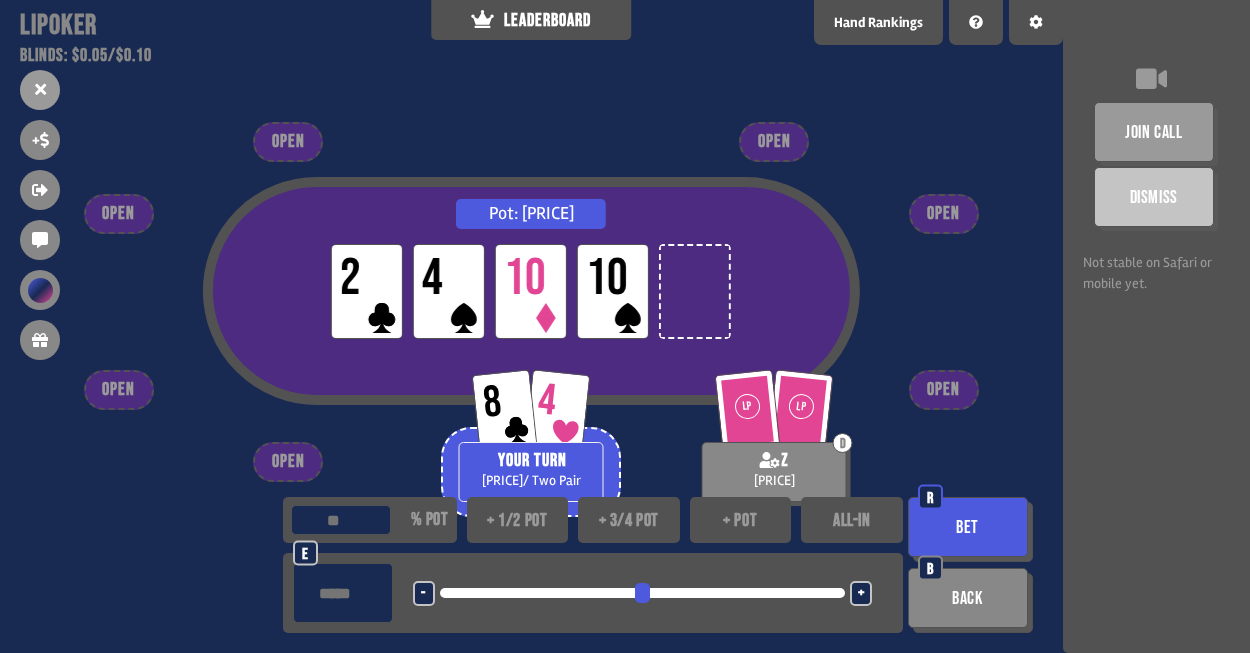 click on "Bet" at bounding box center (968, 527) 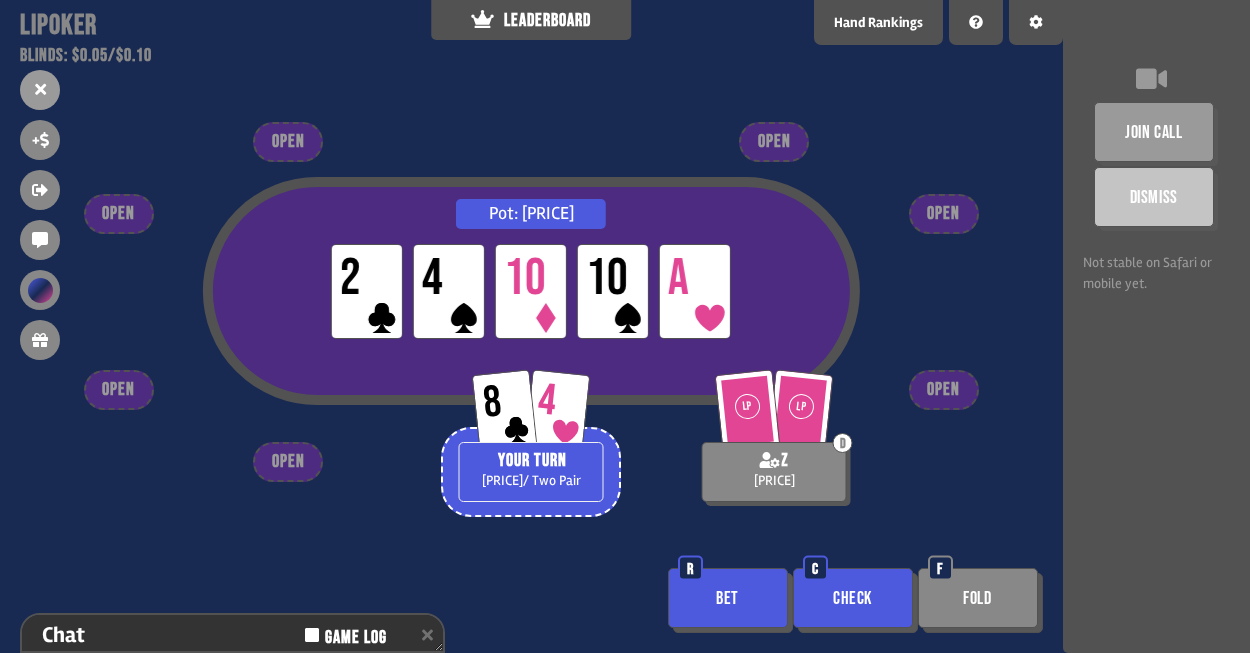 click on "Check" at bounding box center (853, 598) 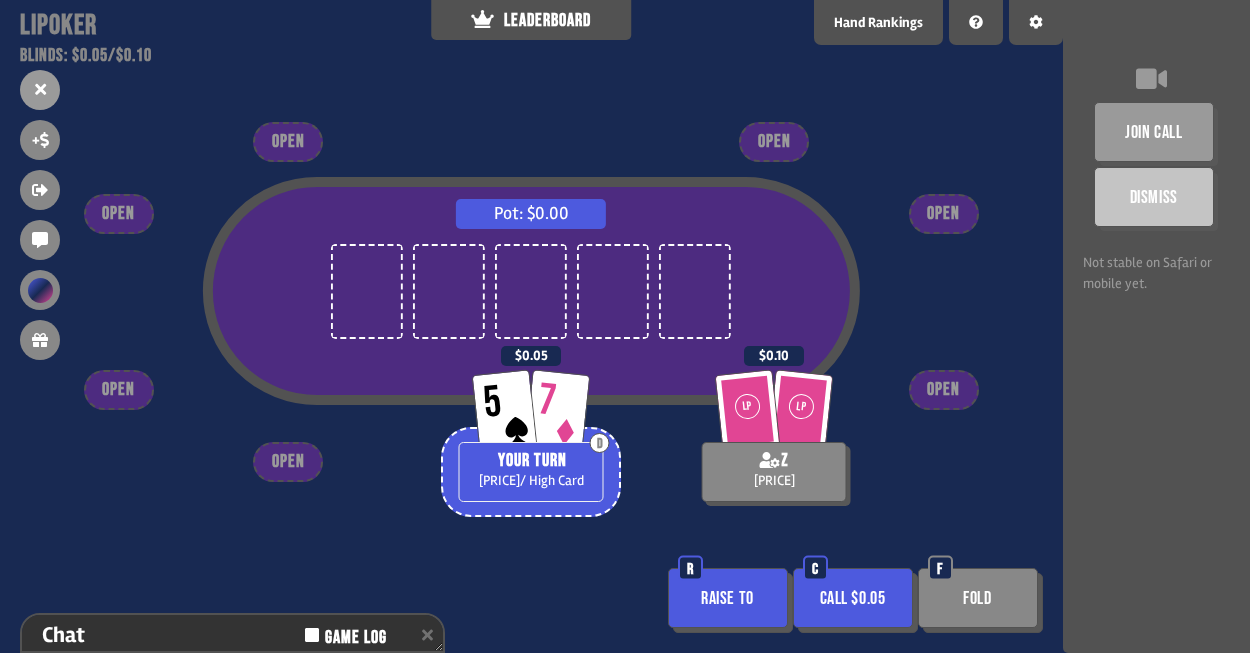 click at bounding box center [733, 603] 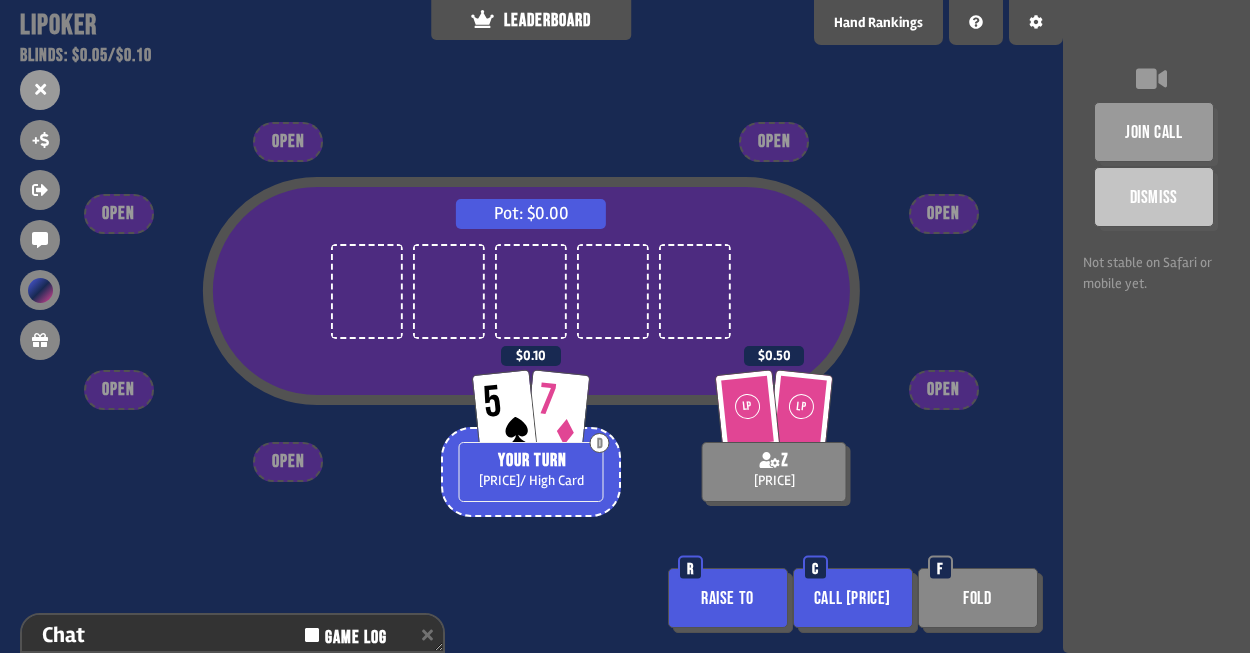 click on "Fold" at bounding box center (978, 598) 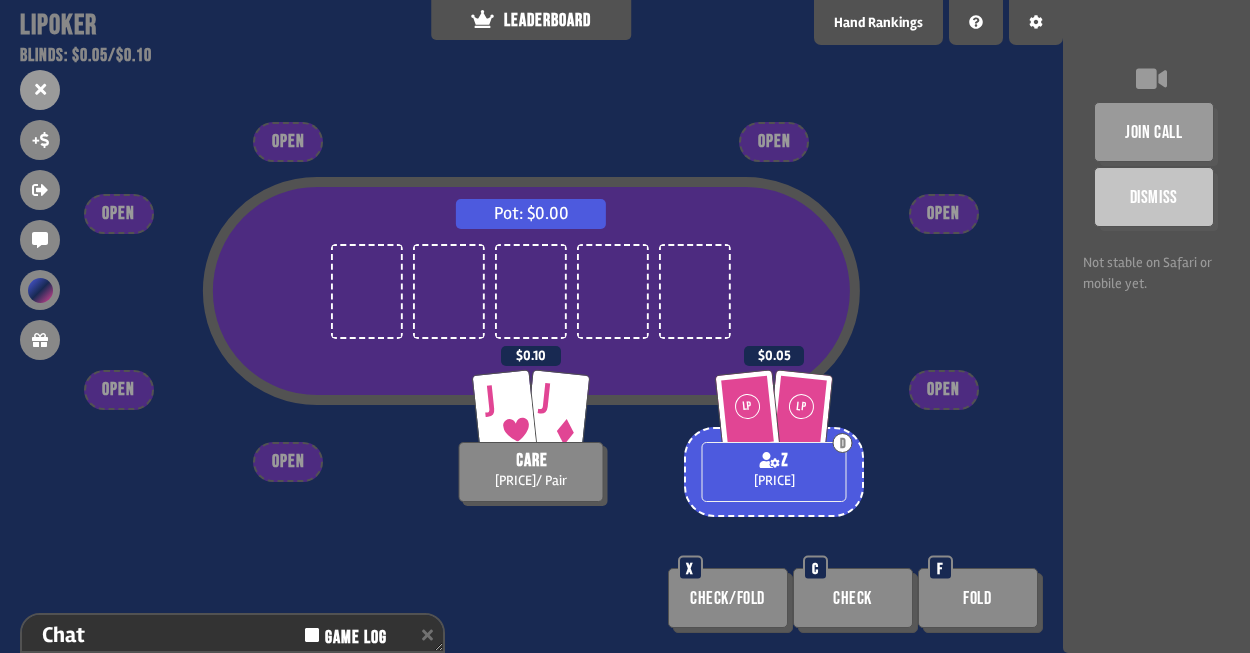scroll, scrollTop: 98, scrollLeft: 0, axis: vertical 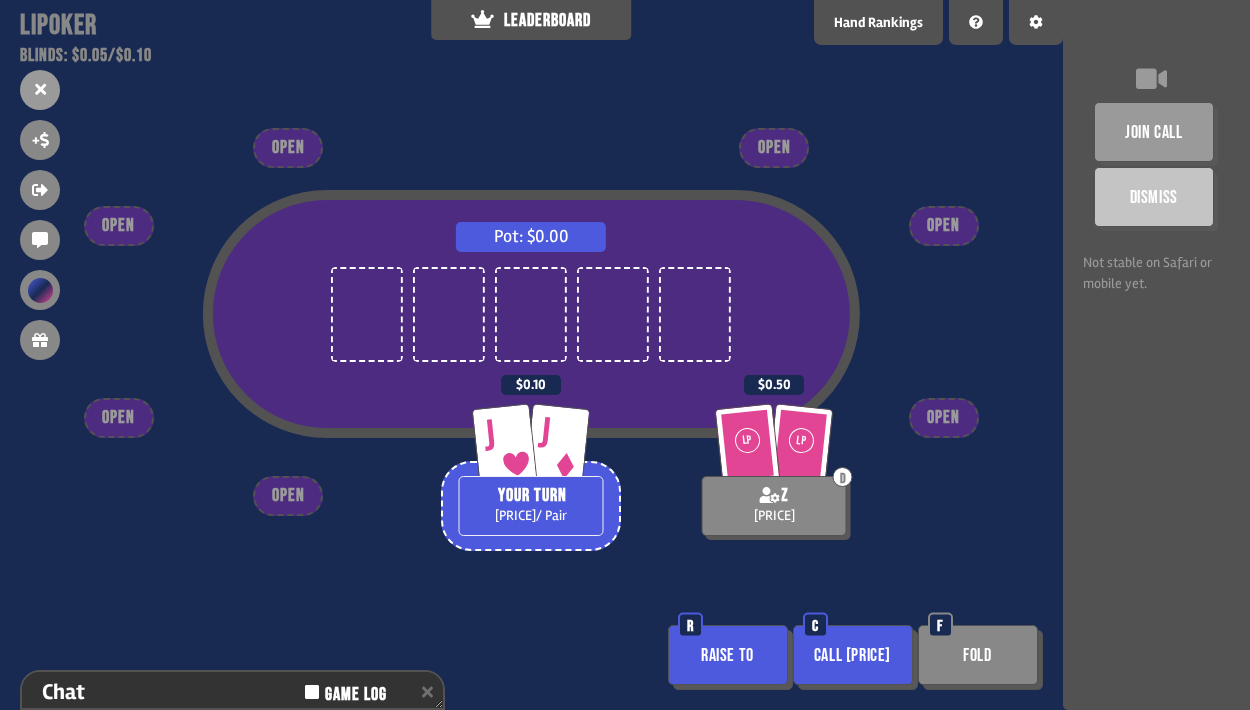 click on "Raise to" at bounding box center (728, 655) 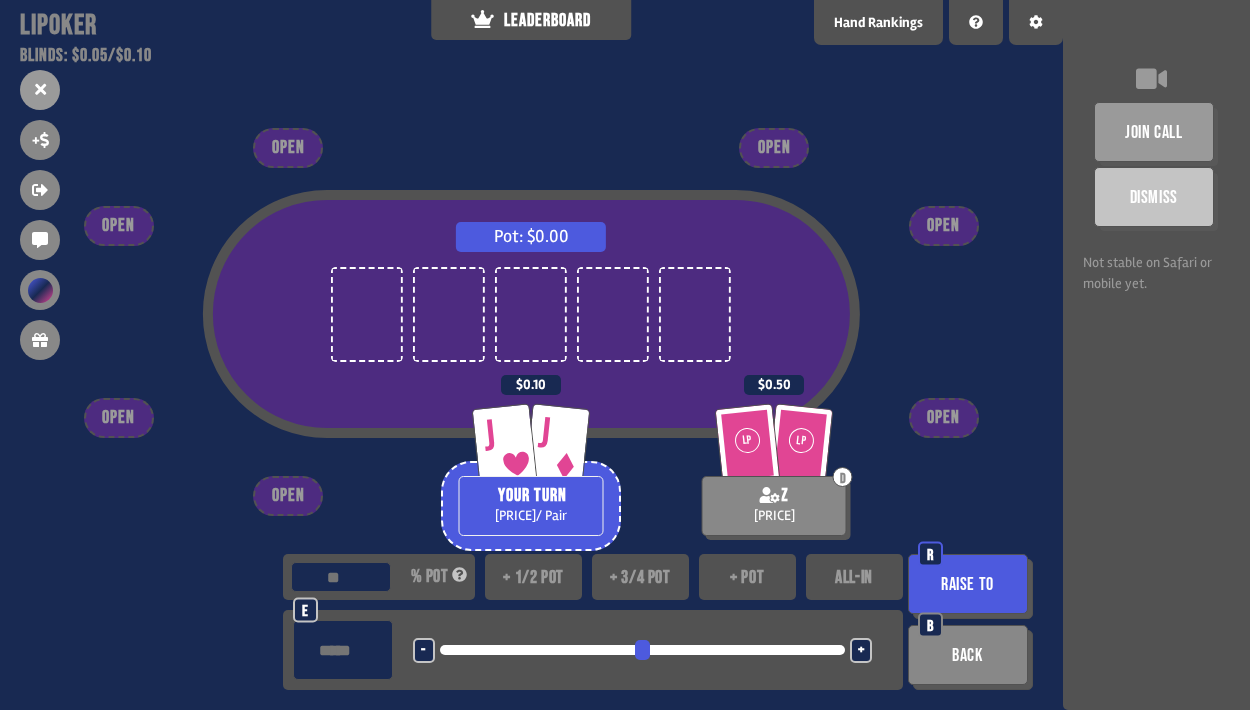 click on "Raise to" at bounding box center [968, 584] 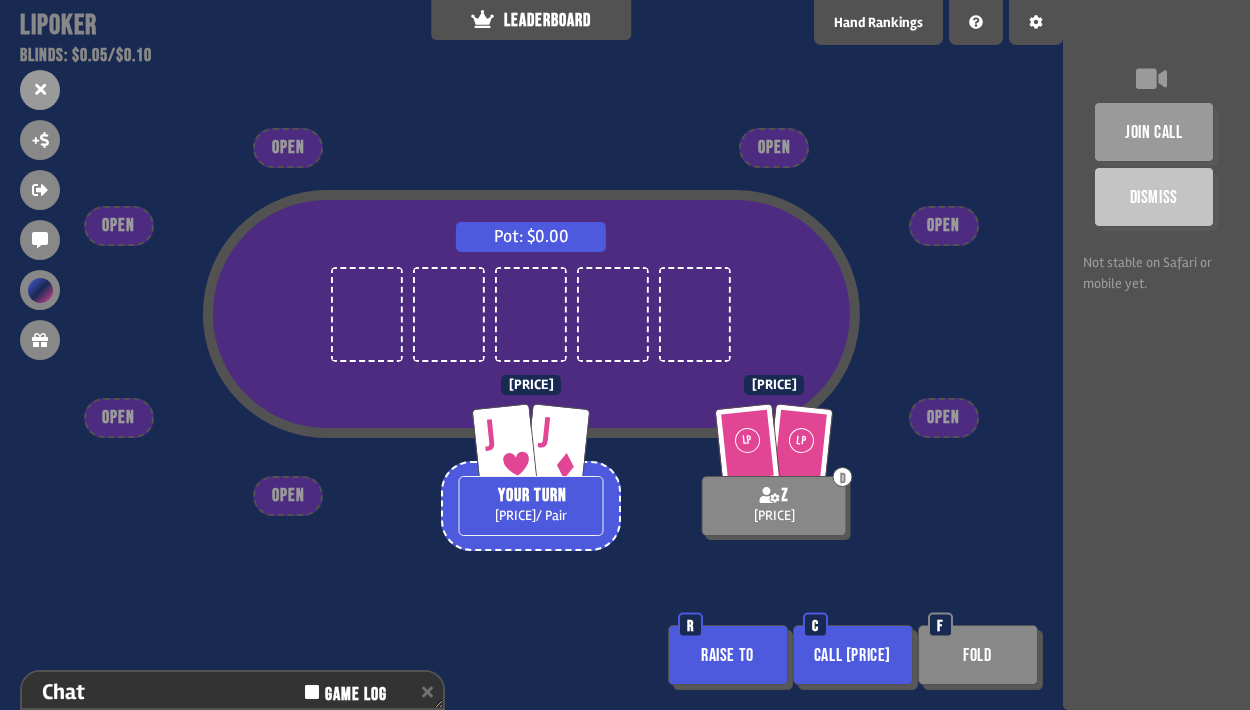 click on "Raise to" at bounding box center (728, 655) 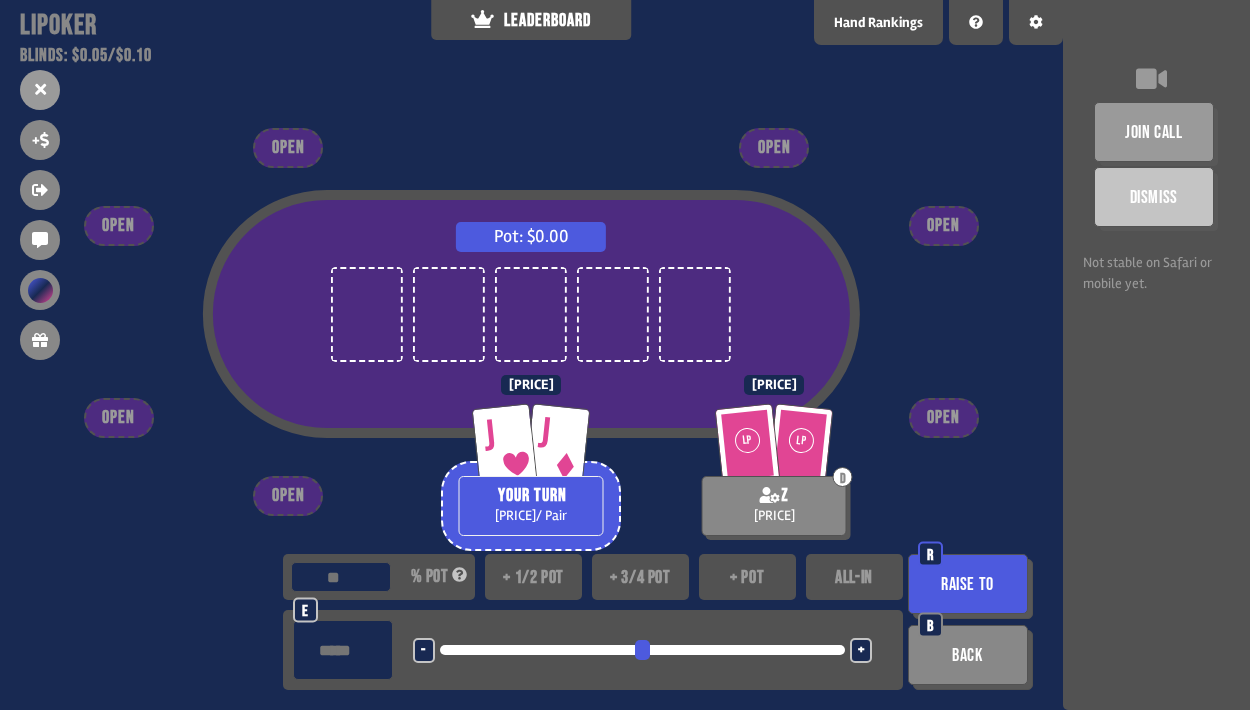 click on "Raise to" at bounding box center (968, 584) 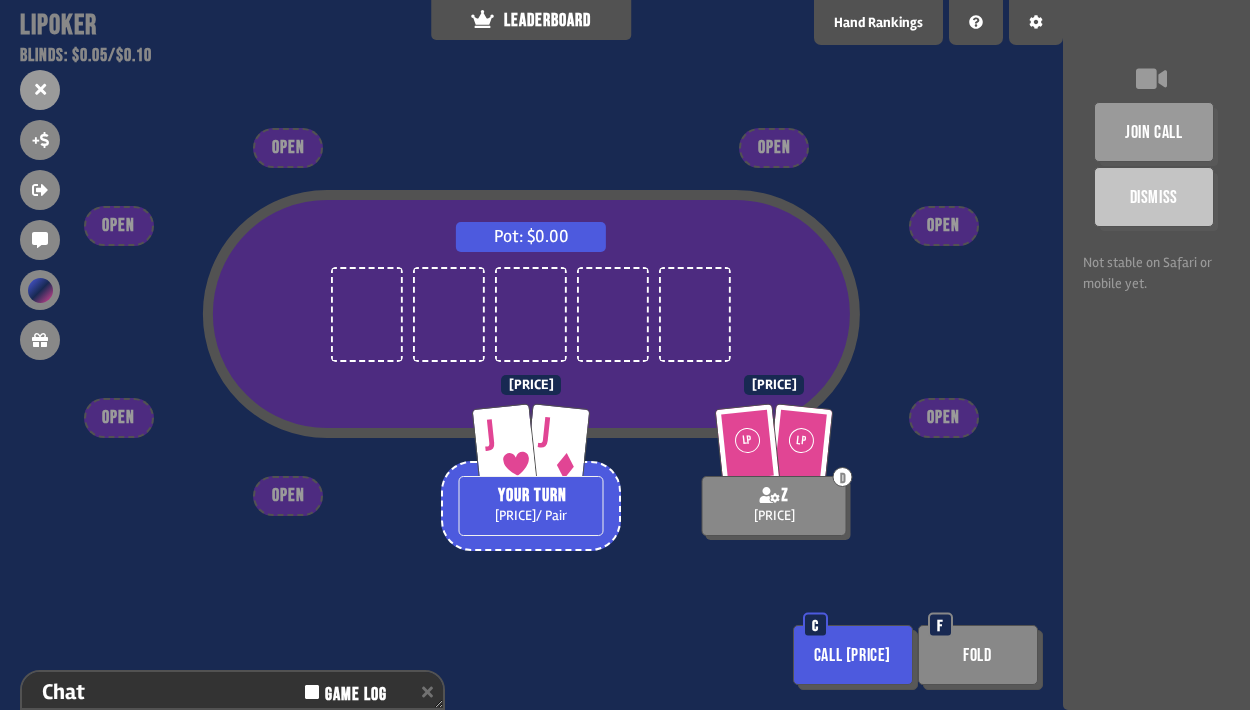 click on "Call [PRICE]" at bounding box center [853, 655] 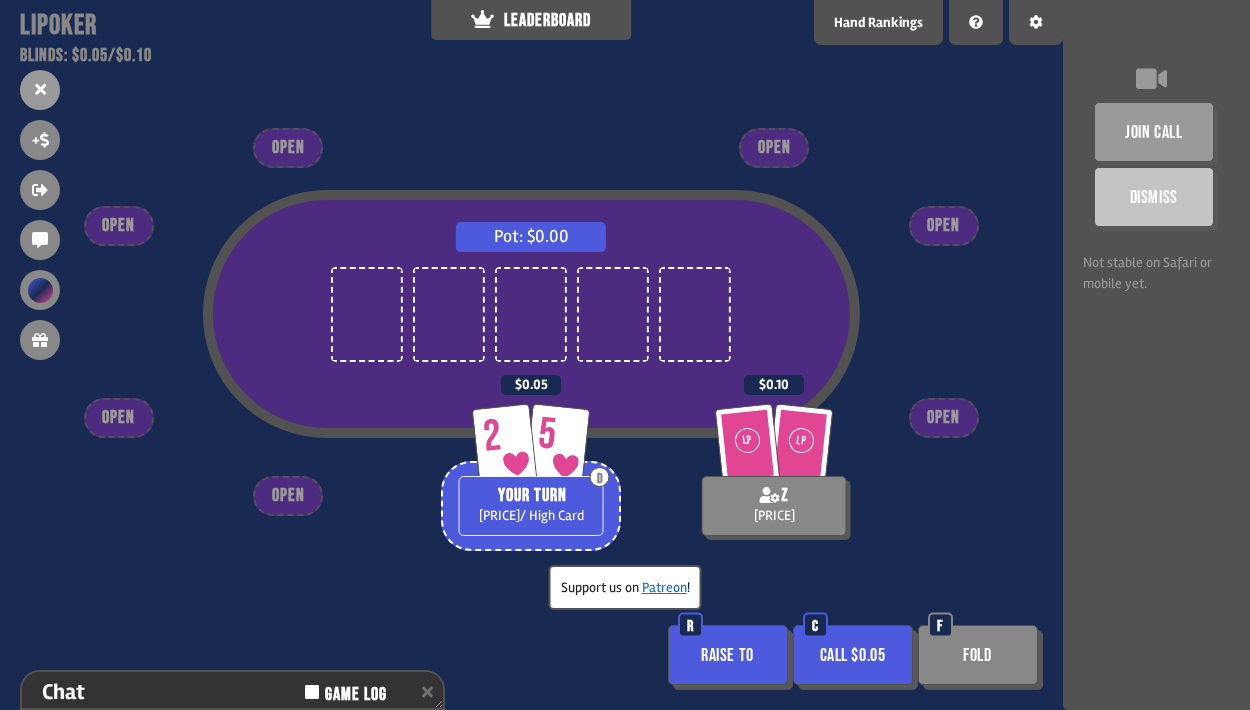click on "Call $0.05" at bounding box center [853, 655] 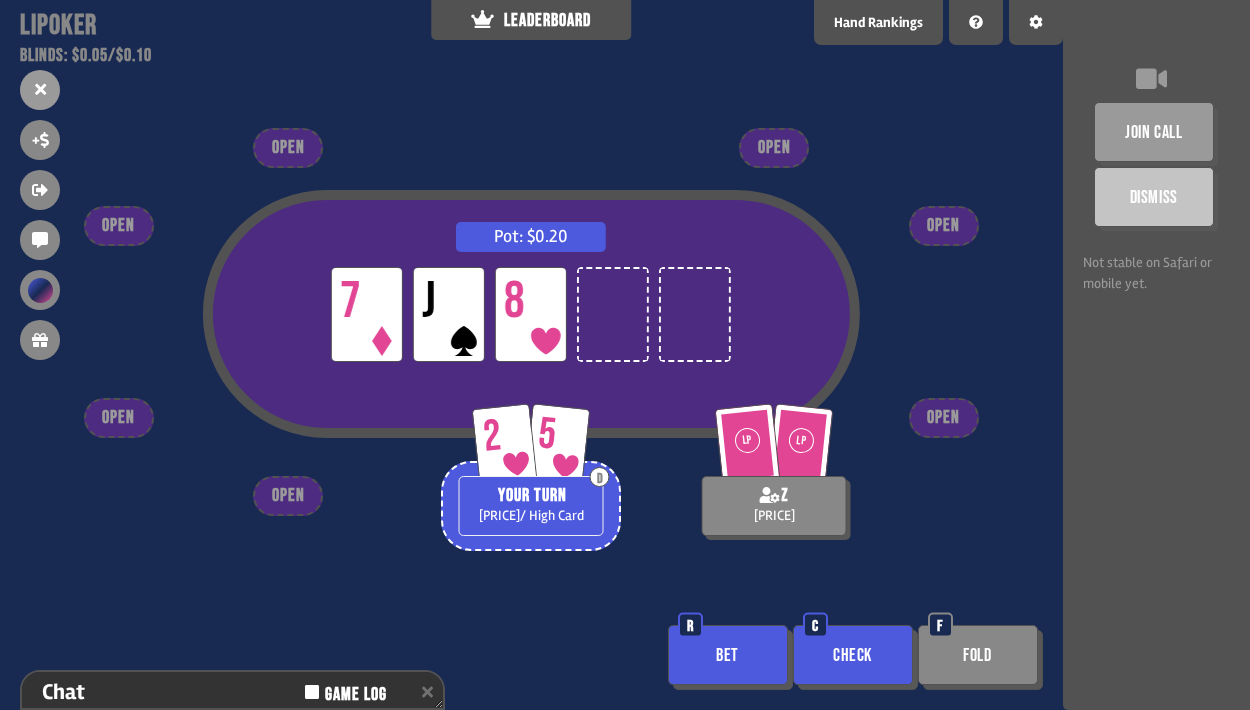 click on "Check" at bounding box center [853, 655] 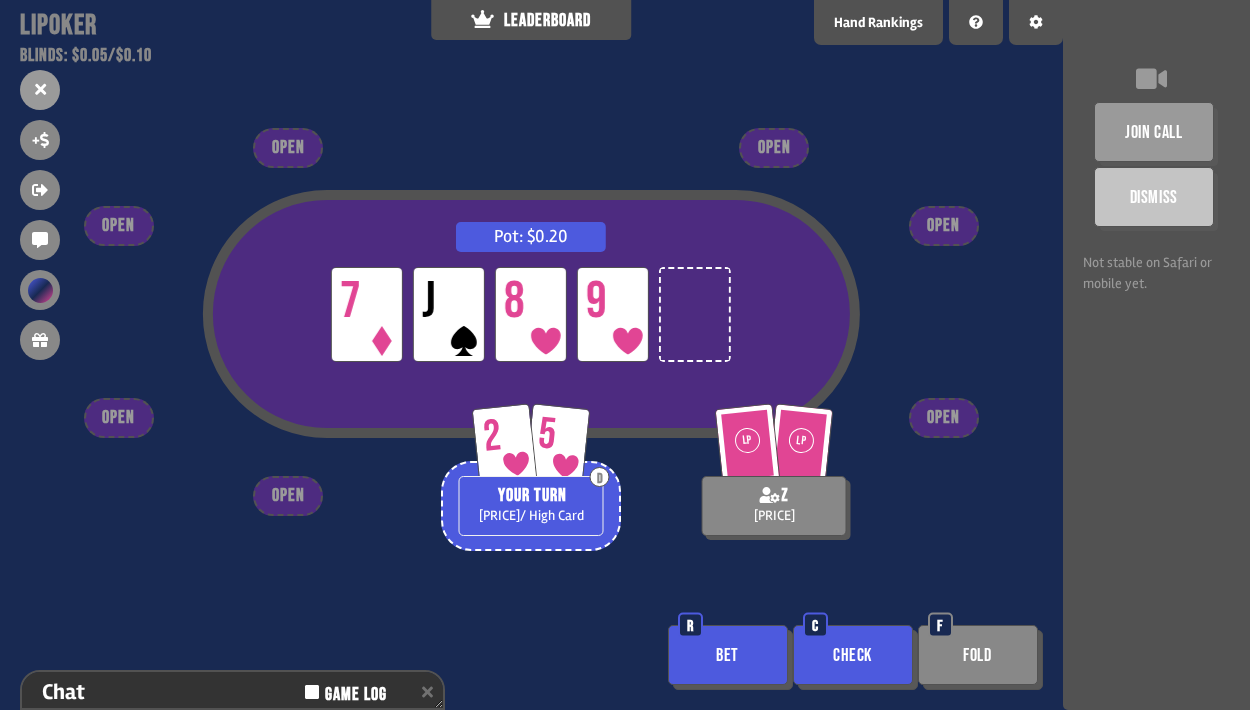 click on "Check" at bounding box center (853, 655) 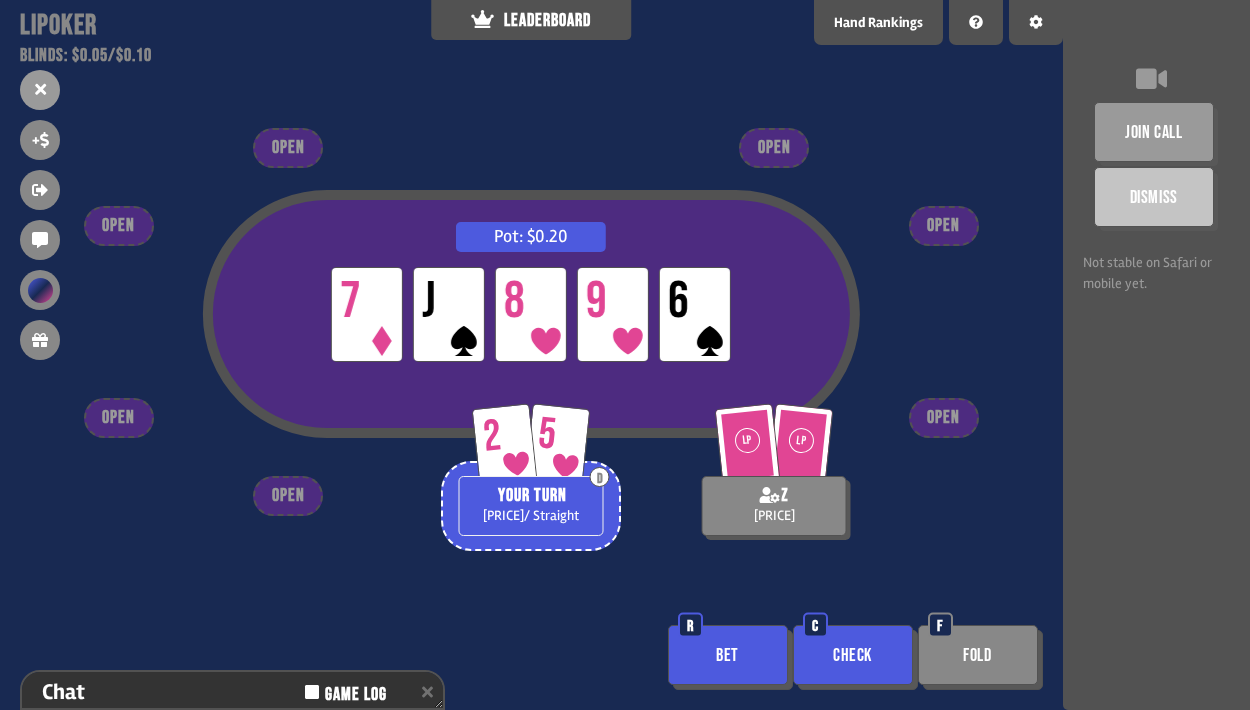 click on "Check" at bounding box center [853, 655] 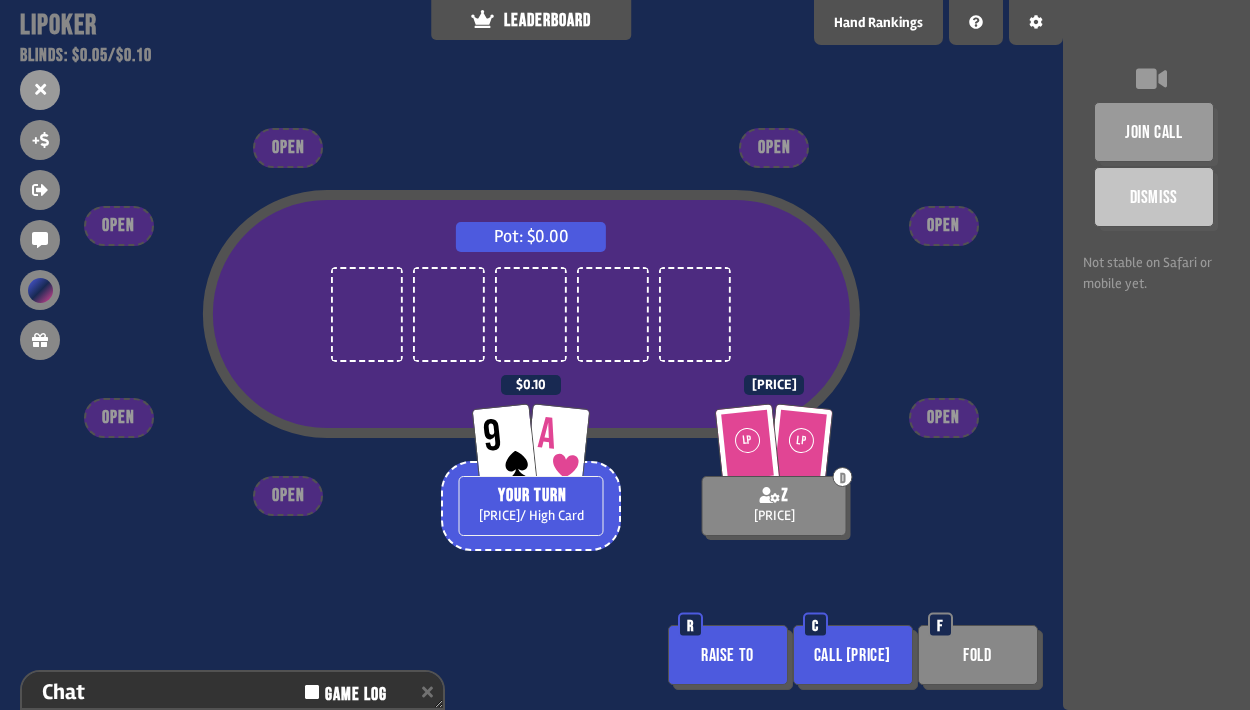 click on "Raise to" at bounding box center [728, 655] 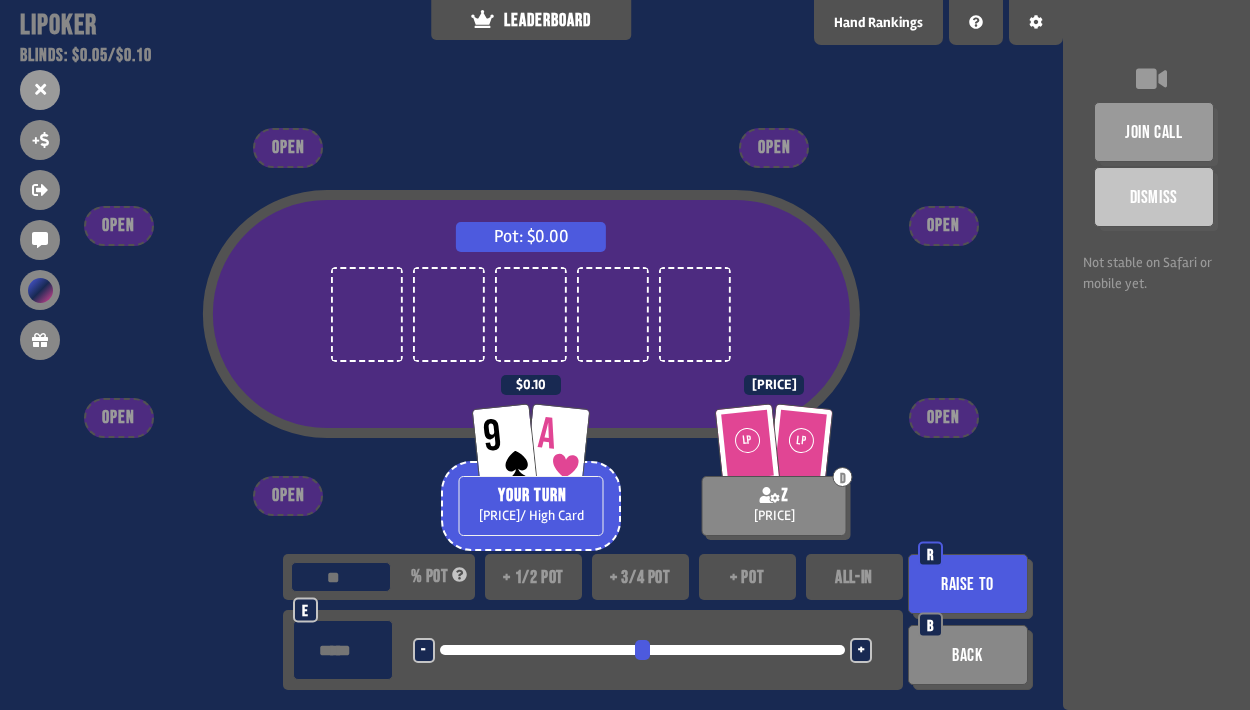 click on "Raise to" at bounding box center [968, 584] 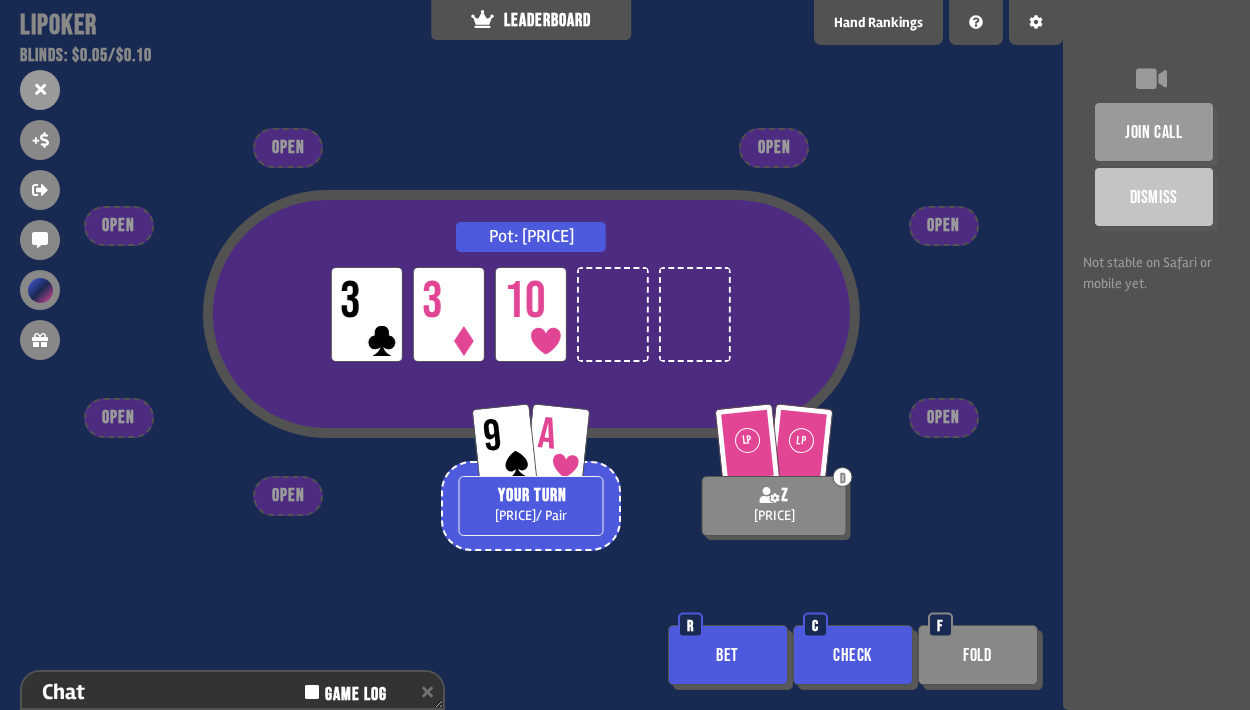 click on "Check" at bounding box center [853, 655] 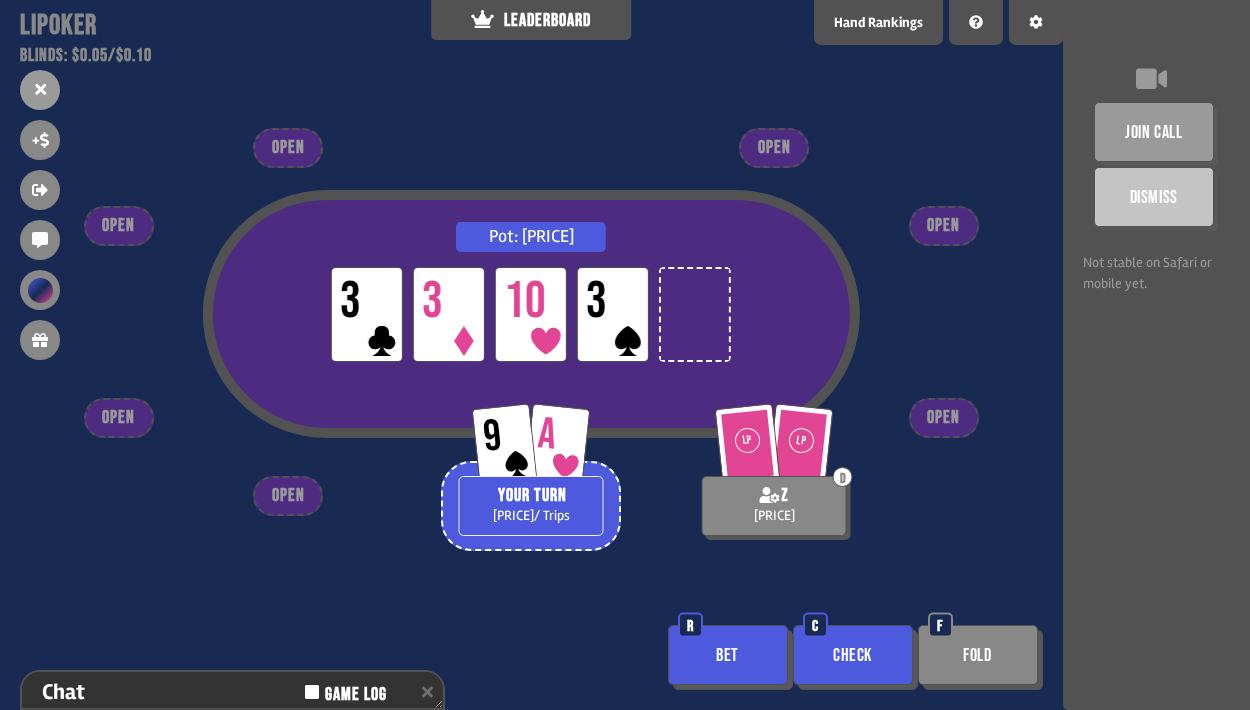 click on "Bet" at bounding box center [728, 655] 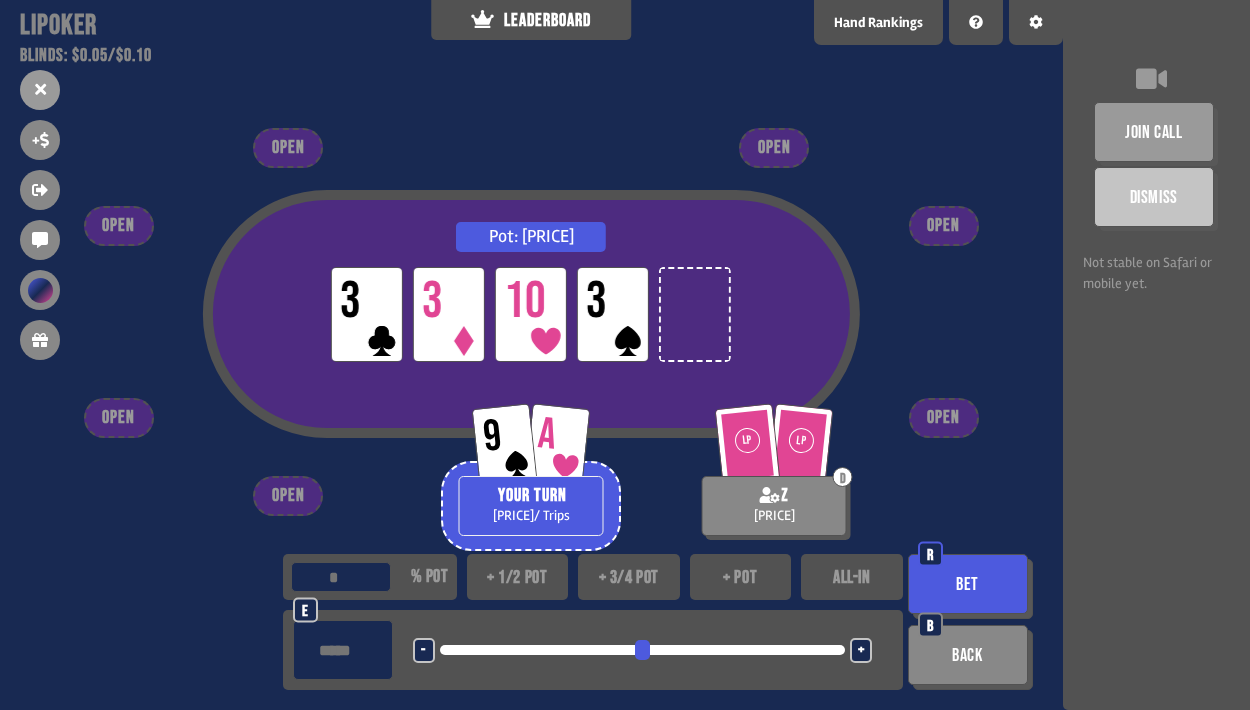 click on "Bet" at bounding box center [968, 584] 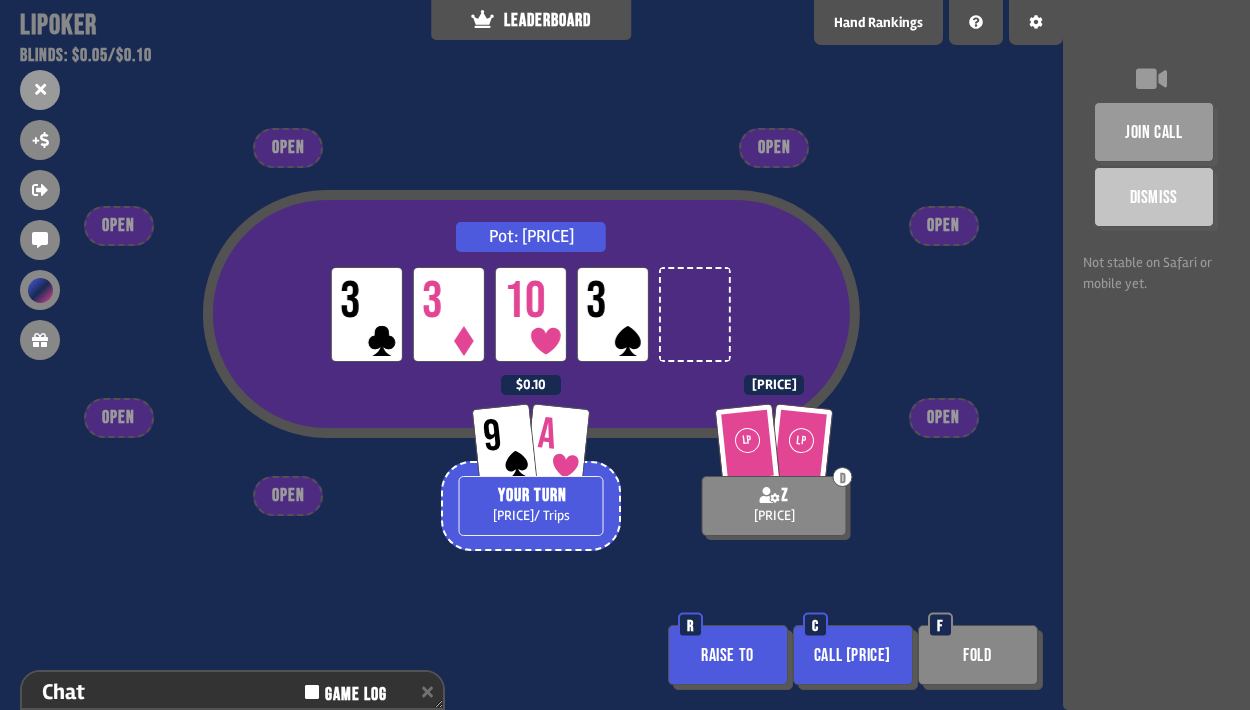 click on "Call [PRICE]" at bounding box center [853, 655] 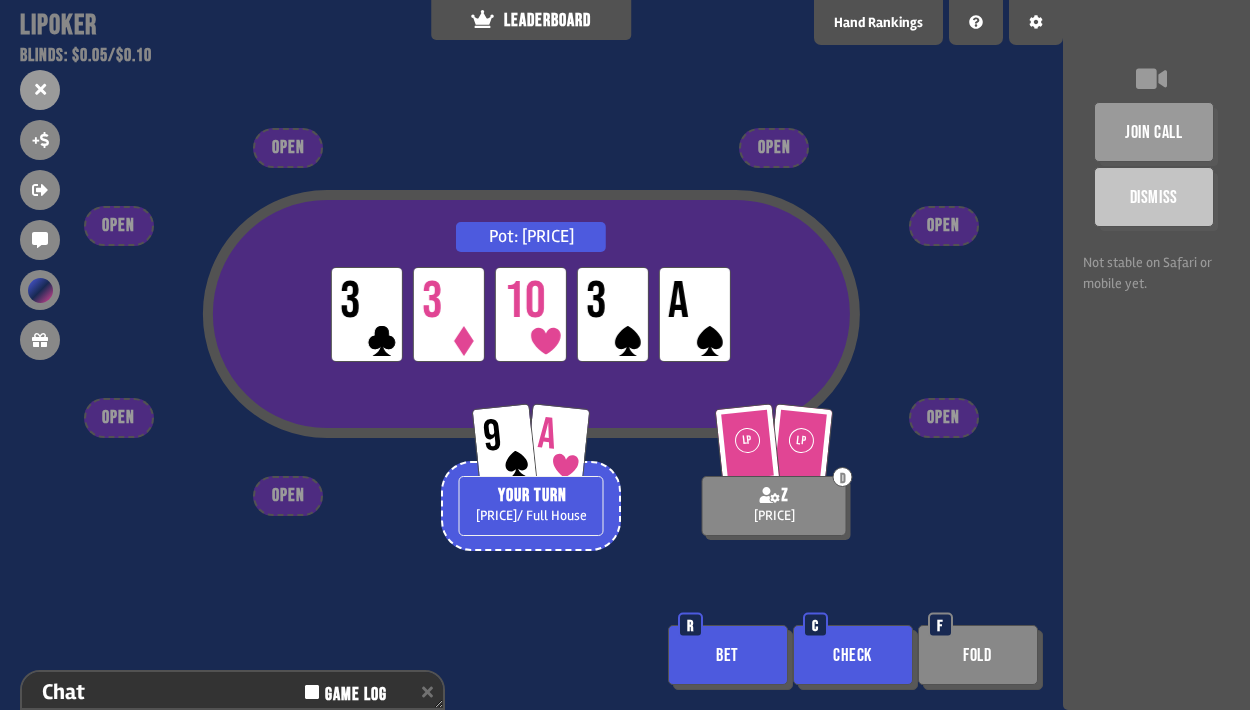click on "Bet" at bounding box center [728, 655] 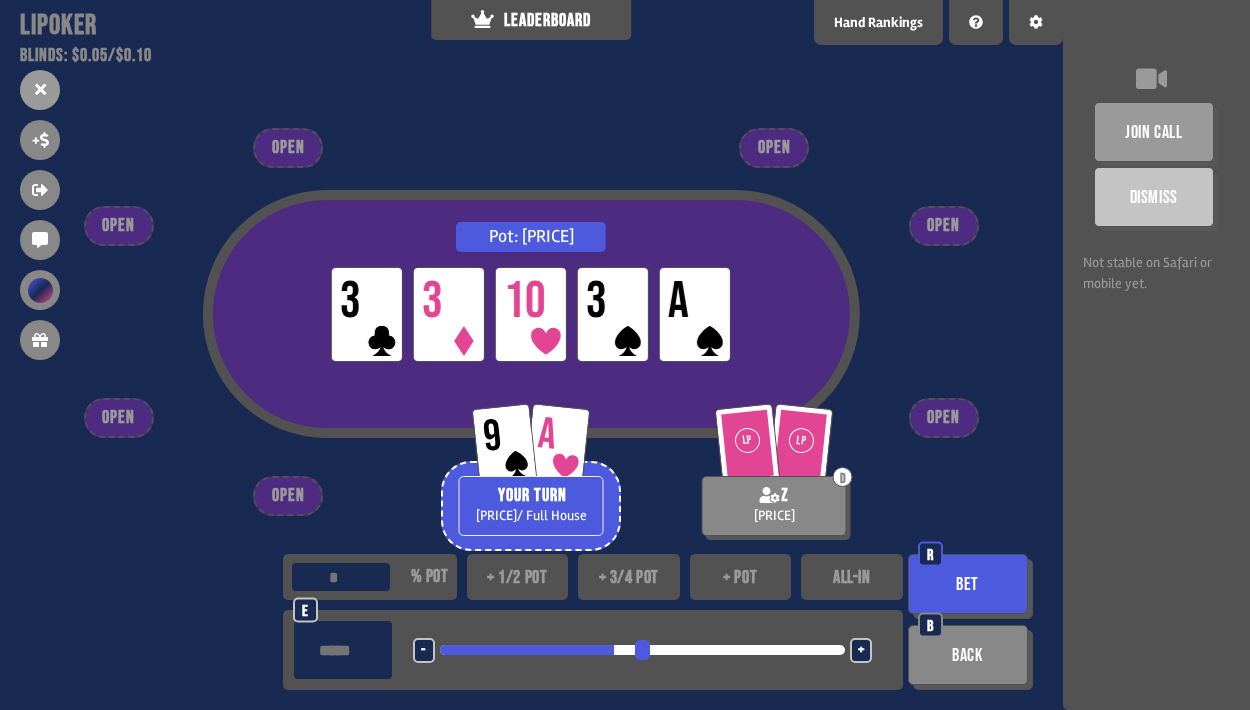 type on "***" 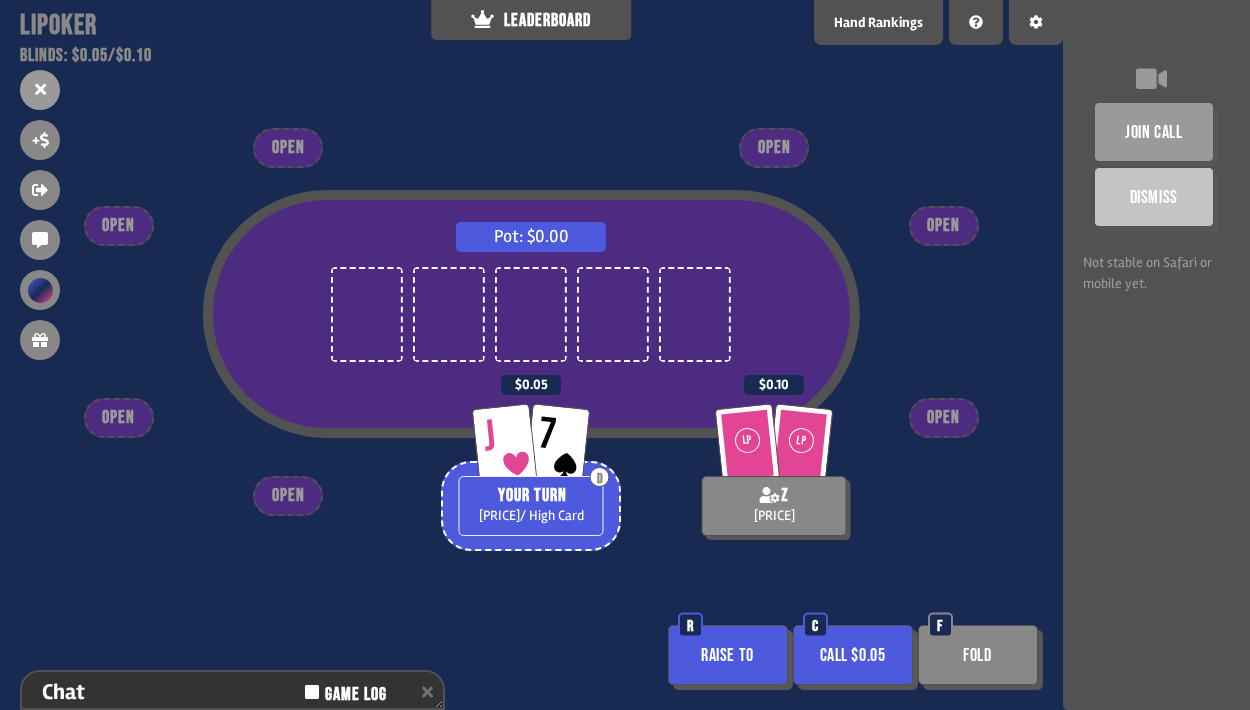 click on "Raise to" at bounding box center [728, 655] 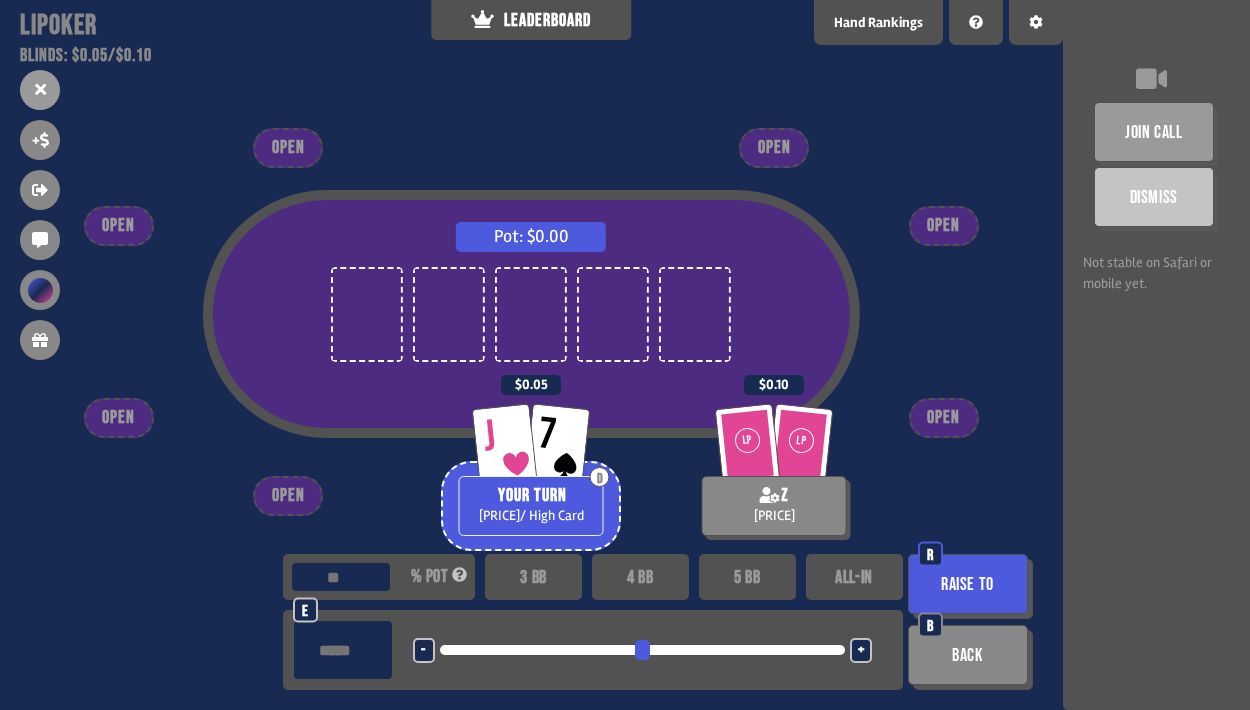 click on "Raise to" at bounding box center [968, 584] 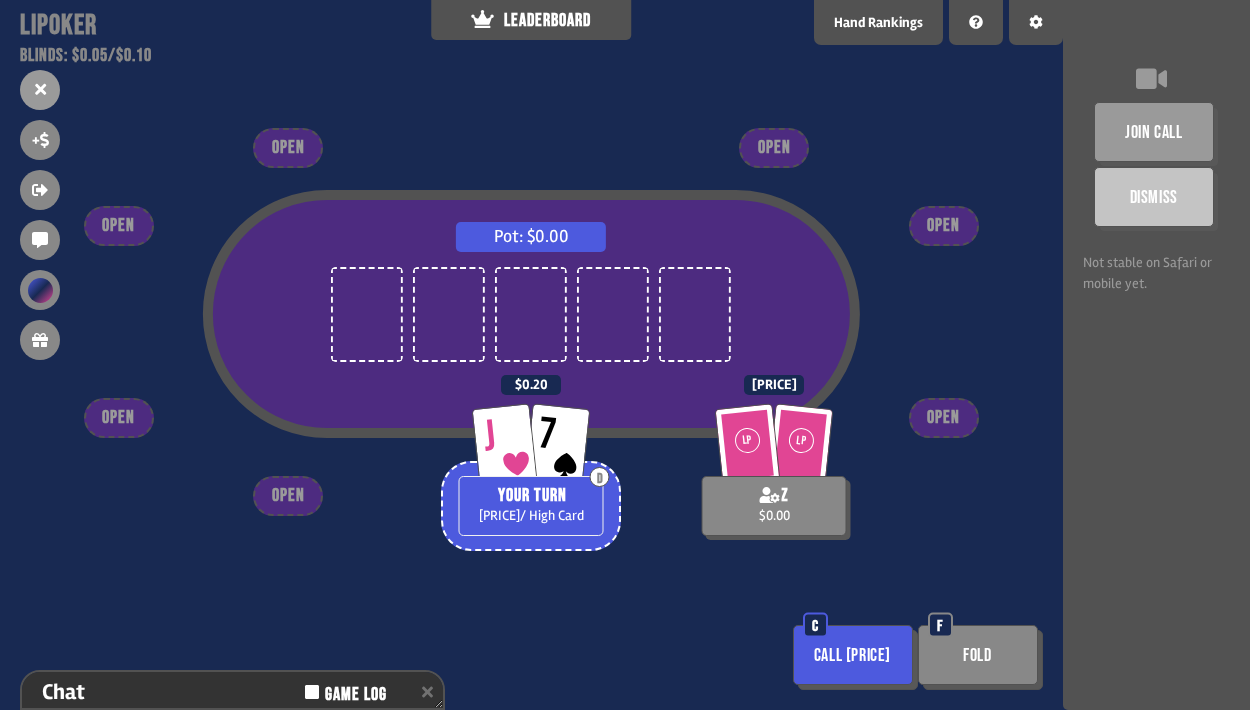 click on "Fold" at bounding box center (978, 655) 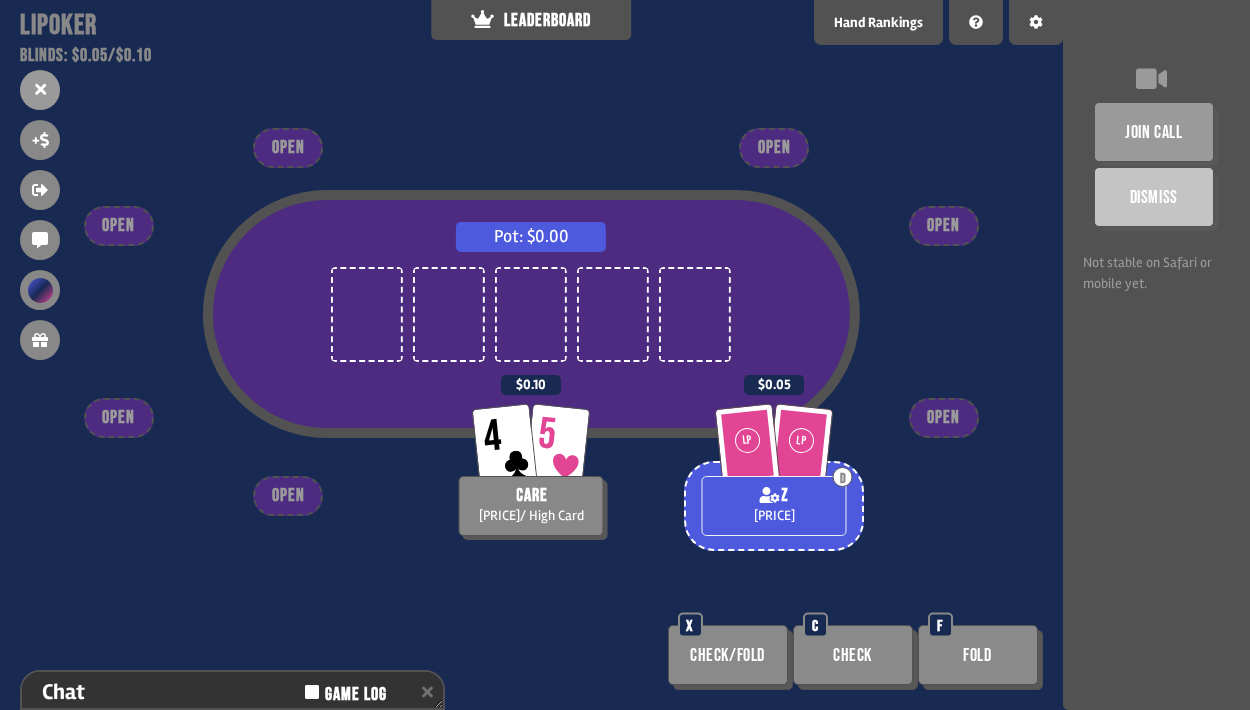 scroll, scrollTop: 126, scrollLeft: 0, axis: vertical 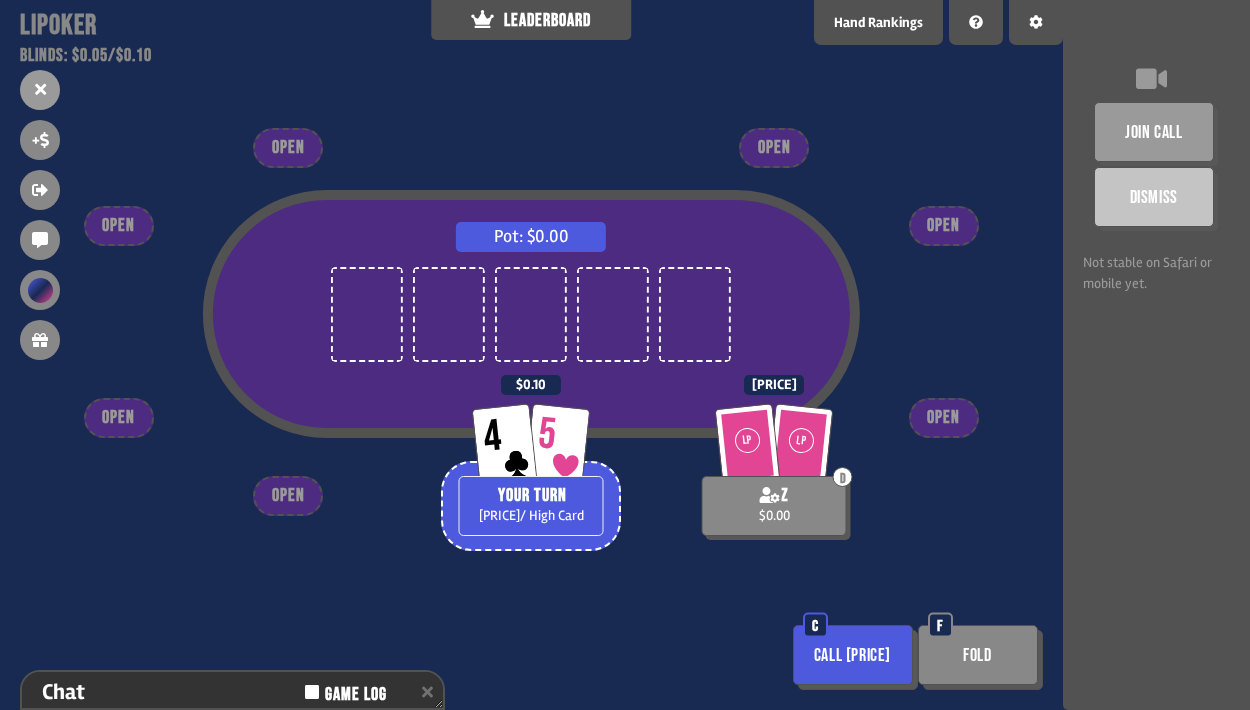click on "Fold" at bounding box center (978, 655) 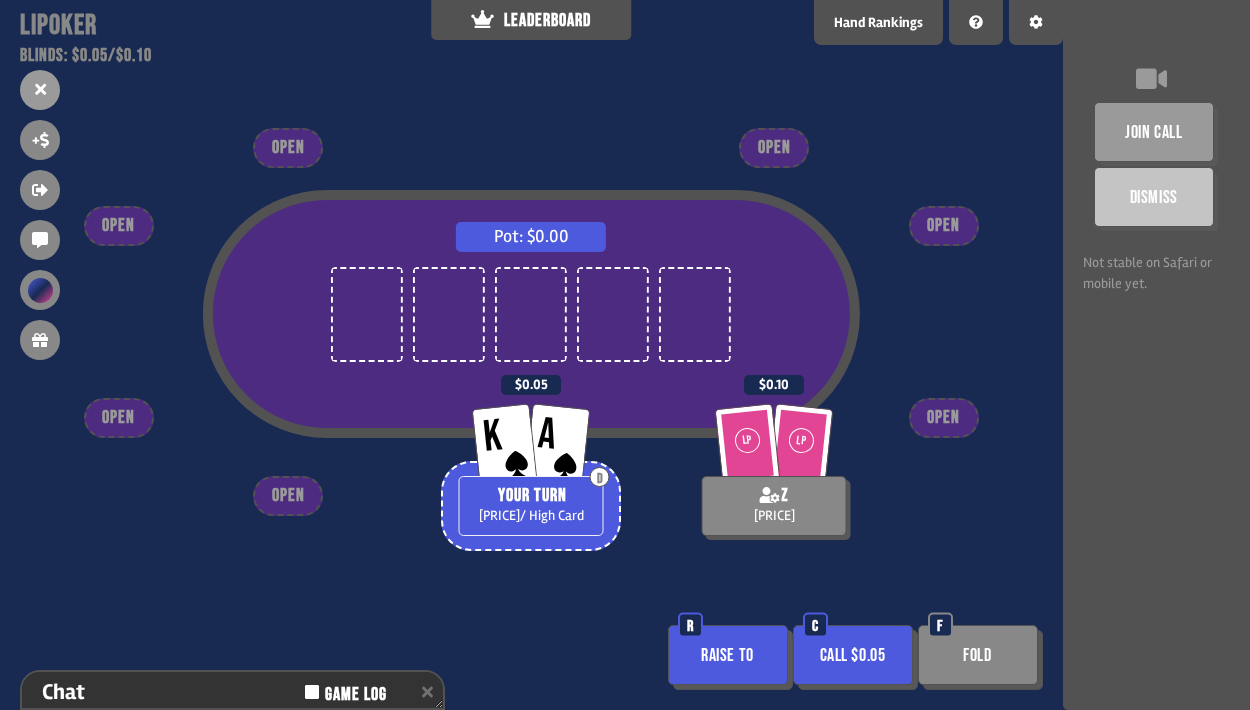 scroll, scrollTop: 126, scrollLeft: 0, axis: vertical 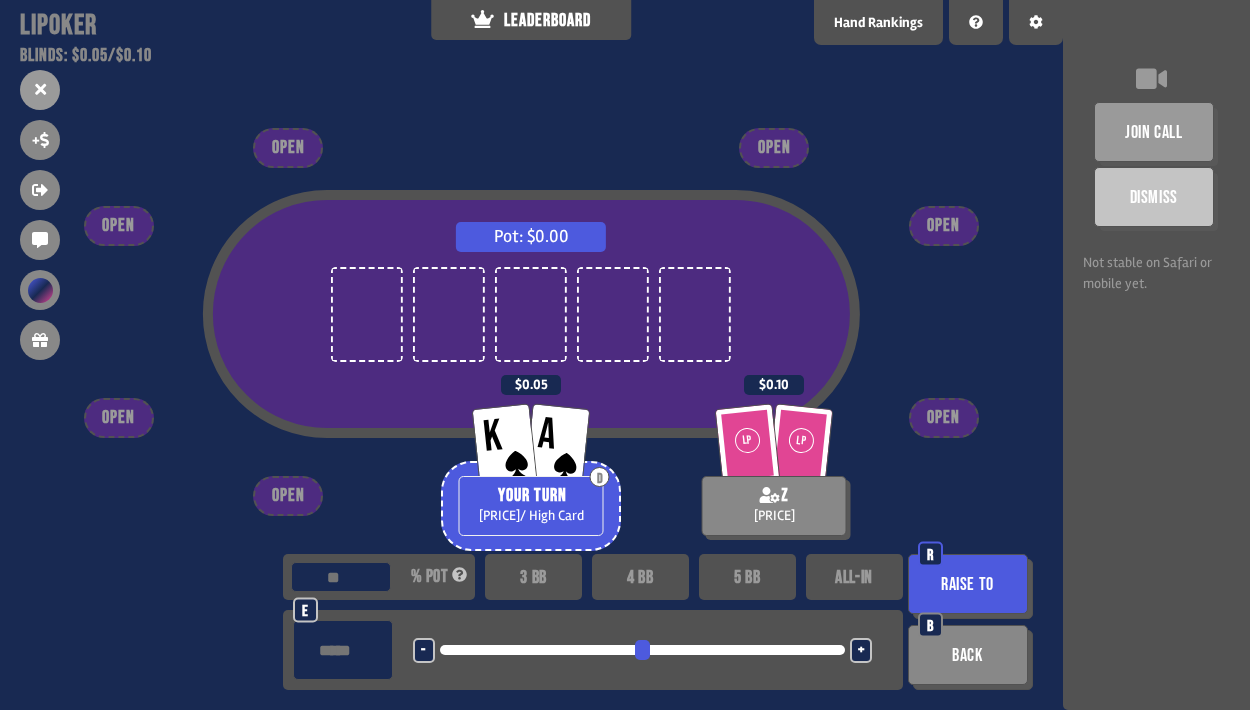 click on "Raise to" at bounding box center (968, 584) 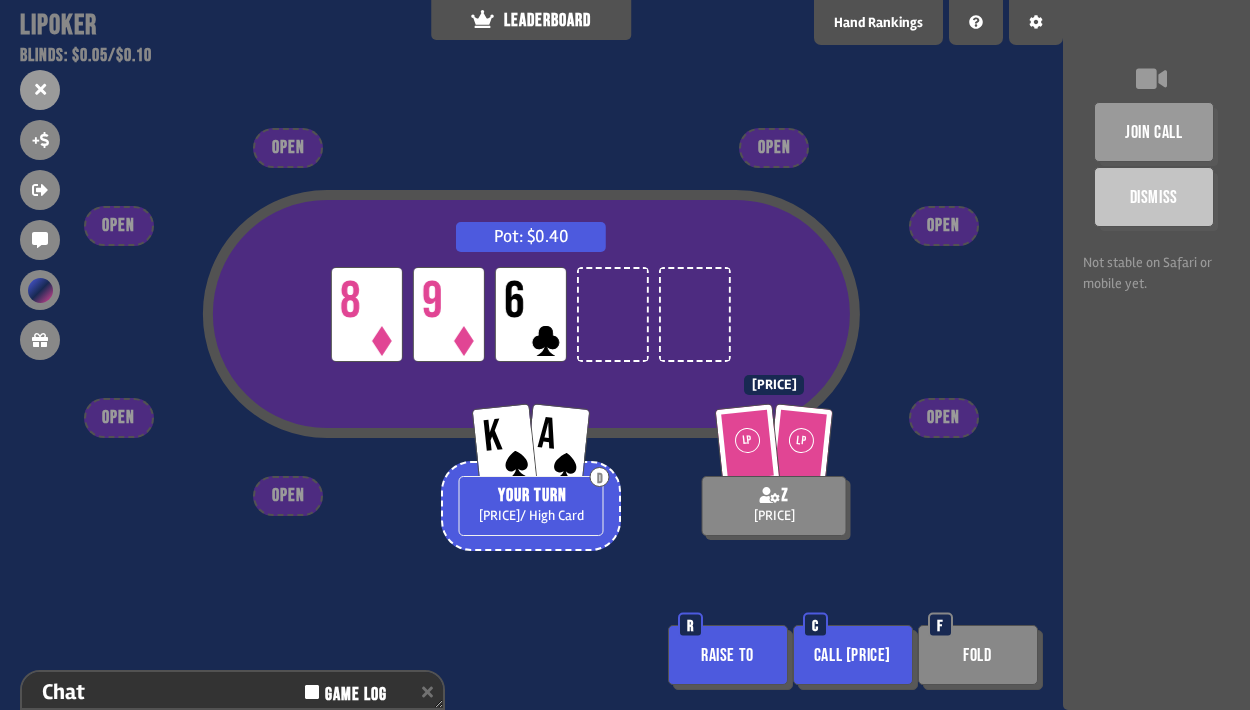 click on "Call [PRICE]" at bounding box center (853, 655) 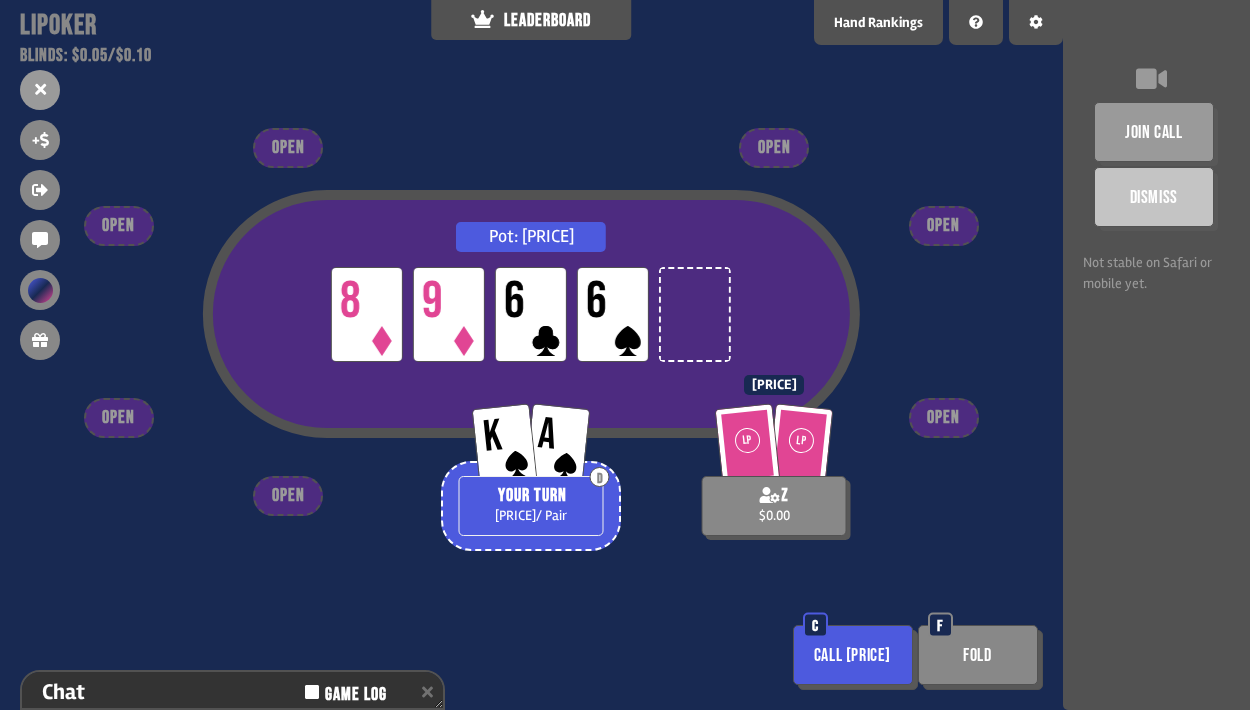 click on "Call [PRICE]" at bounding box center (853, 655) 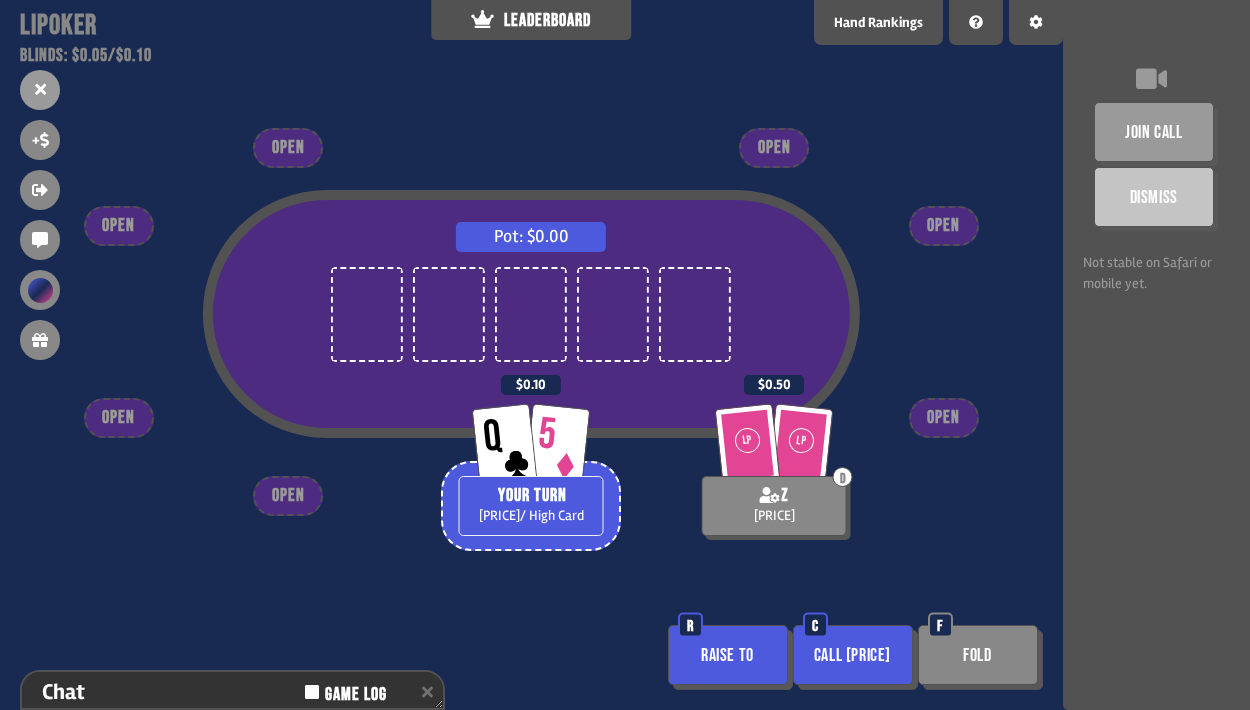 click on "Fold" at bounding box center (978, 655) 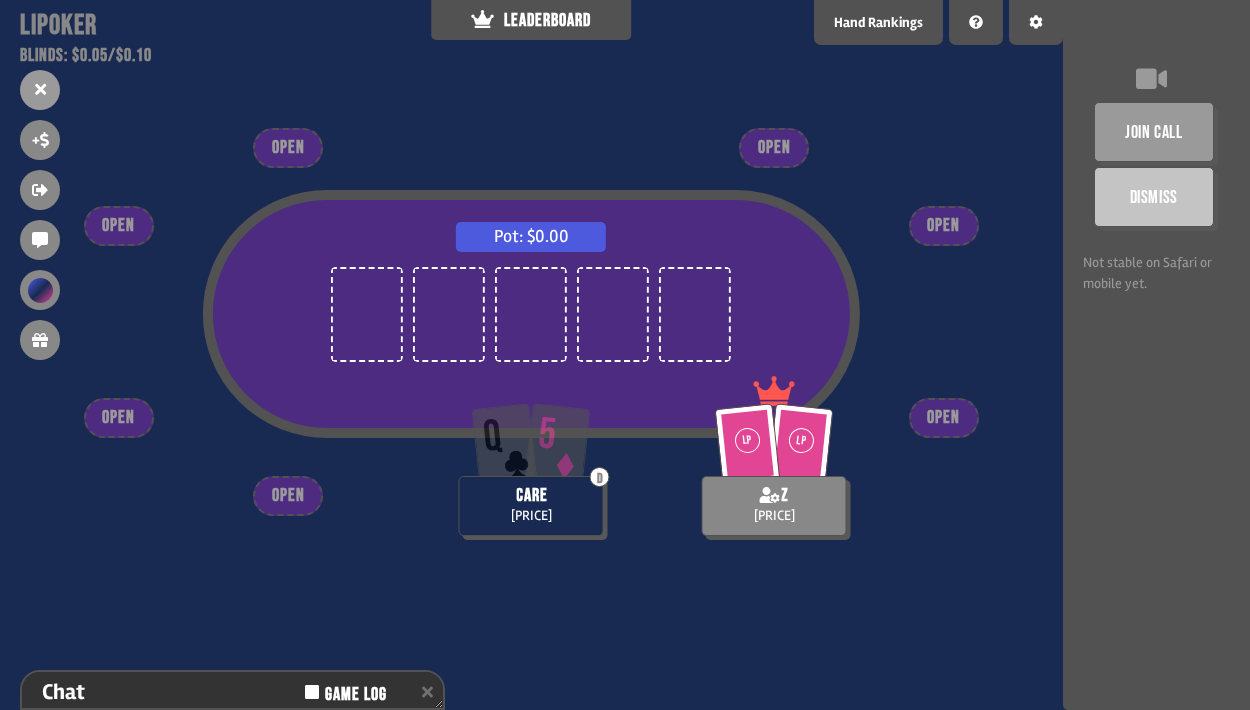 scroll, scrollTop: 126, scrollLeft: 0, axis: vertical 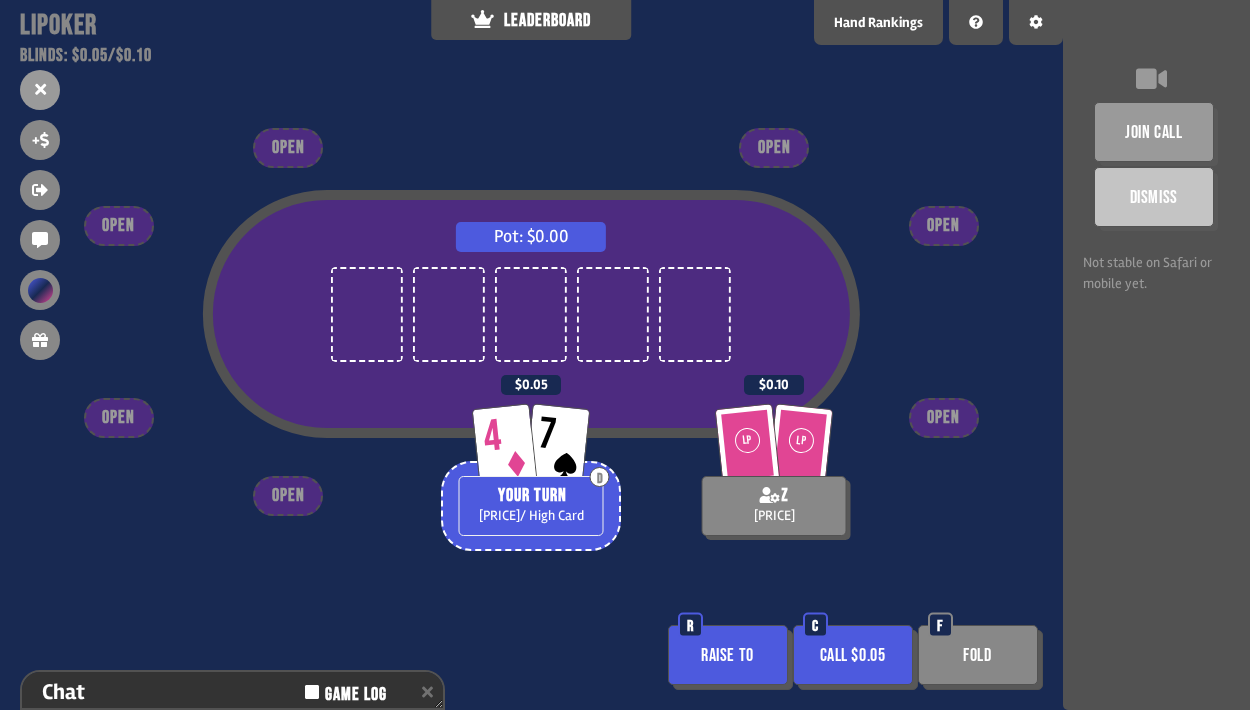 click on "Call $0.05" at bounding box center (853, 655) 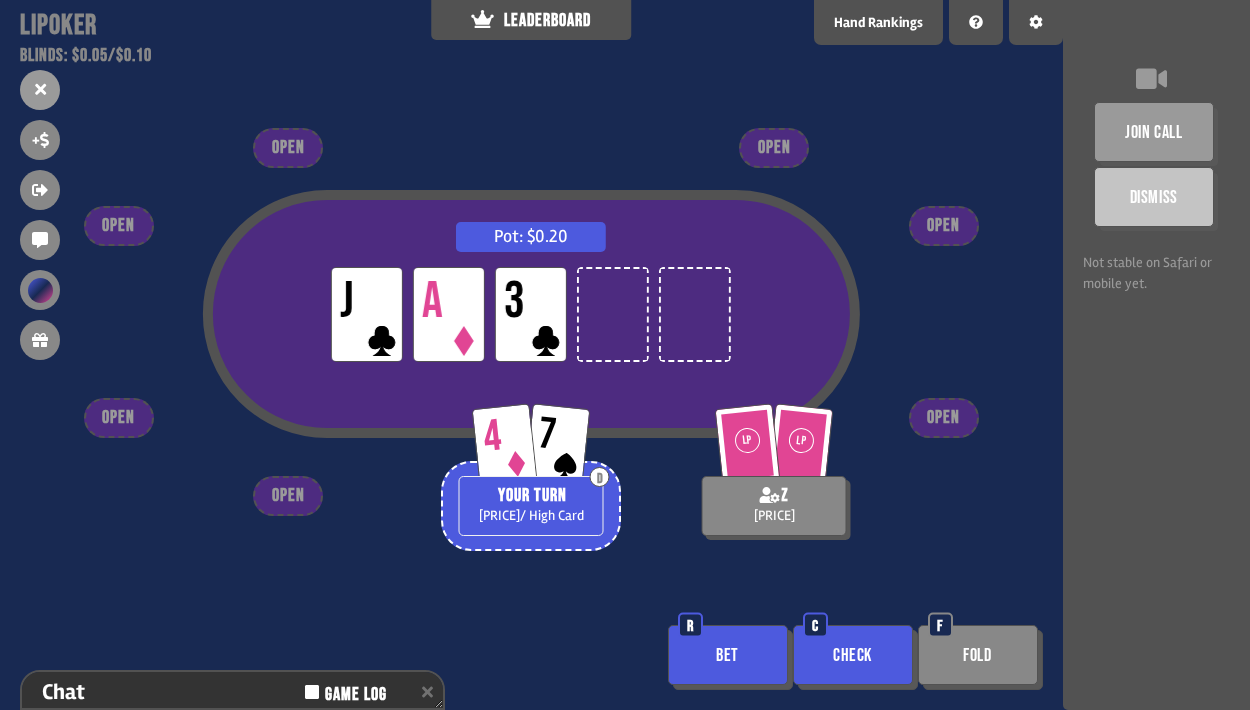 click on "Check" at bounding box center [853, 655] 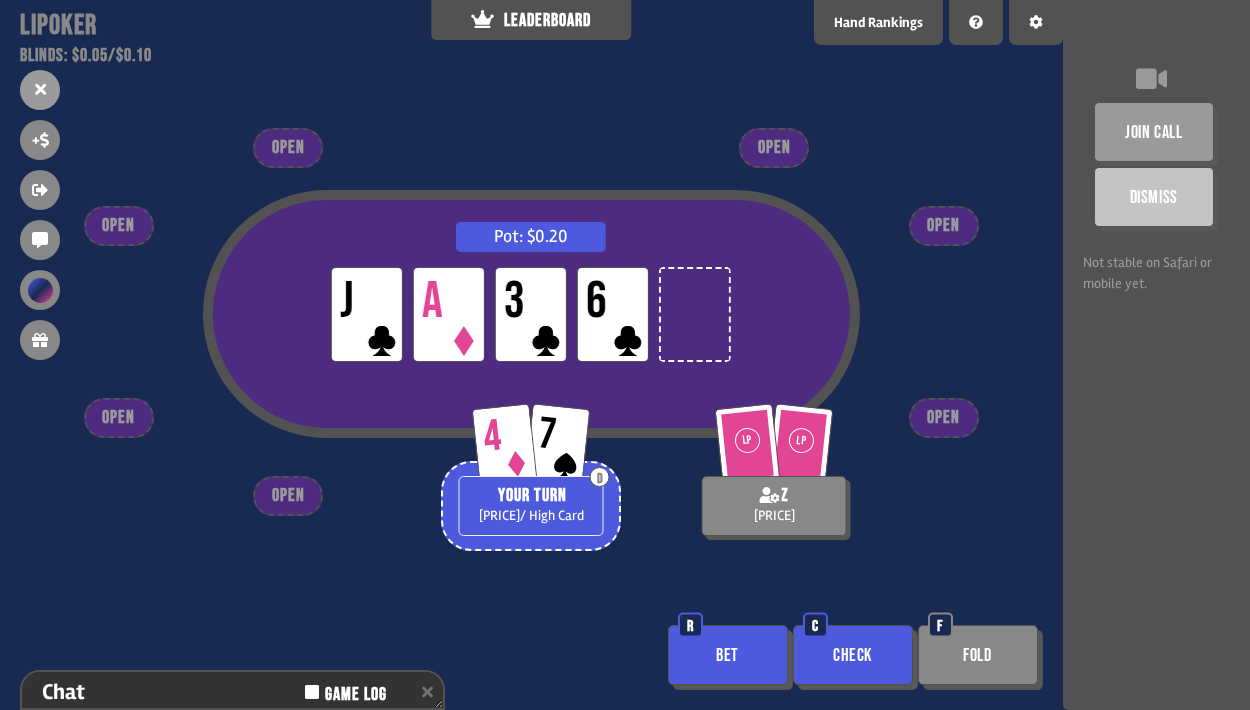 click on "Check" at bounding box center [853, 655] 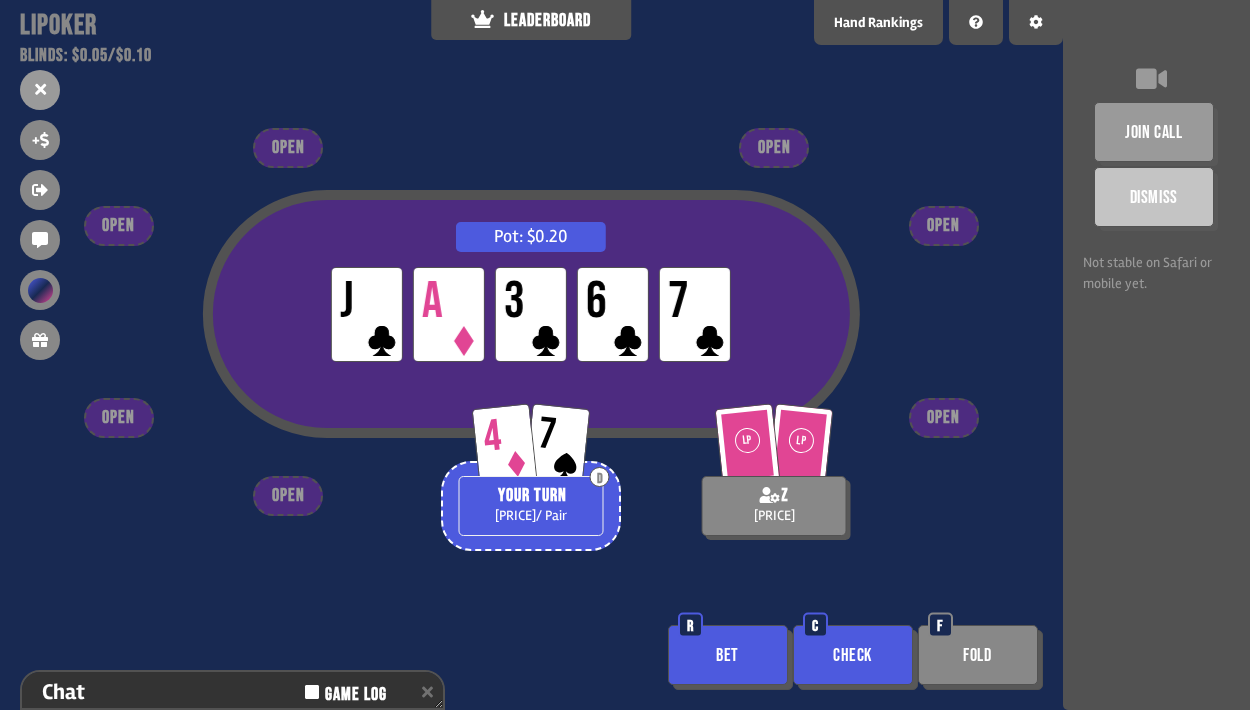 click on "Bet" at bounding box center (728, 655) 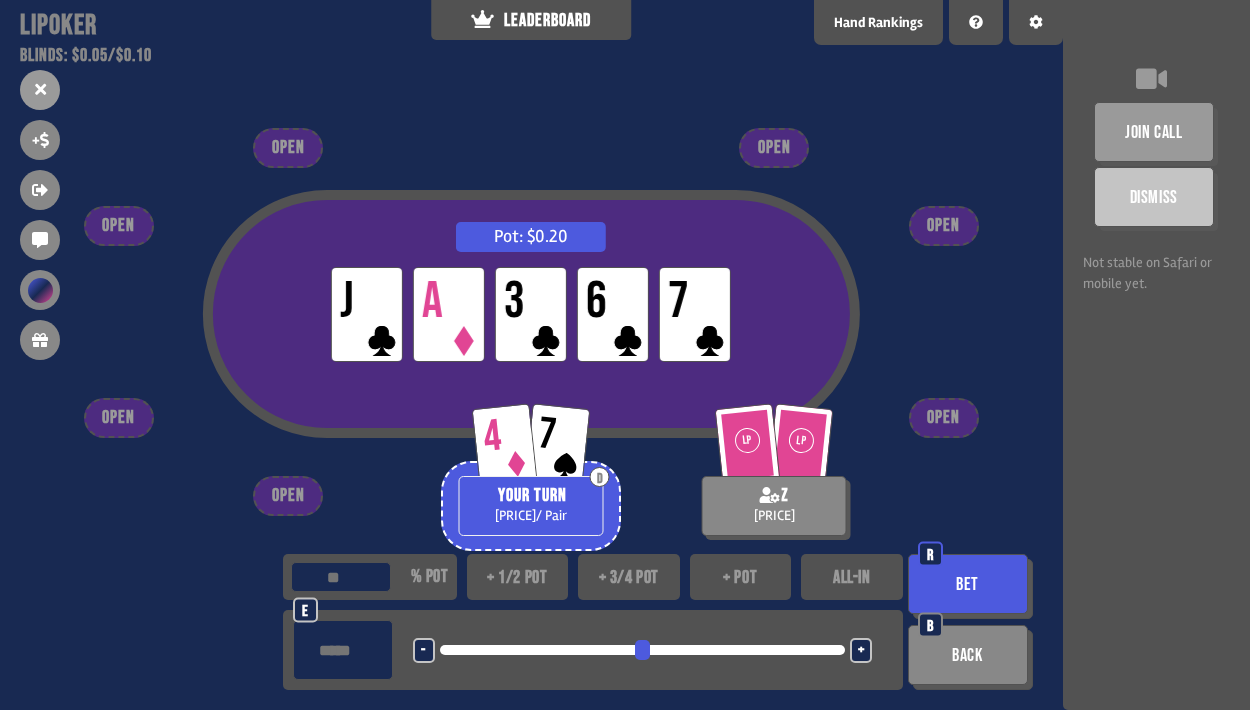 click on "Bet" at bounding box center (968, 584) 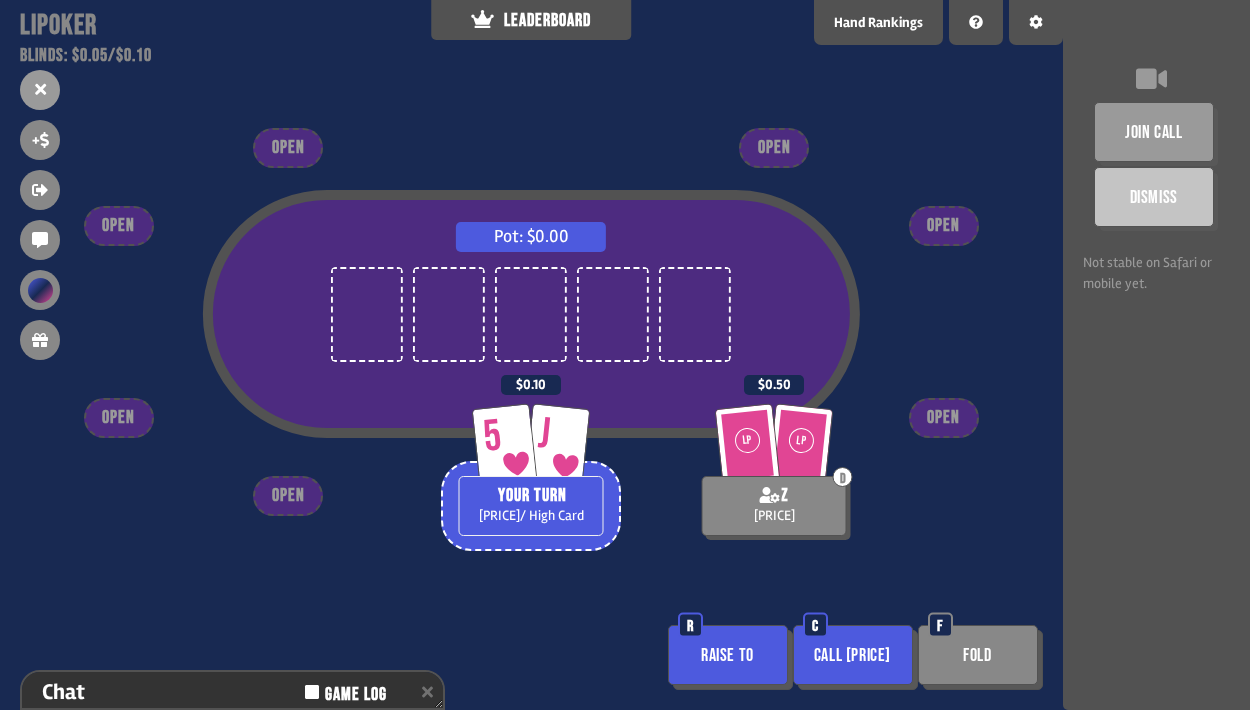 click on "Call [PRICE]" at bounding box center (853, 655) 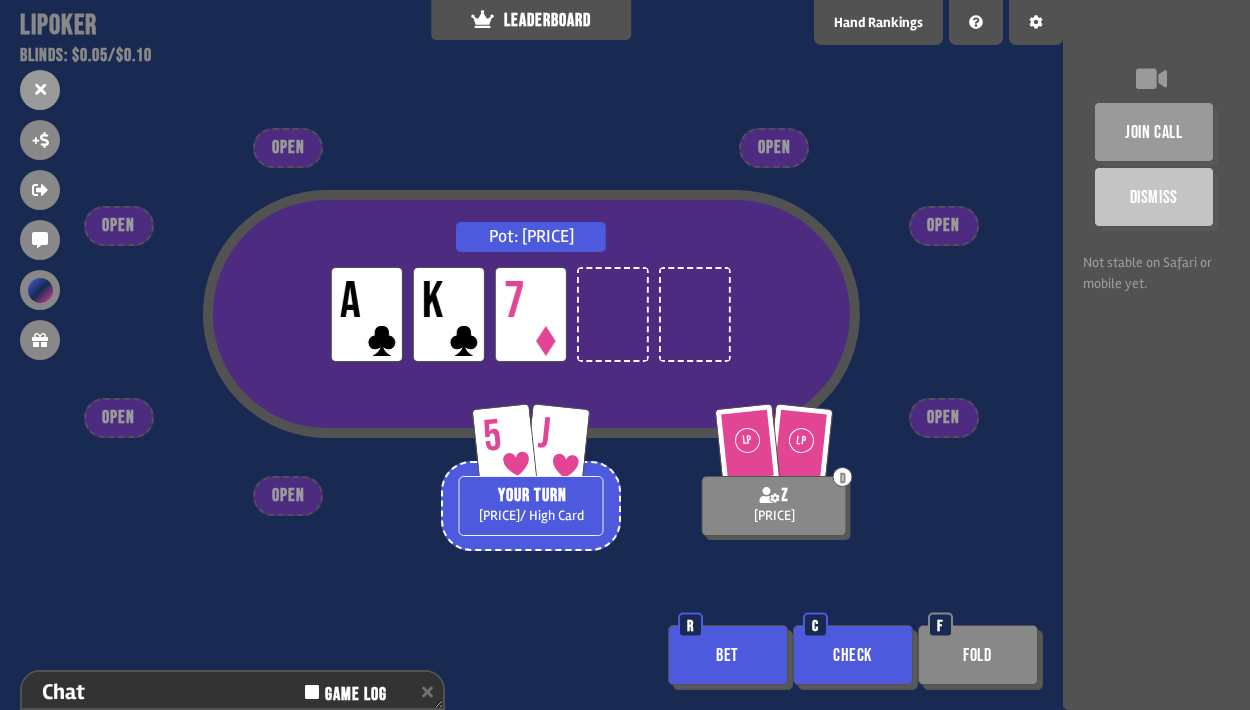 click on "Check" at bounding box center (853, 655) 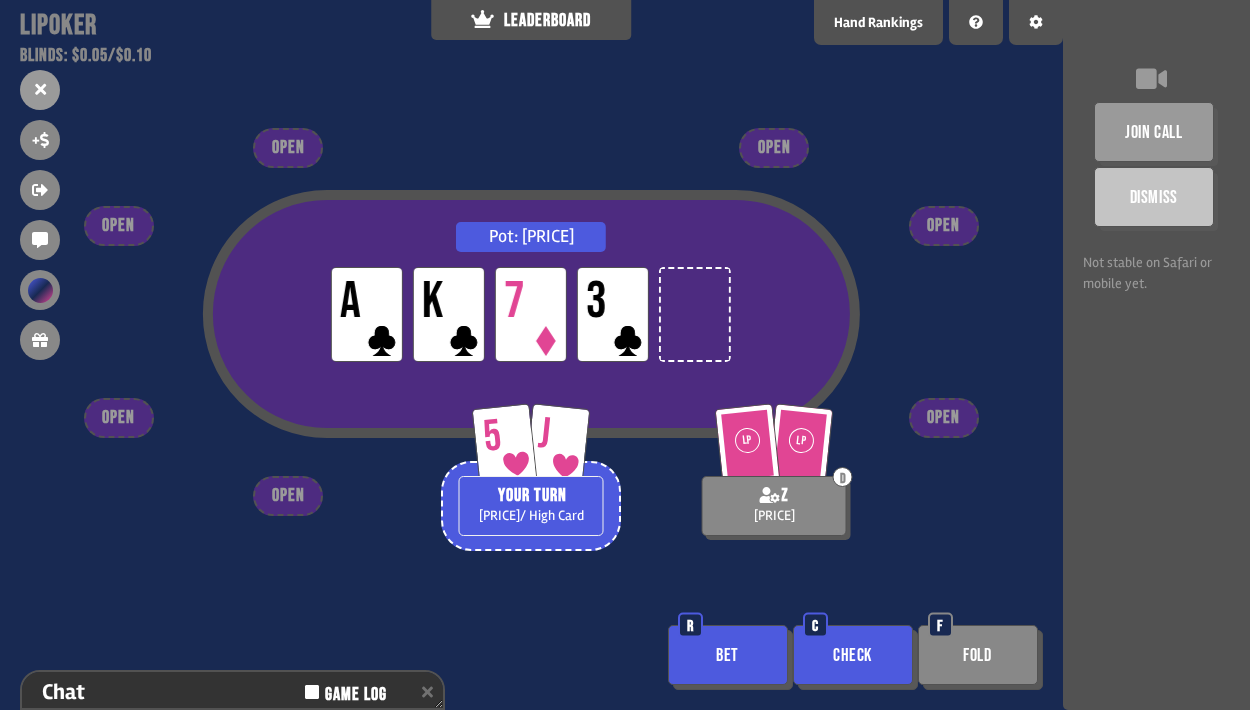 click on "Check" at bounding box center [853, 655] 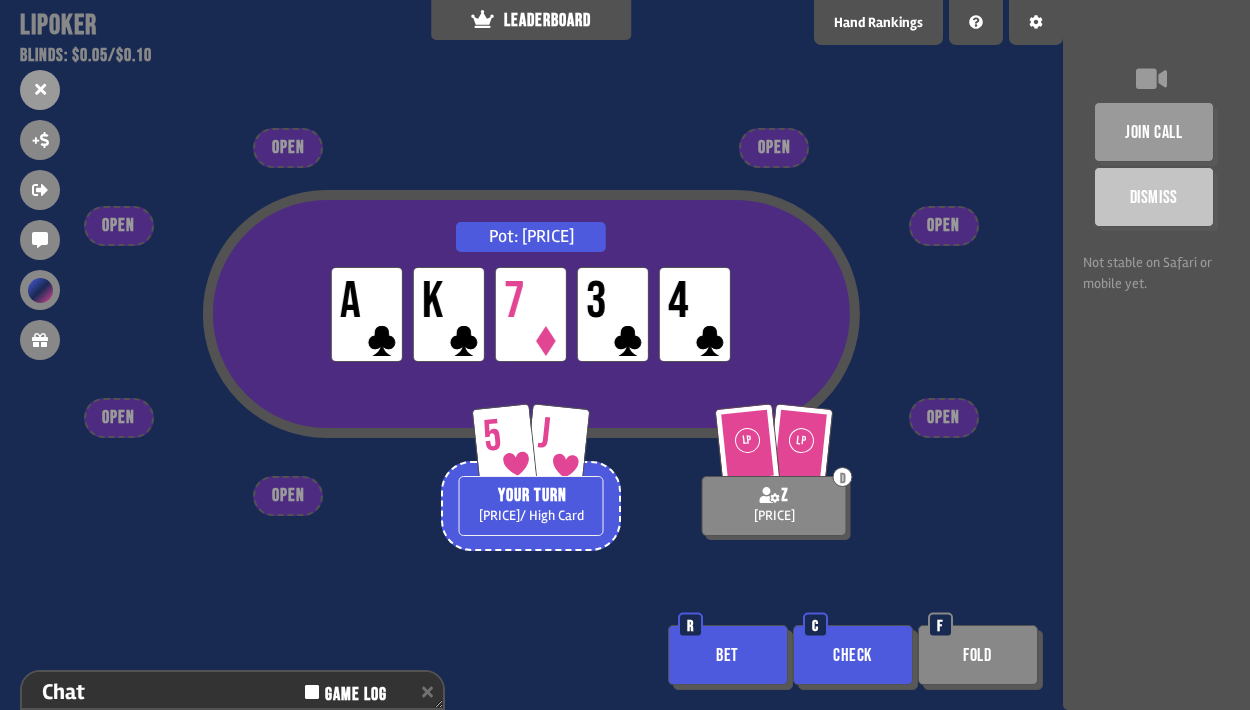 click on "Check" at bounding box center [853, 655] 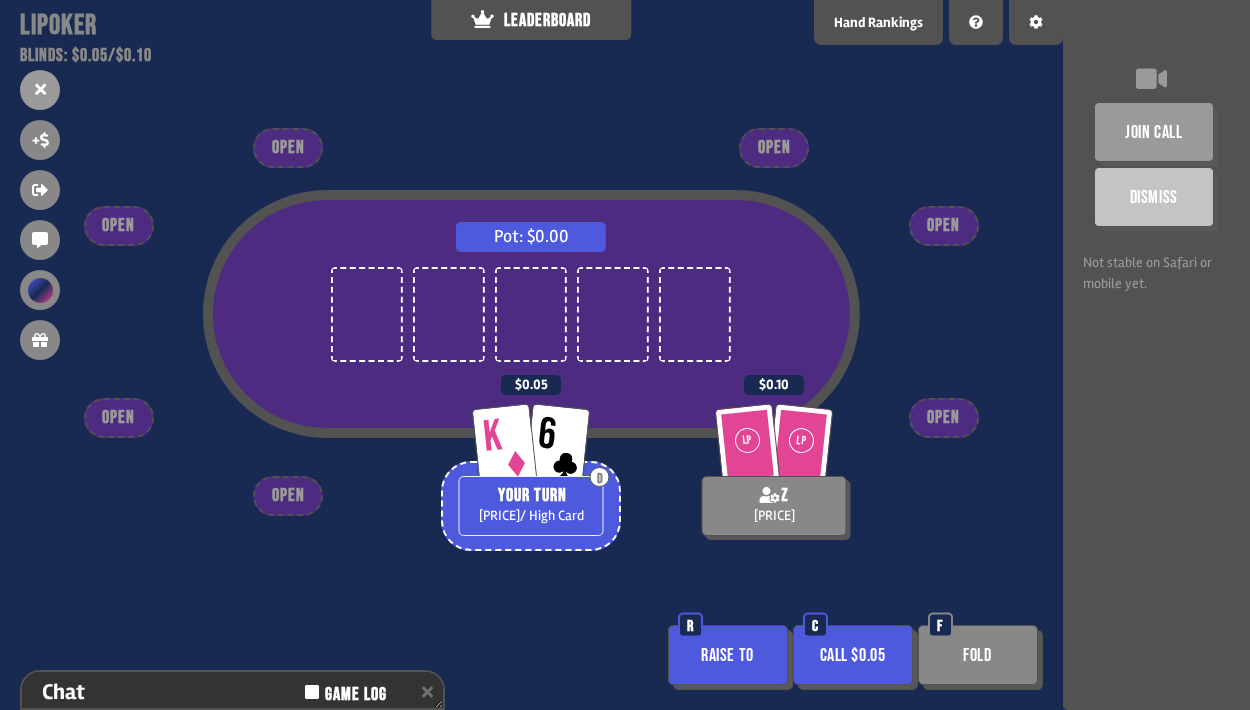 click on "Call $0.05" at bounding box center (853, 655) 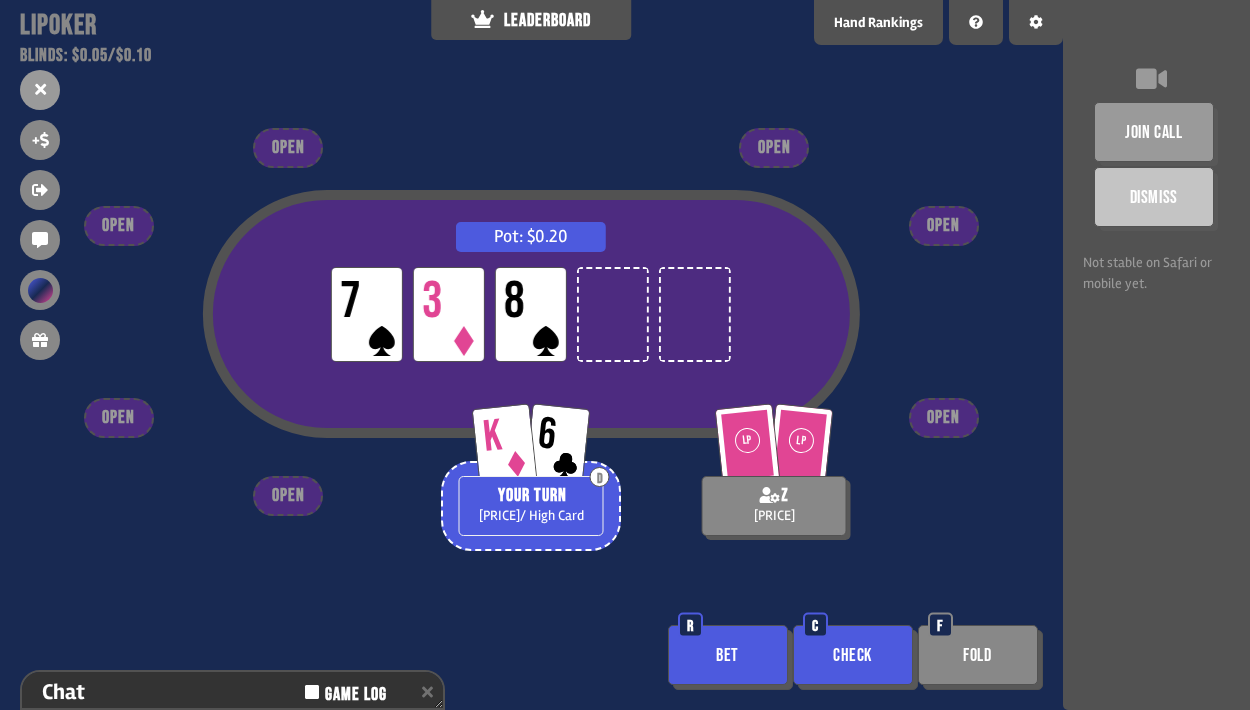 click on "Bet" at bounding box center (728, 655) 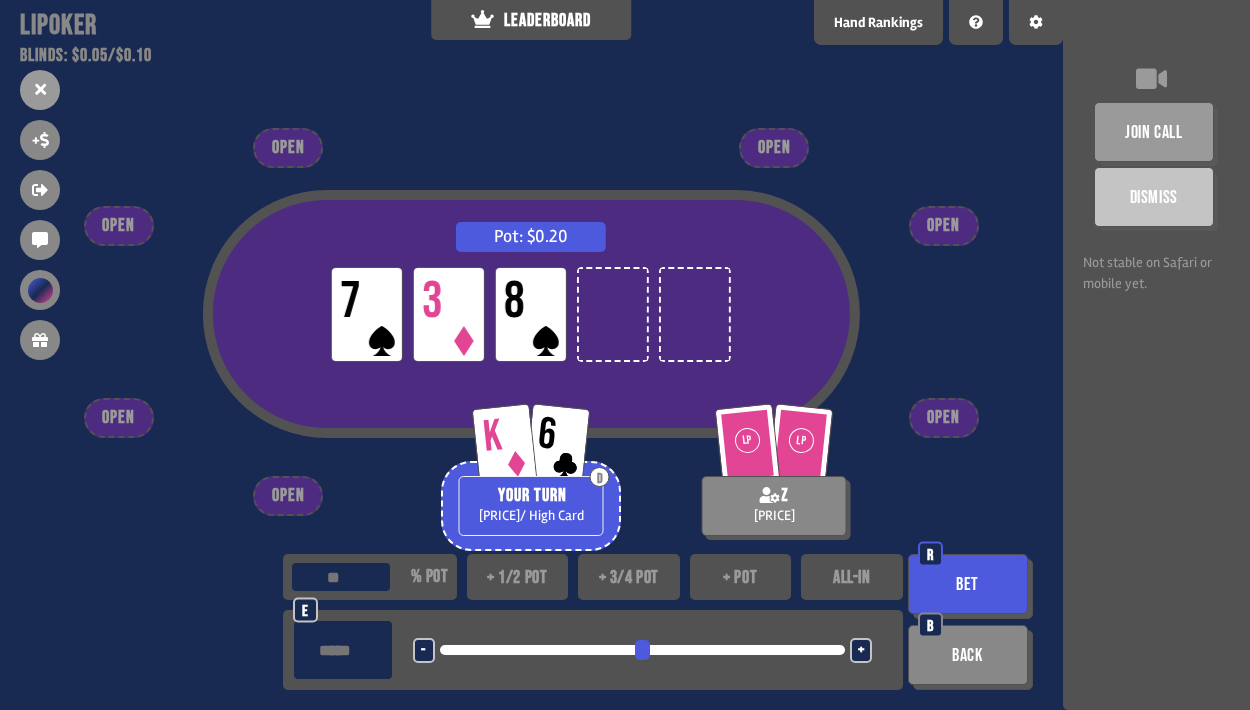 click on "Bet" at bounding box center (968, 584) 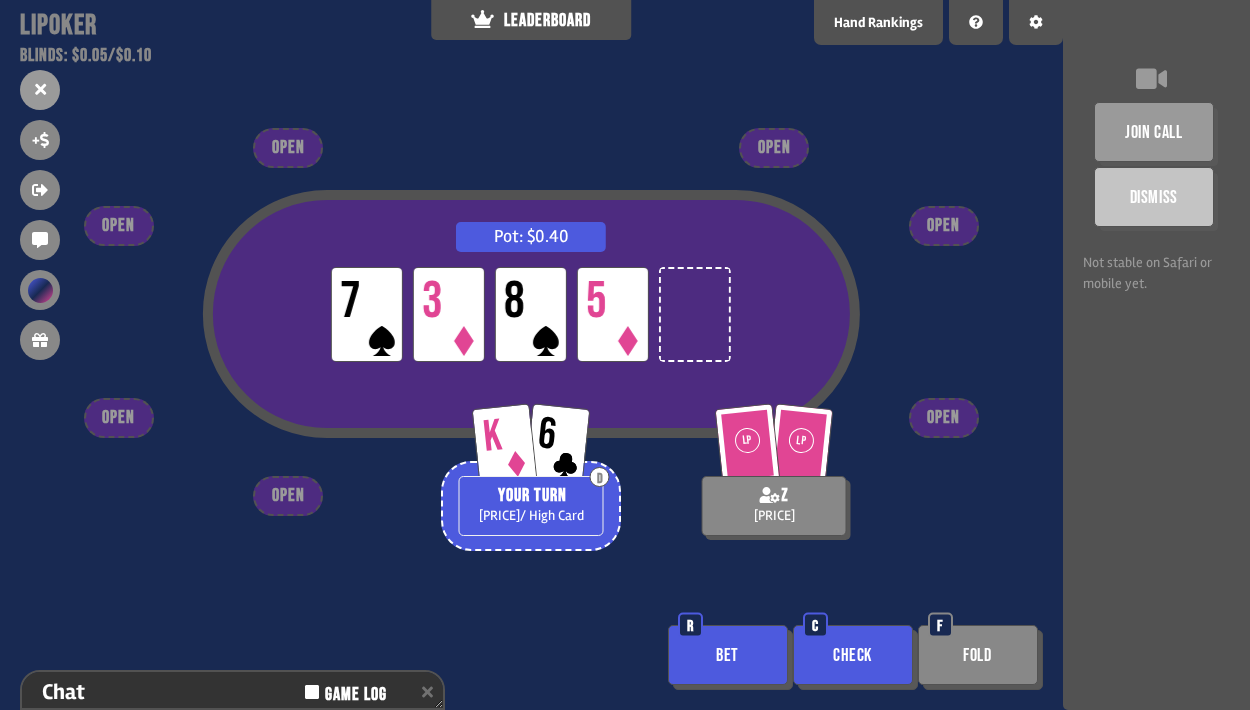 click on "Check" at bounding box center (853, 655) 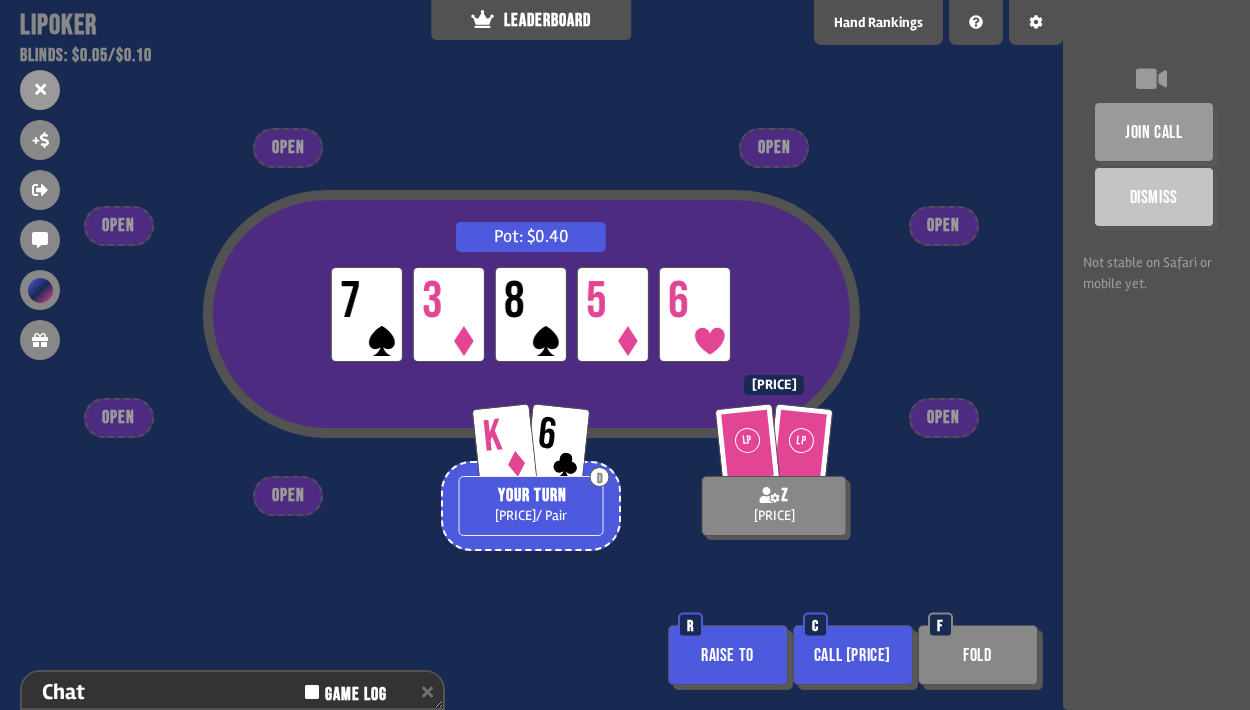 click on "Call [PRICE]" at bounding box center [853, 655] 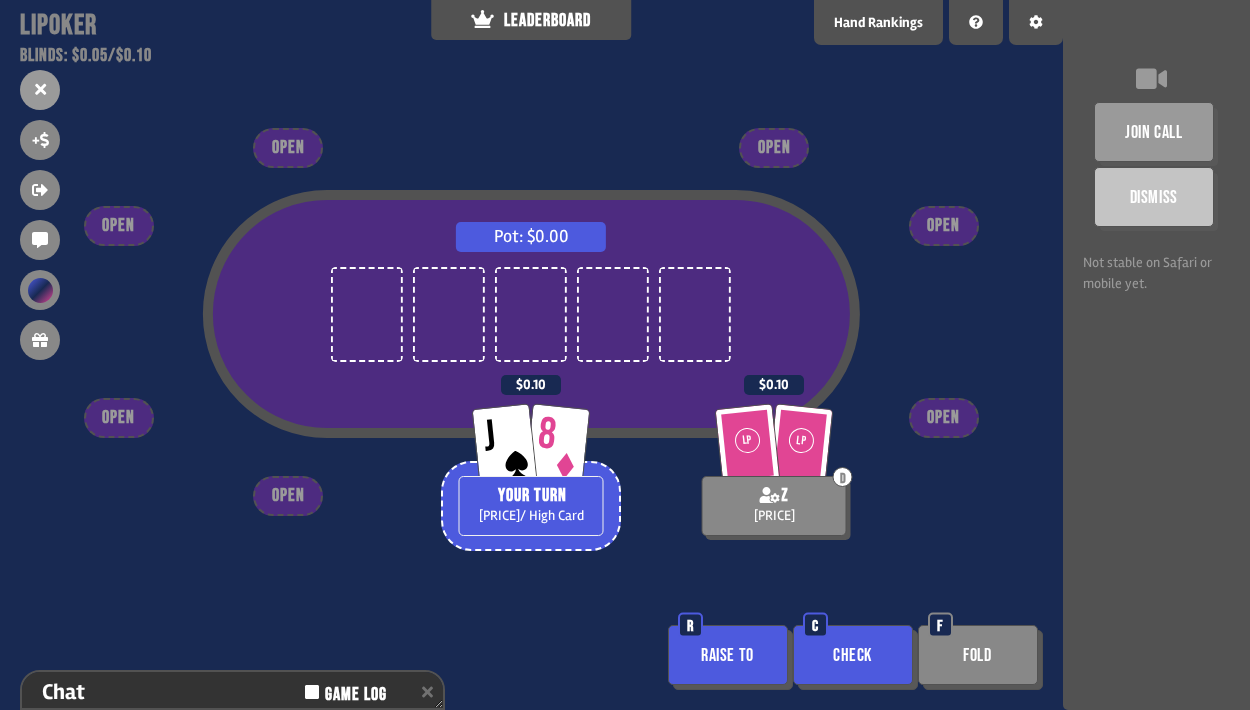 click on "Check" at bounding box center (853, 655) 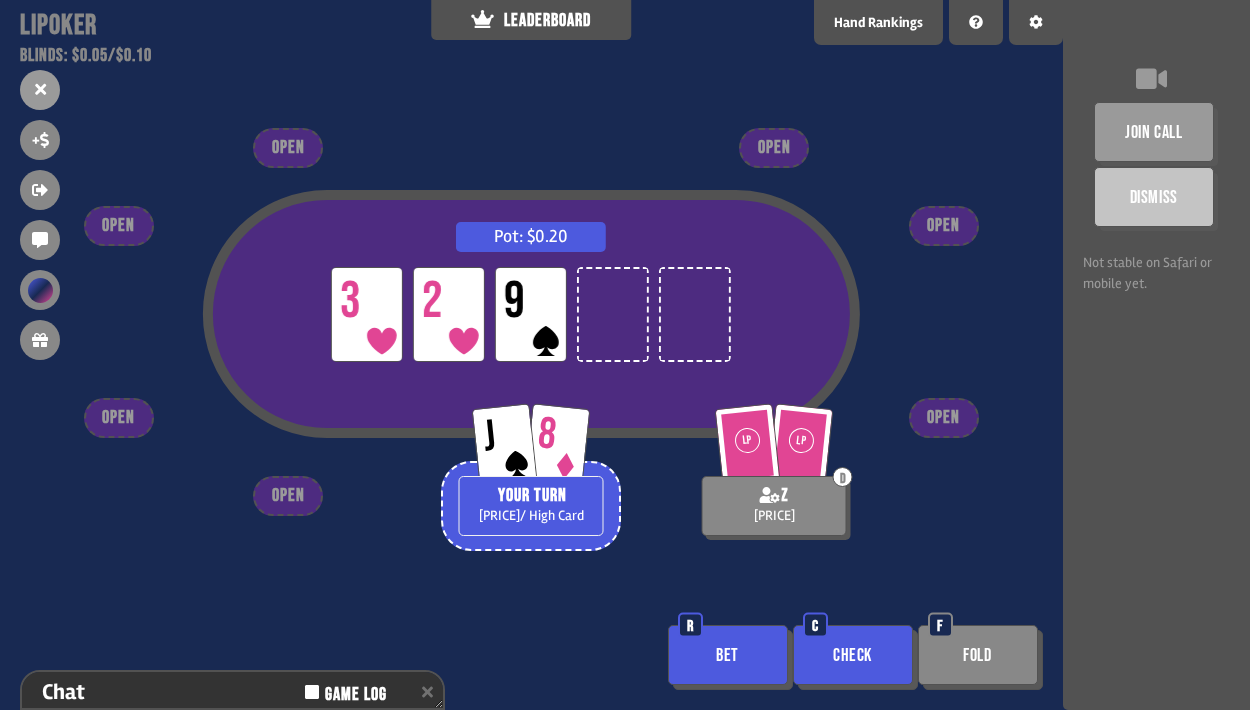 click on "Check" at bounding box center (853, 655) 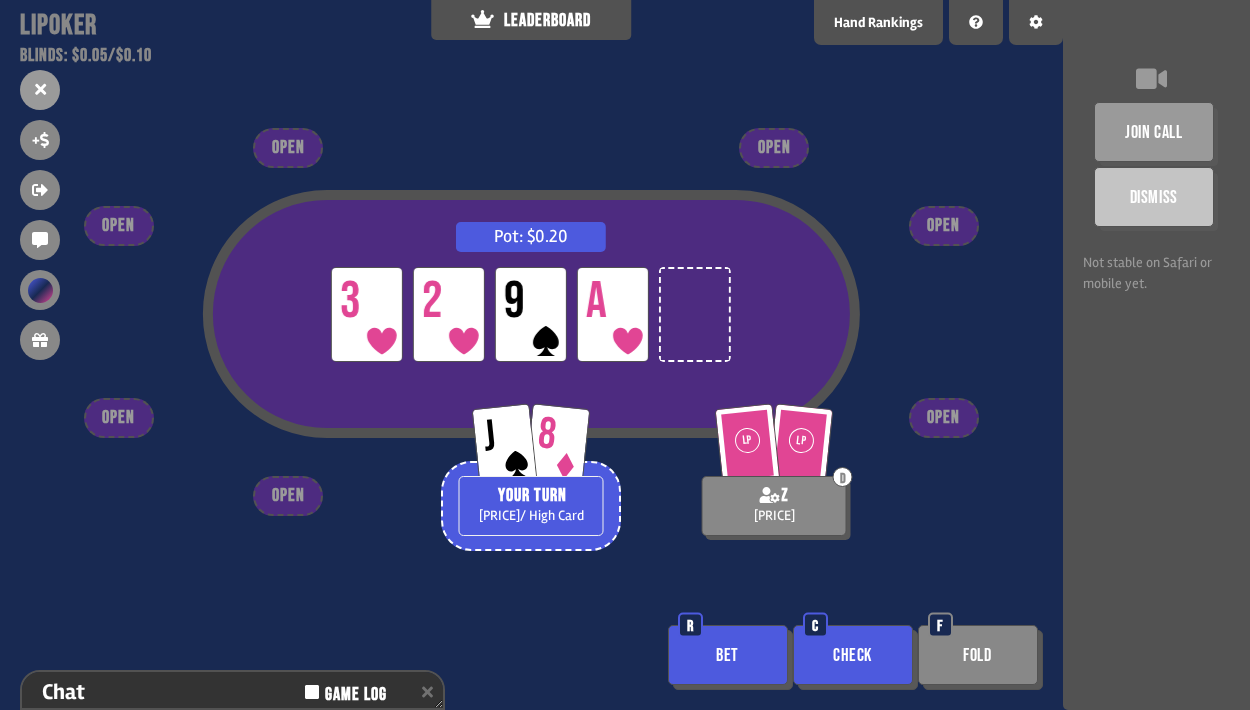 click on "Bet" at bounding box center [728, 655] 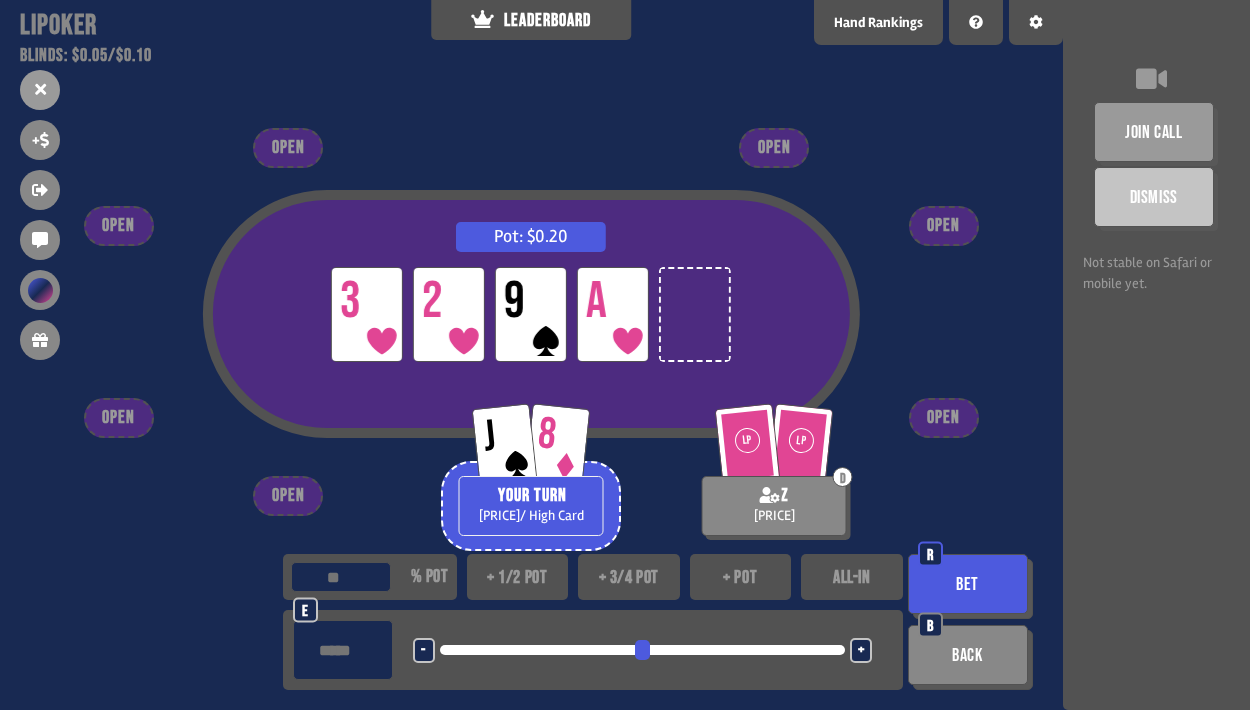 click on "Bet" at bounding box center (968, 584) 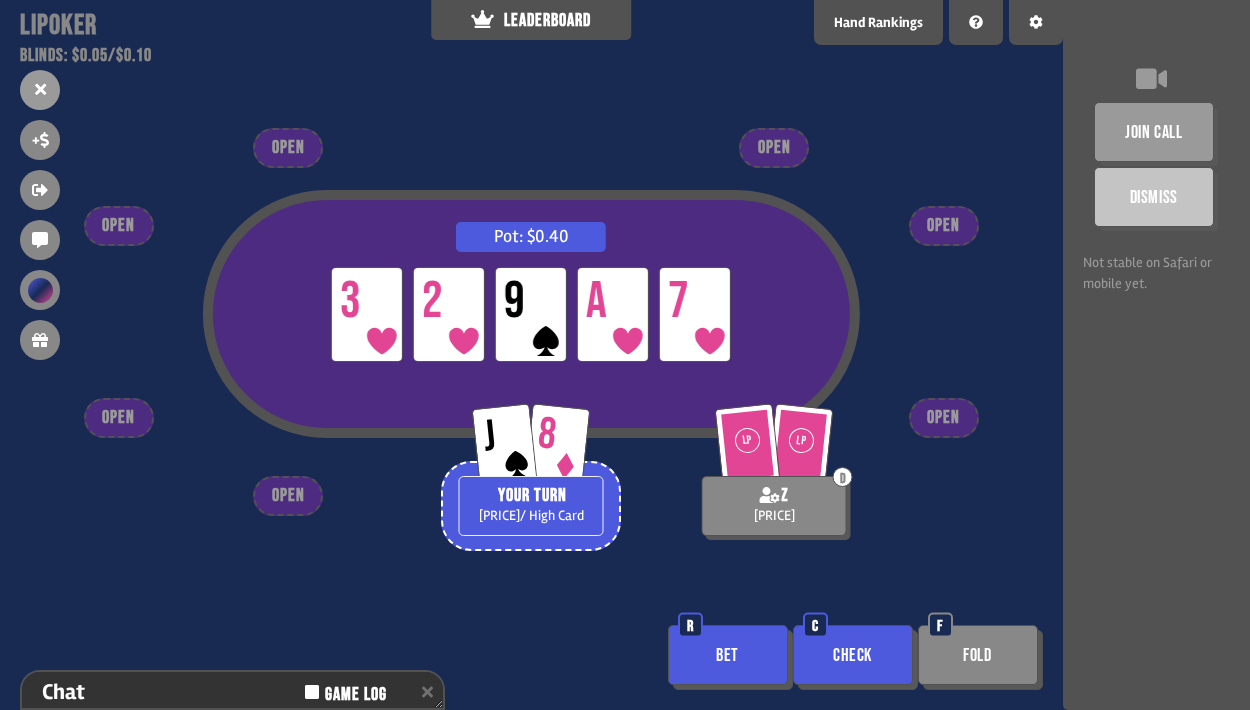 click on "Check" at bounding box center (853, 655) 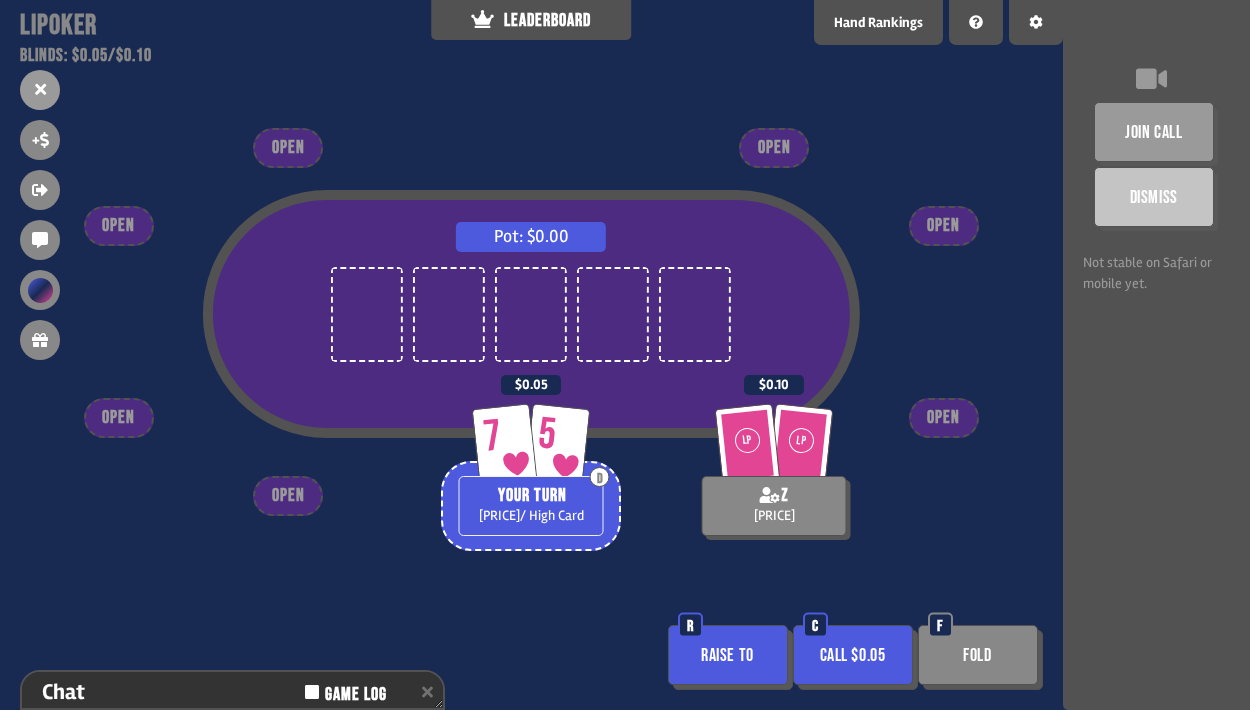 click on "Call $0.05" at bounding box center [853, 655] 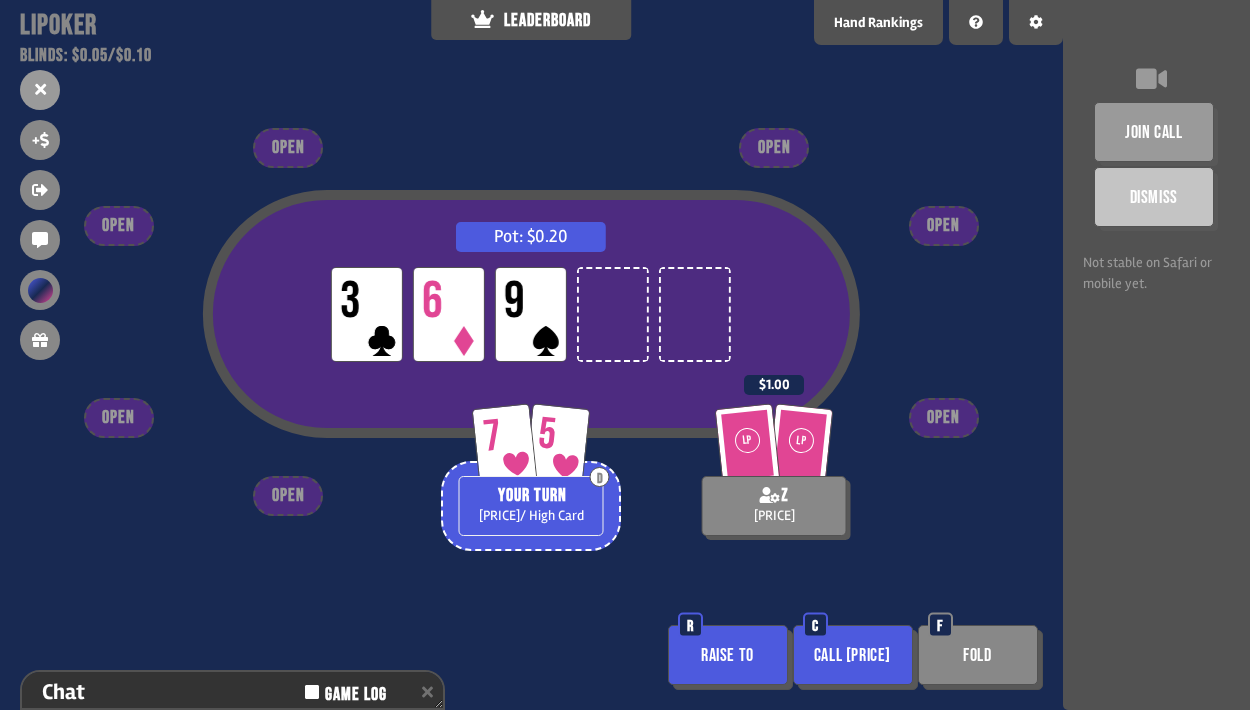 click on "Fold" at bounding box center (978, 655) 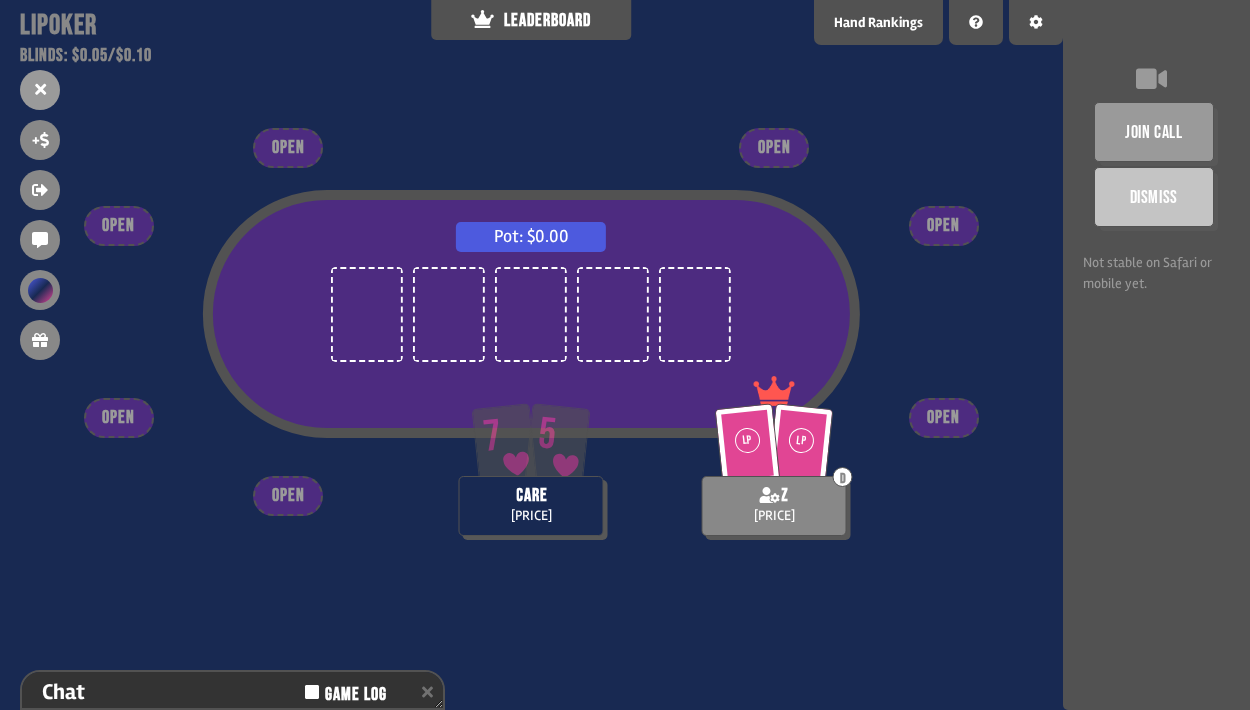 scroll, scrollTop: 126, scrollLeft: 0, axis: vertical 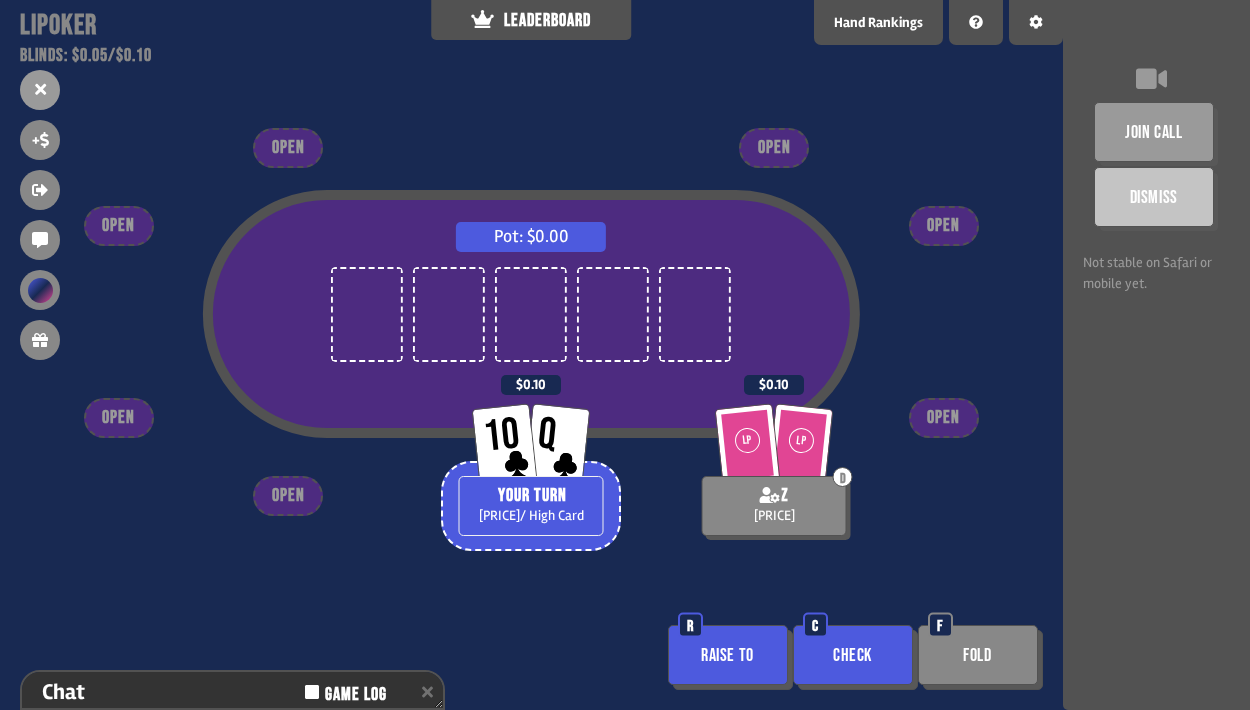click on "Raise to" at bounding box center (728, 655) 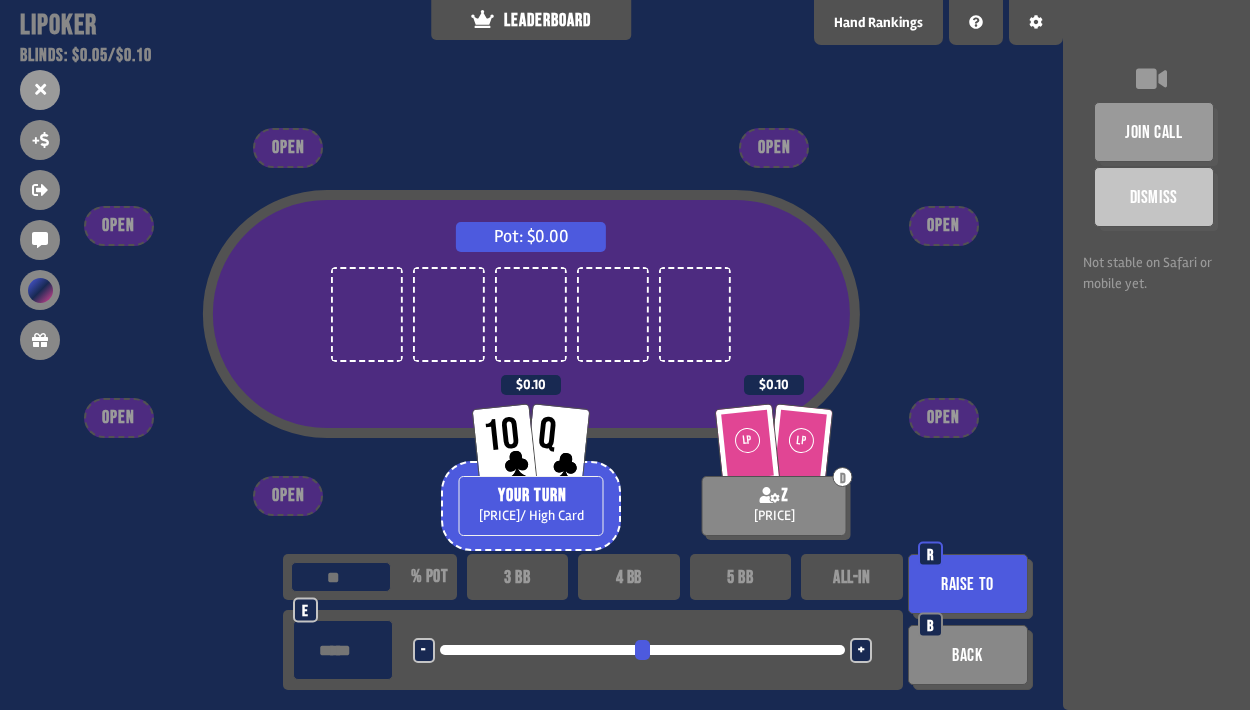 click on "Raise to" at bounding box center [968, 584] 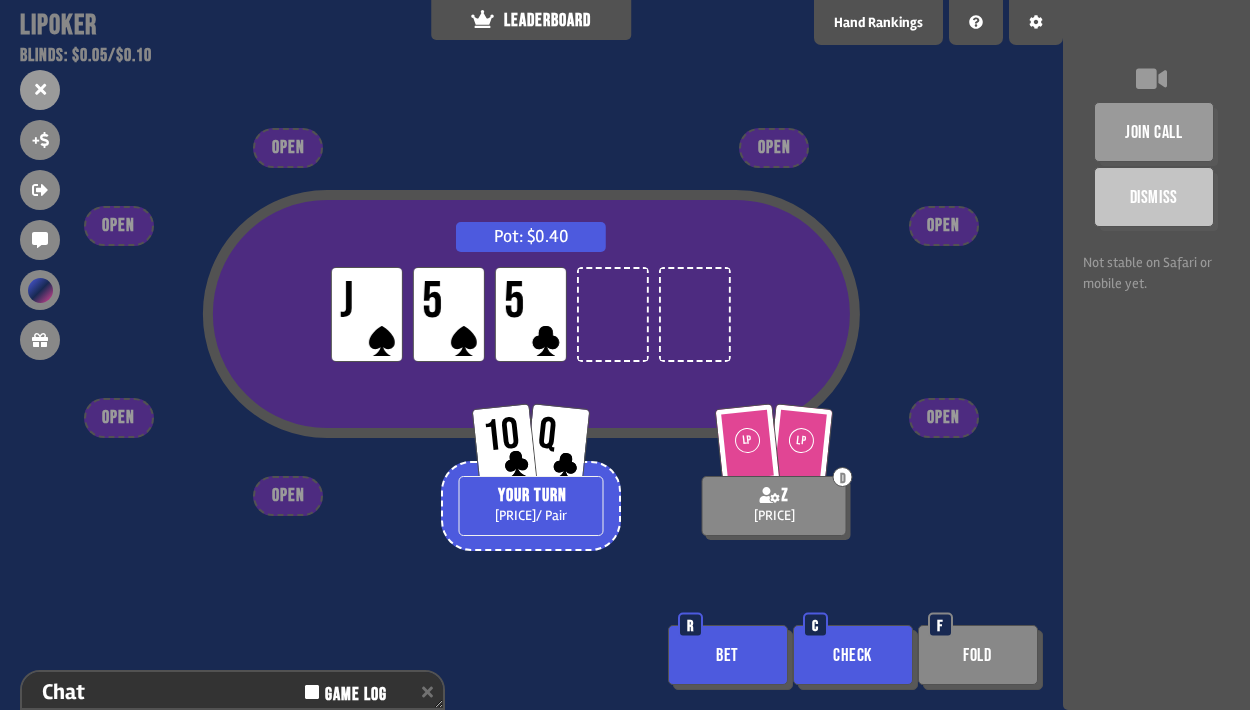 click on "Bet" at bounding box center (728, 655) 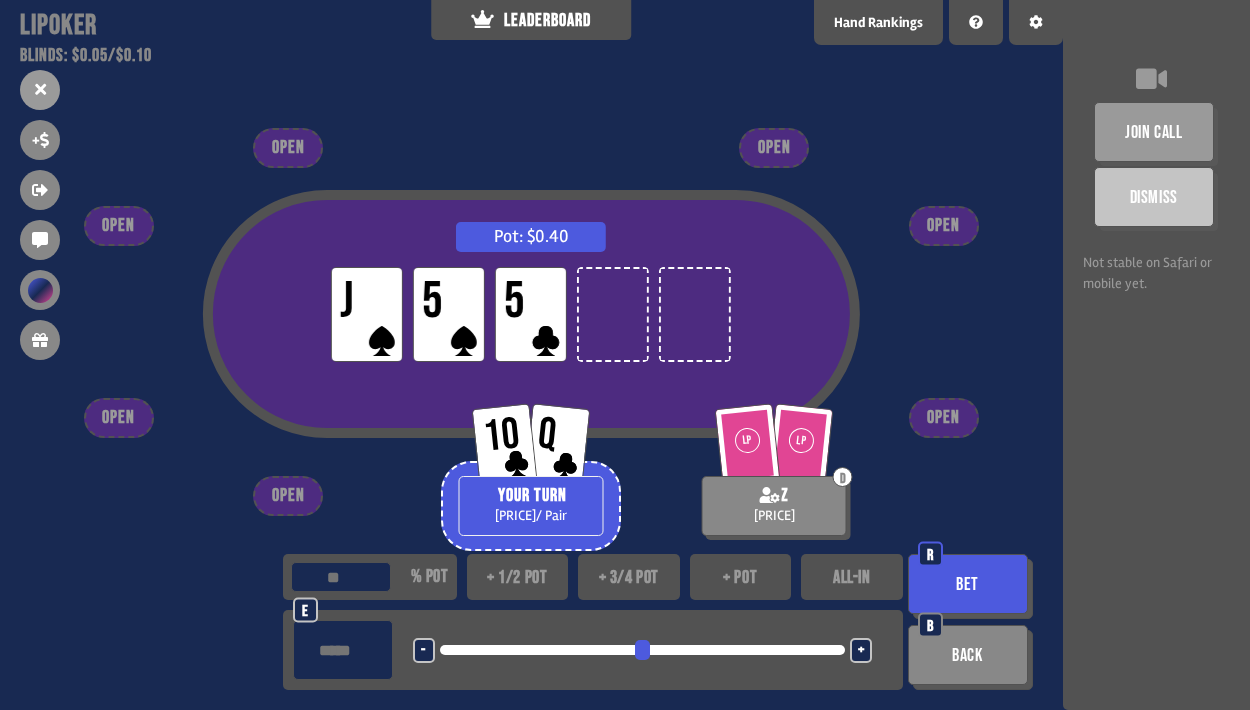 click on "Bet" at bounding box center (968, 584) 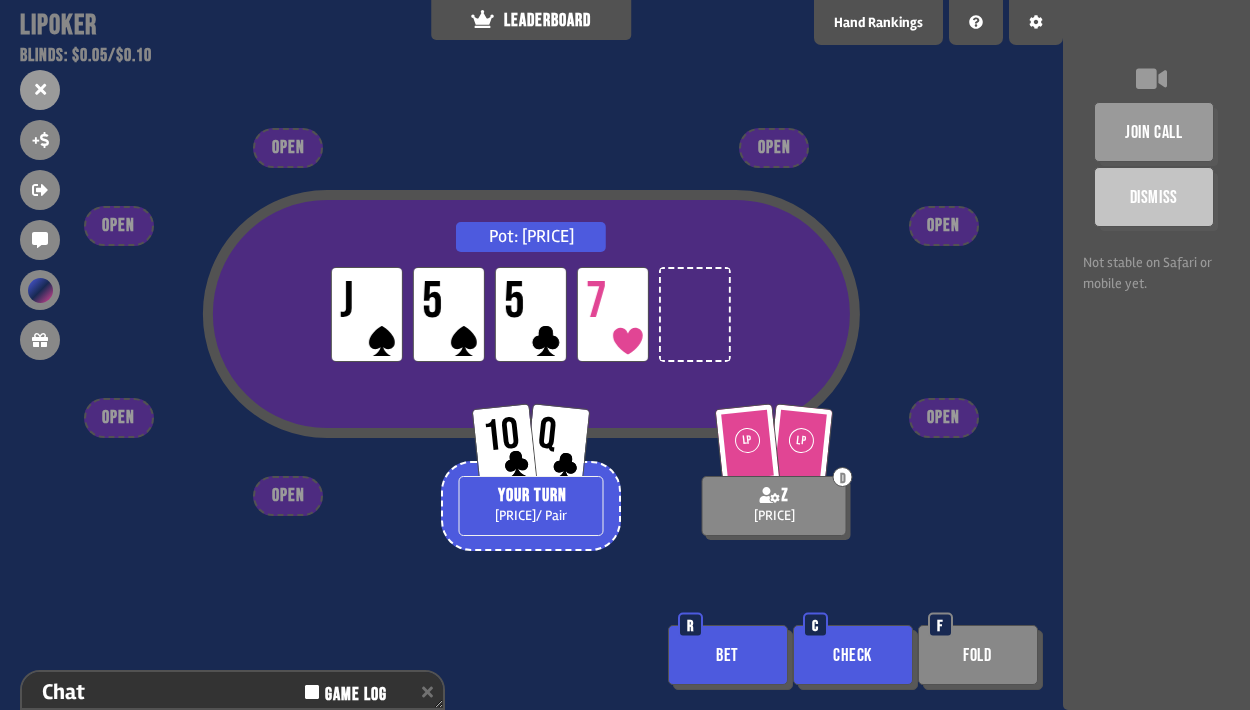 click on "Bet" at bounding box center [728, 655] 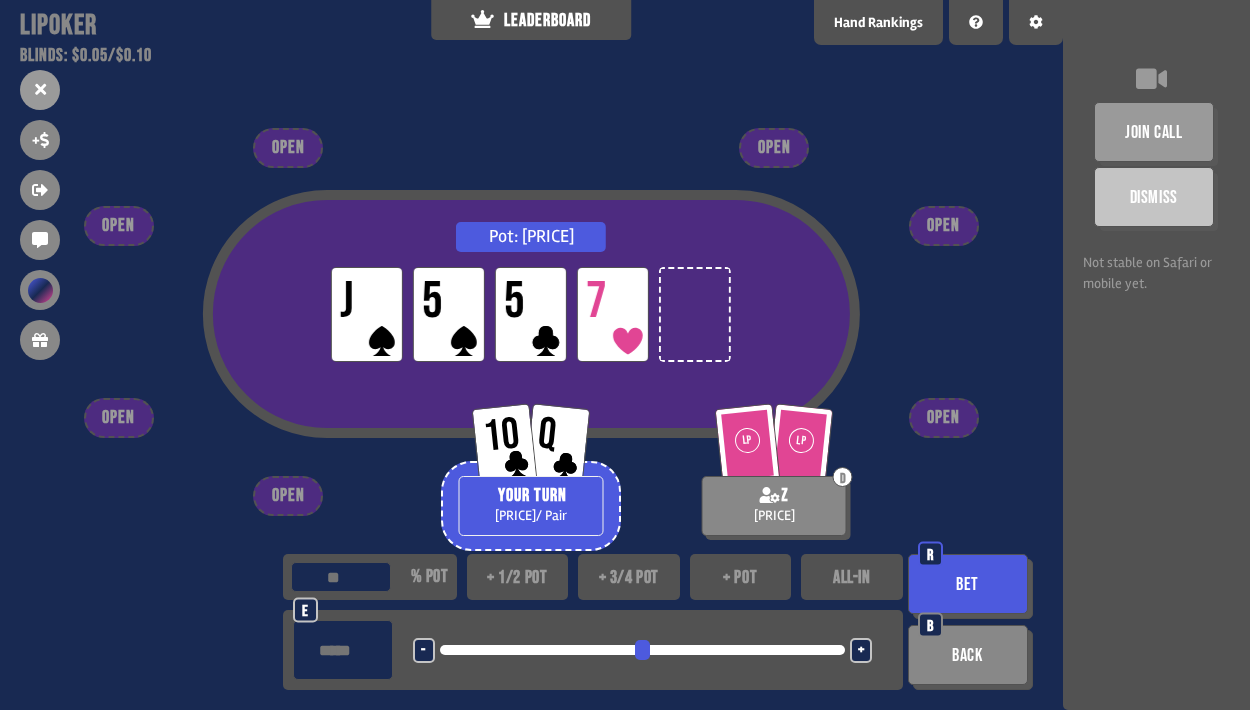 click on "Bet" at bounding box center (968, 584) 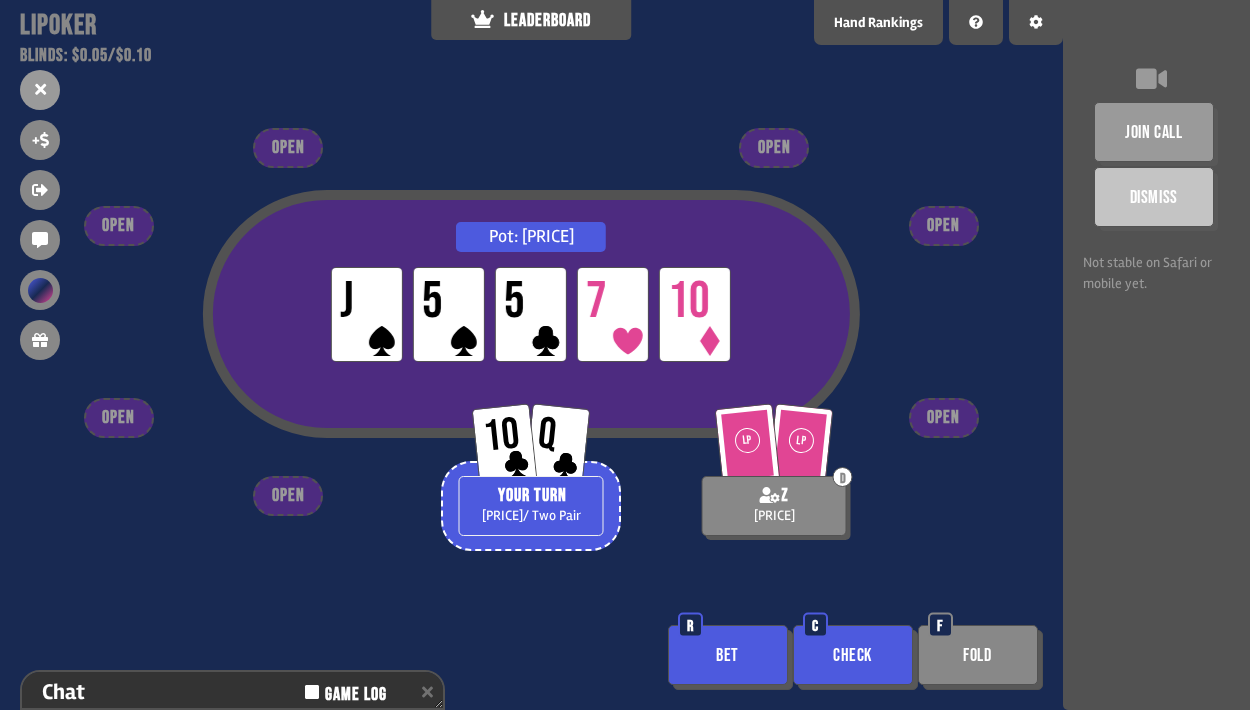 click on "Bet" at bounding box center (728, 655) 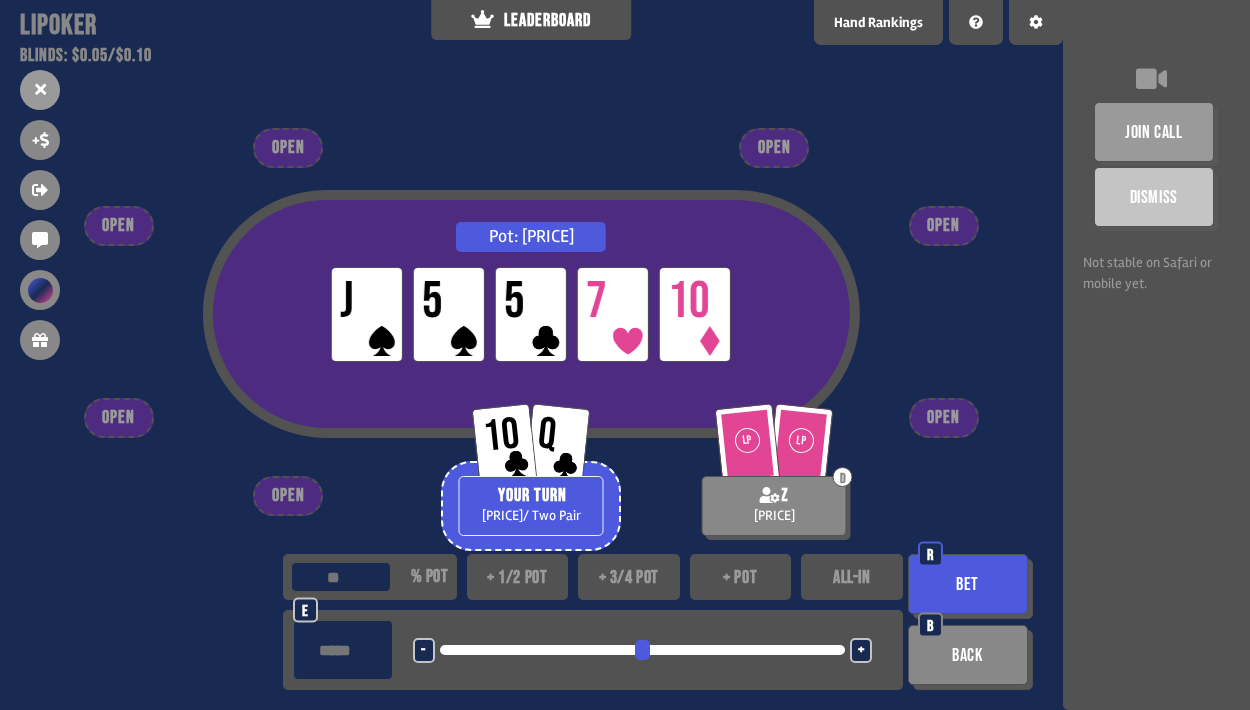 click on "+" at bounding box center [423, 651] 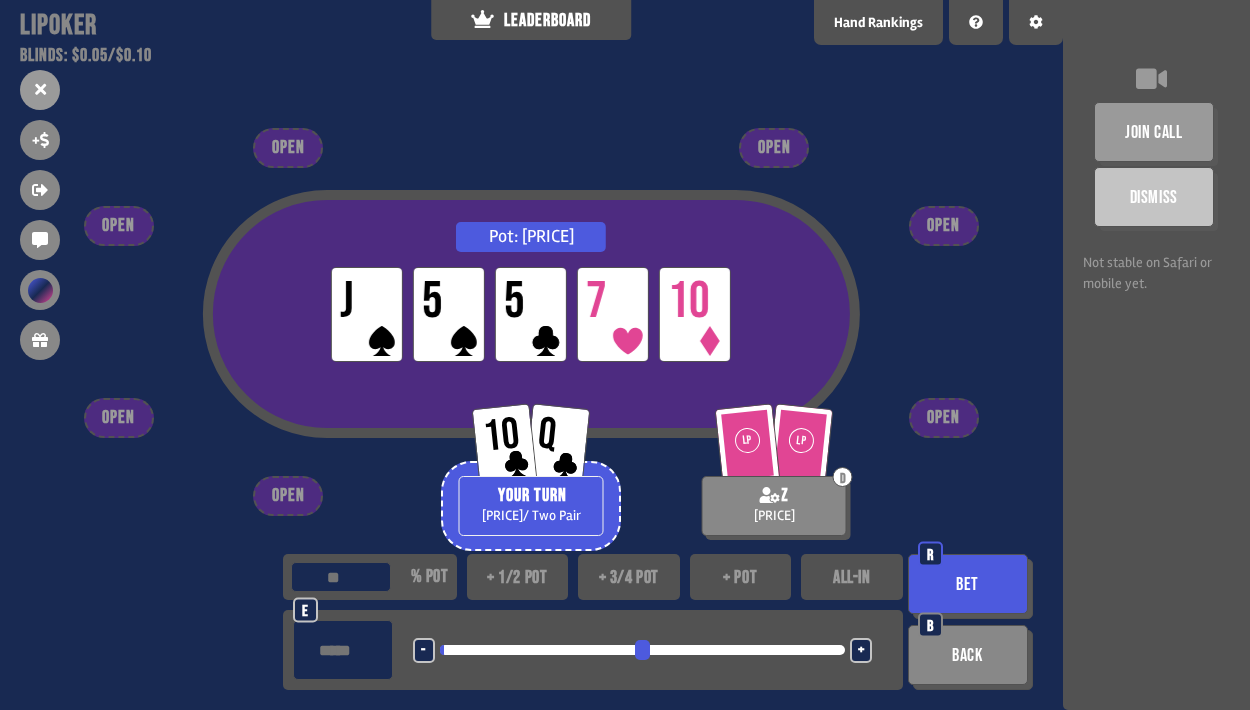 click on "+" at bounding box center [423, 651] 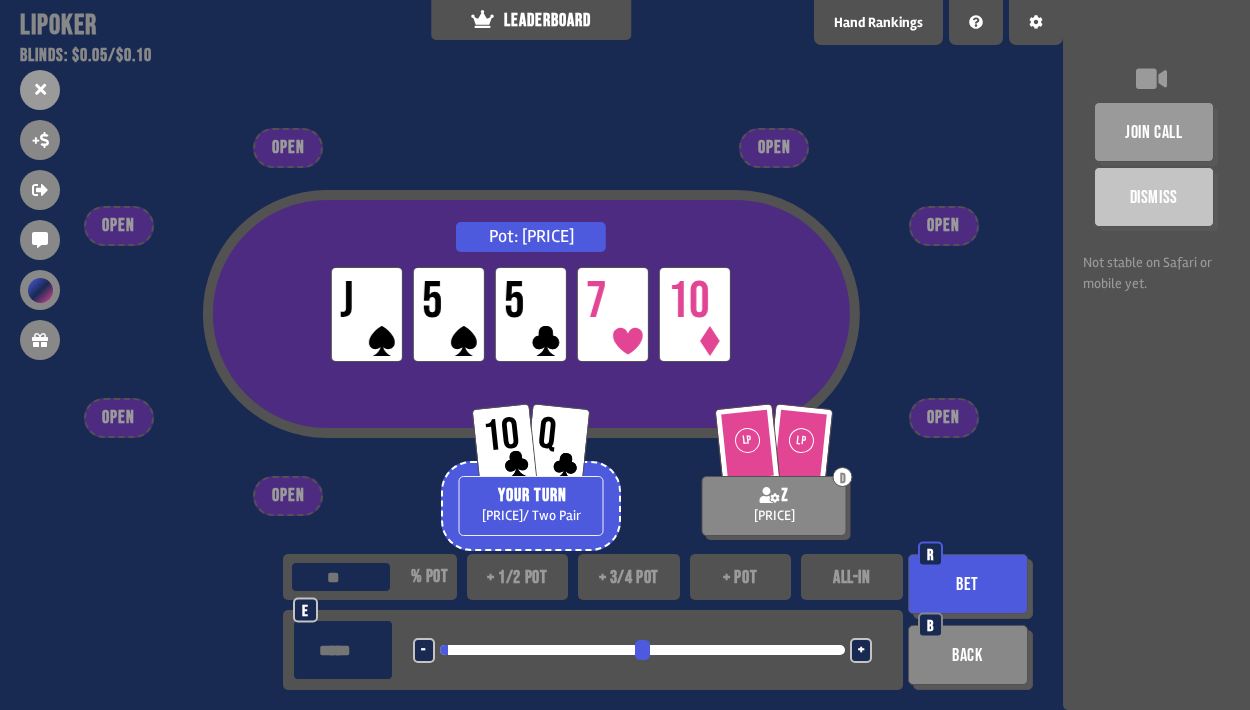 click on "Bet" at bounding box center (968, 584) 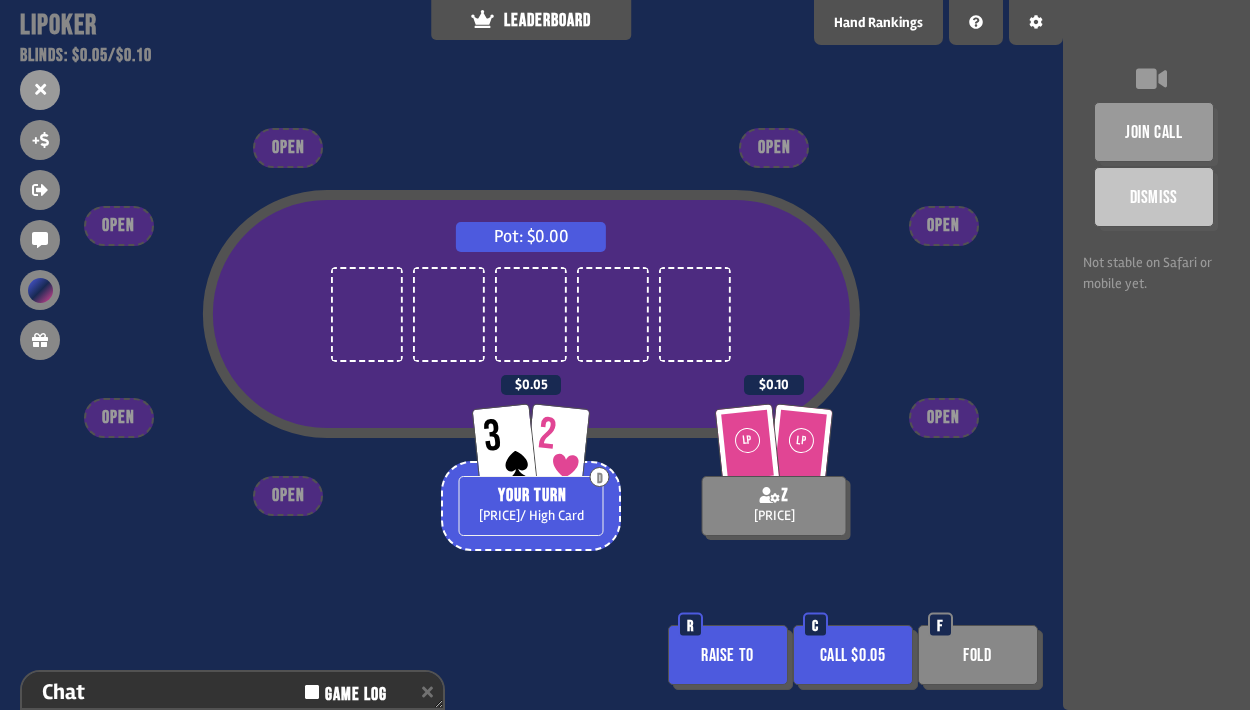 click on "Call $0.05" at bounding box center [853, 655] 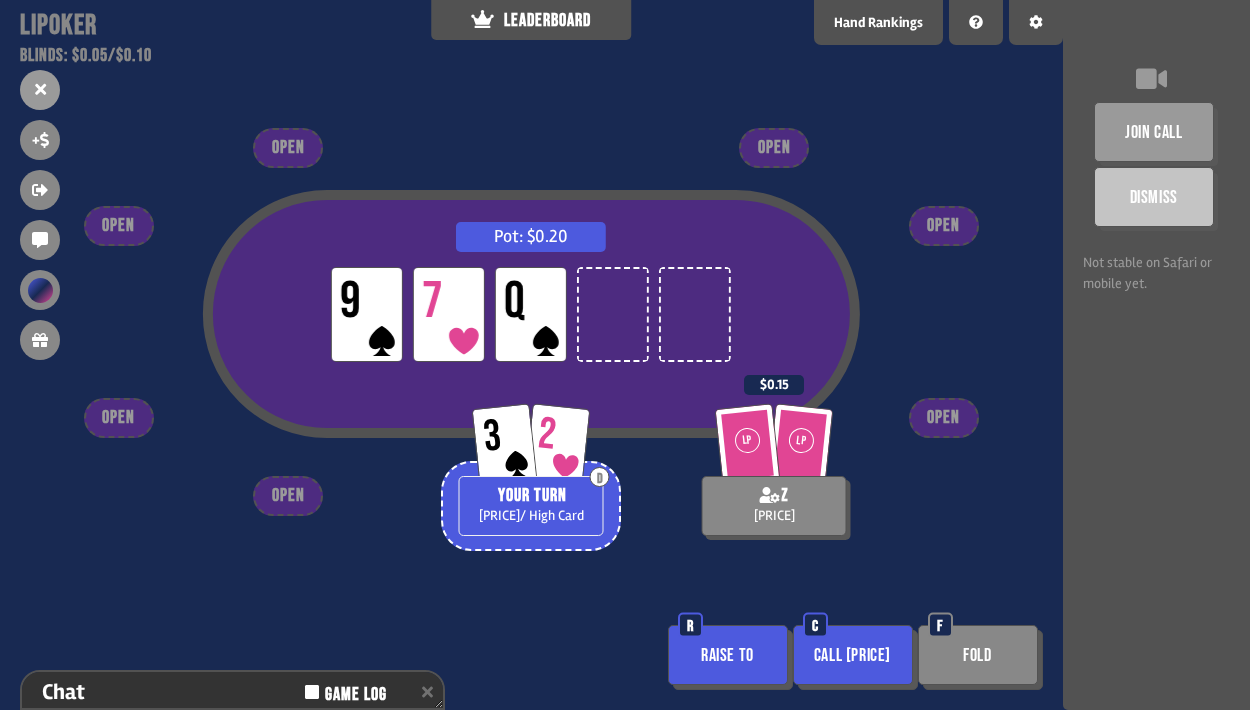 click on "Fold" at bounding box center (978, 655) 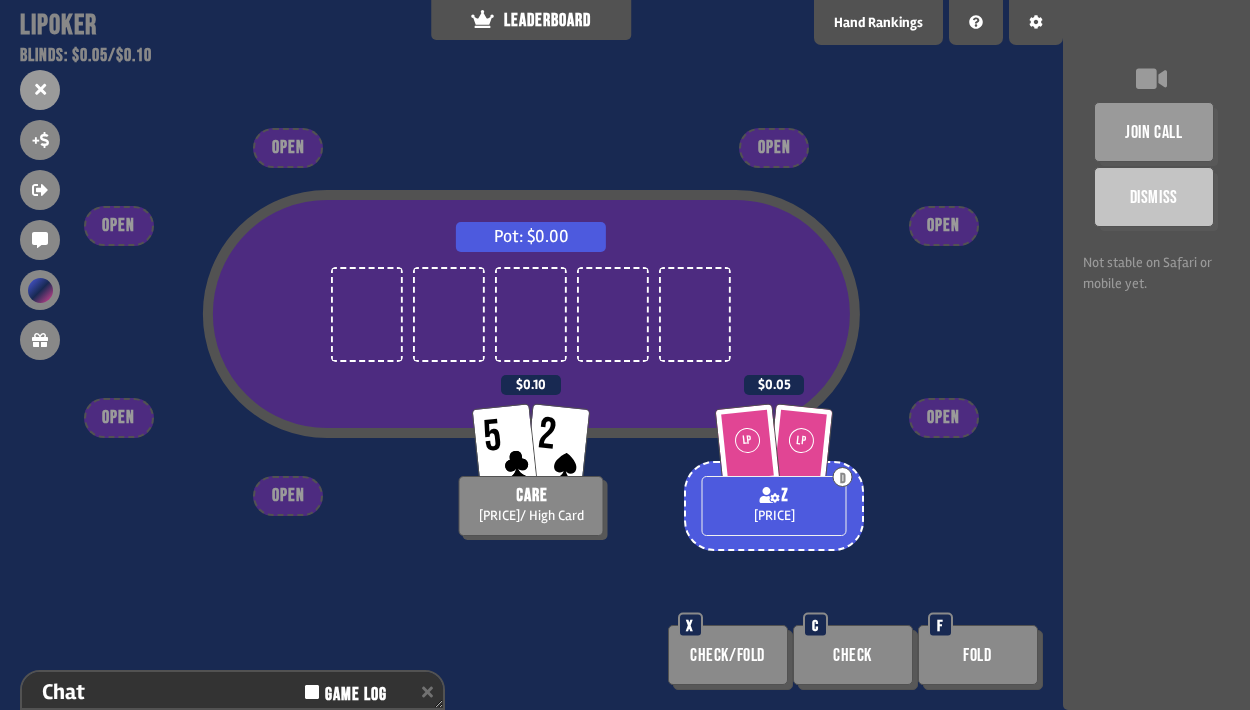 scroll, scrollTop: 126, scrollLeft: 0, axis: vertical 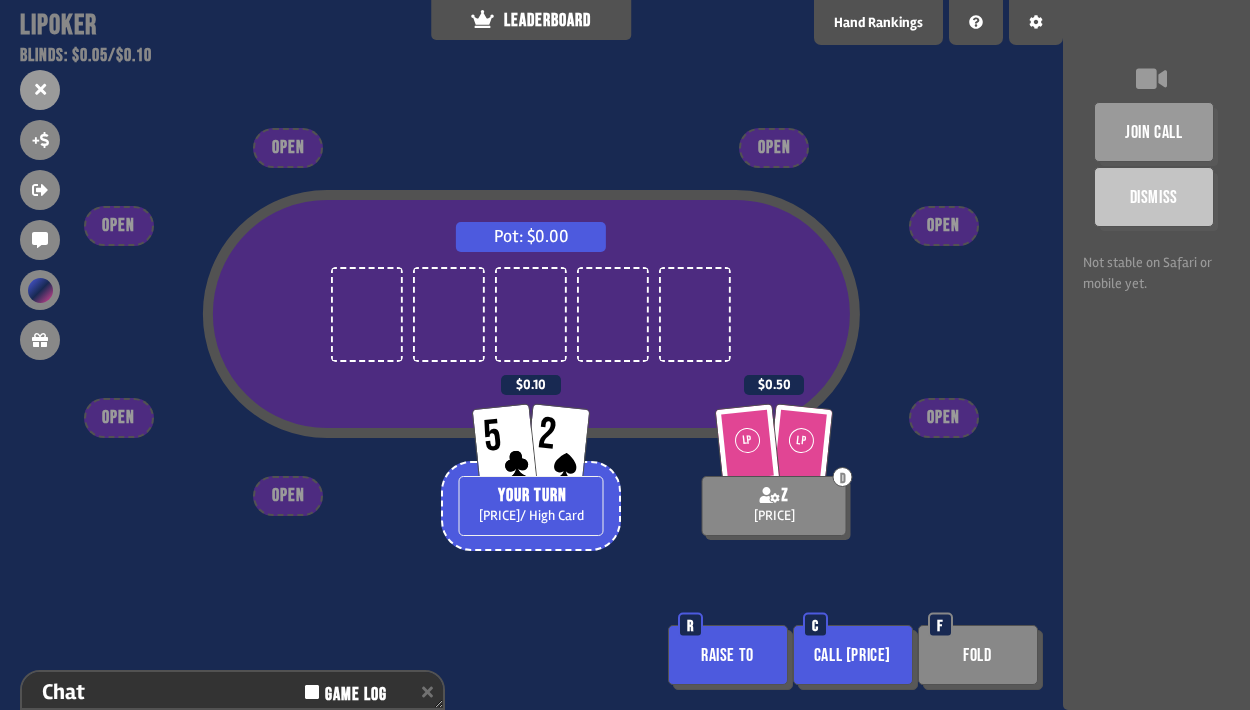 click on "Fold" at bounding box center (978, 655) 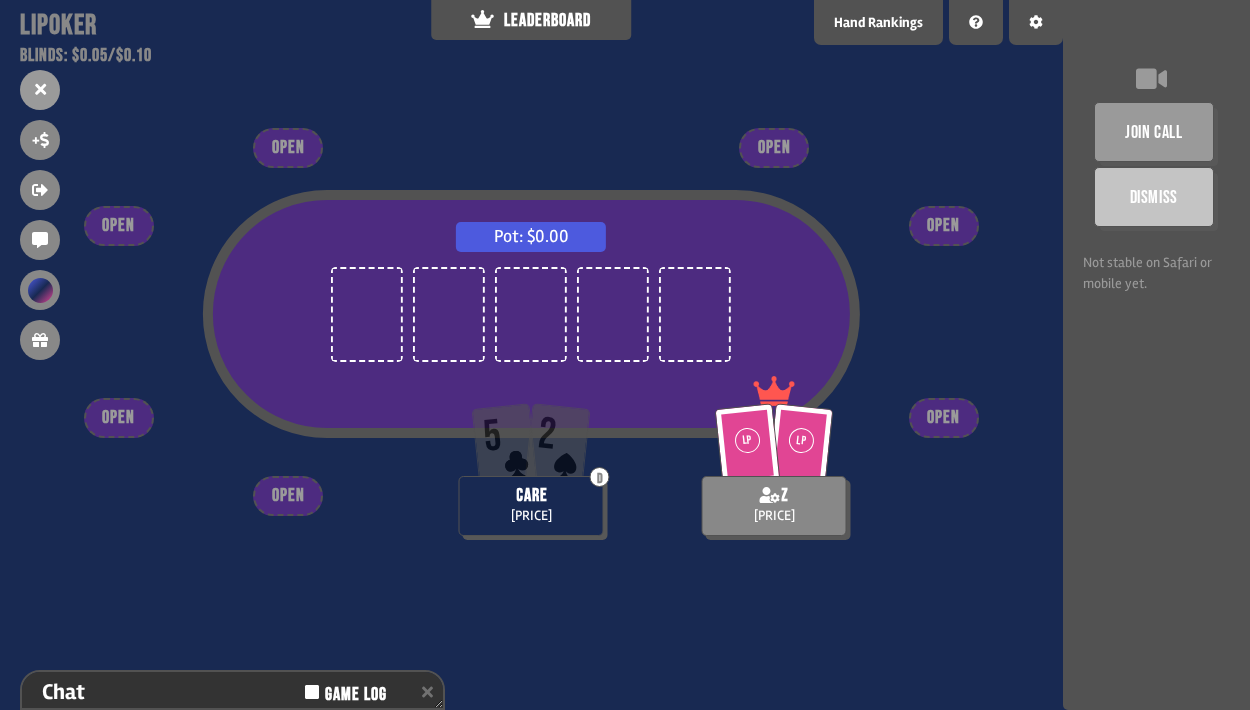 scroll, scrollTop: 126, scrollLeft: 0, axis: vertical 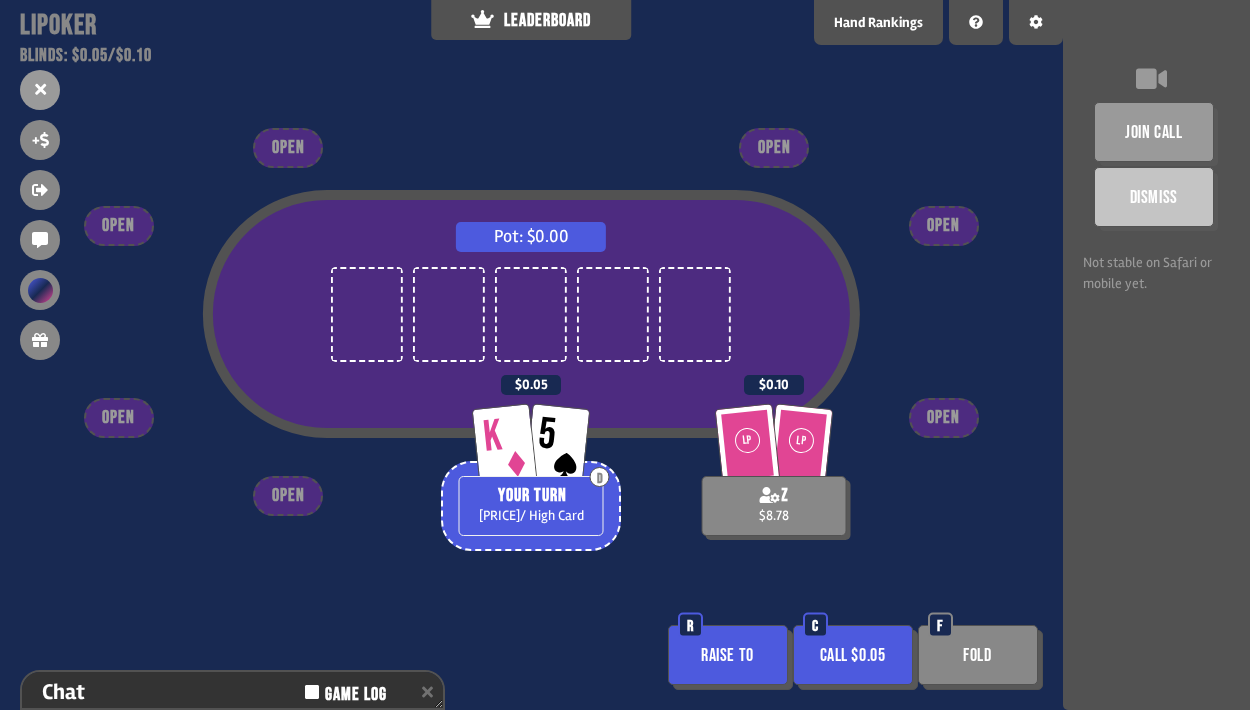 click on "Call $0.05" at bounding box center (853, 655) 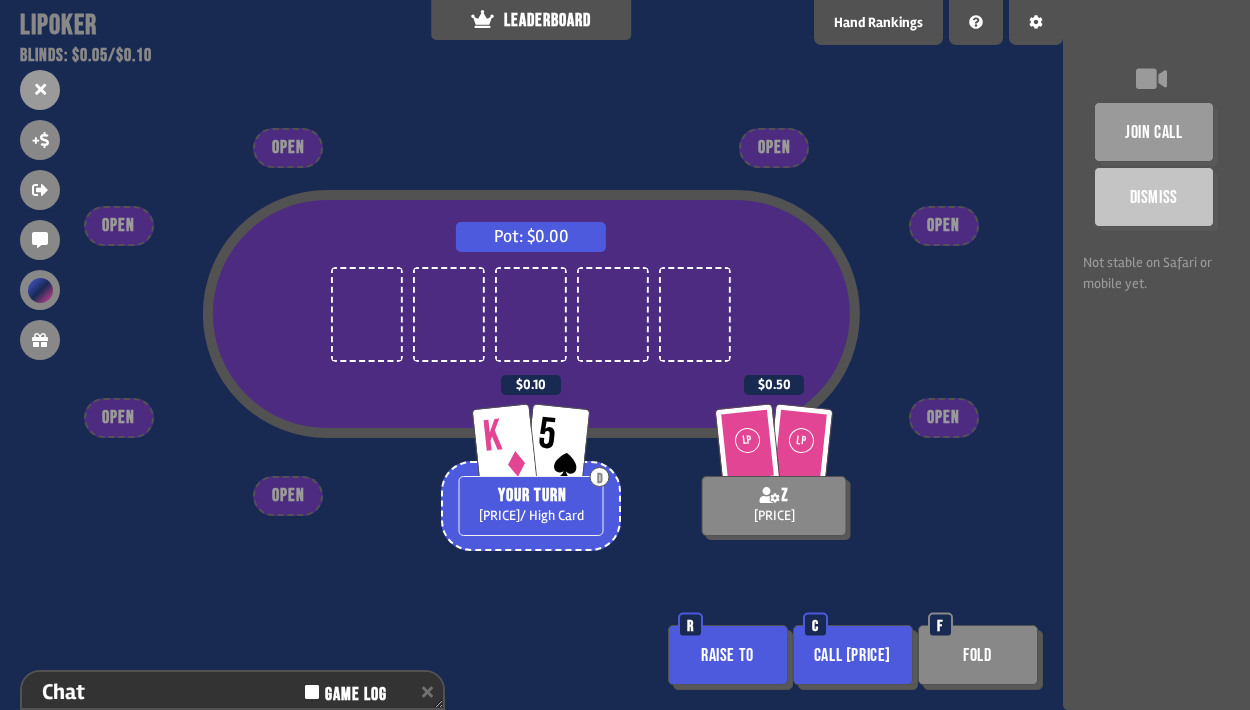 click on "Call [PRICE]" at bounding box center (853, 655) 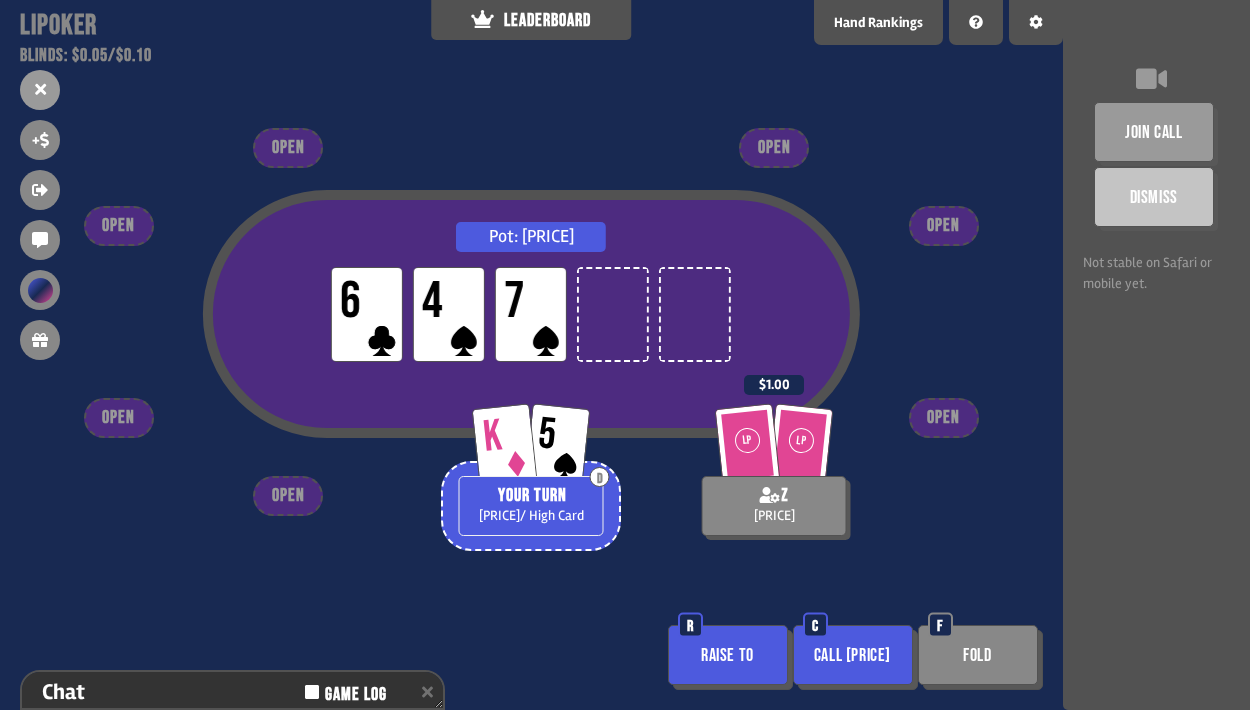click on "Call [PRICE]" at bounding box center (853, 655) 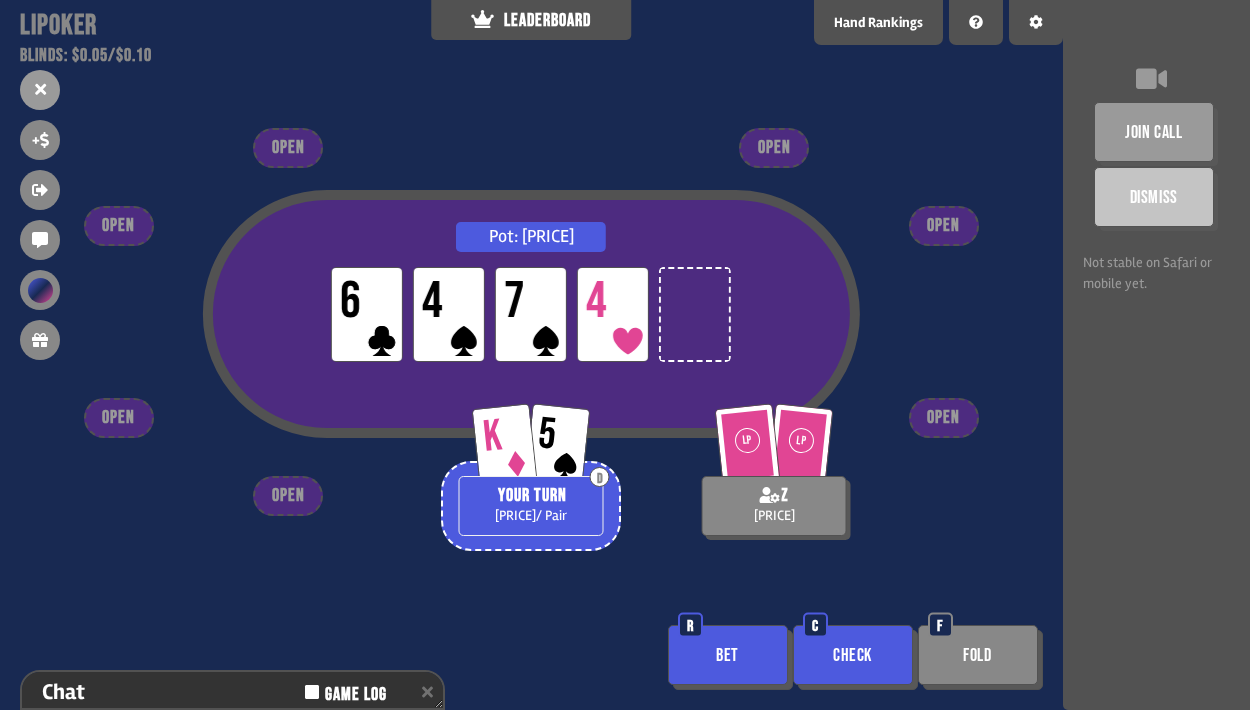 click on "Check" at bounding box center [853, 655] 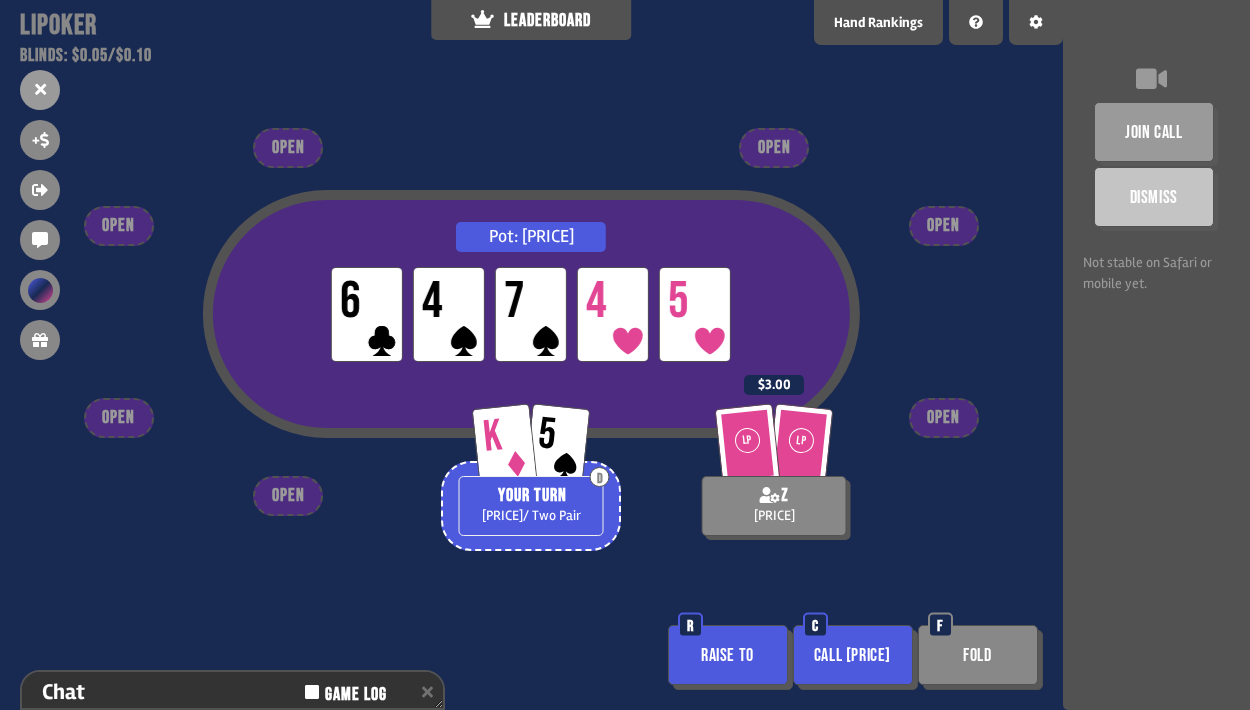 click on "Fold" at bounding box center [978, 655] 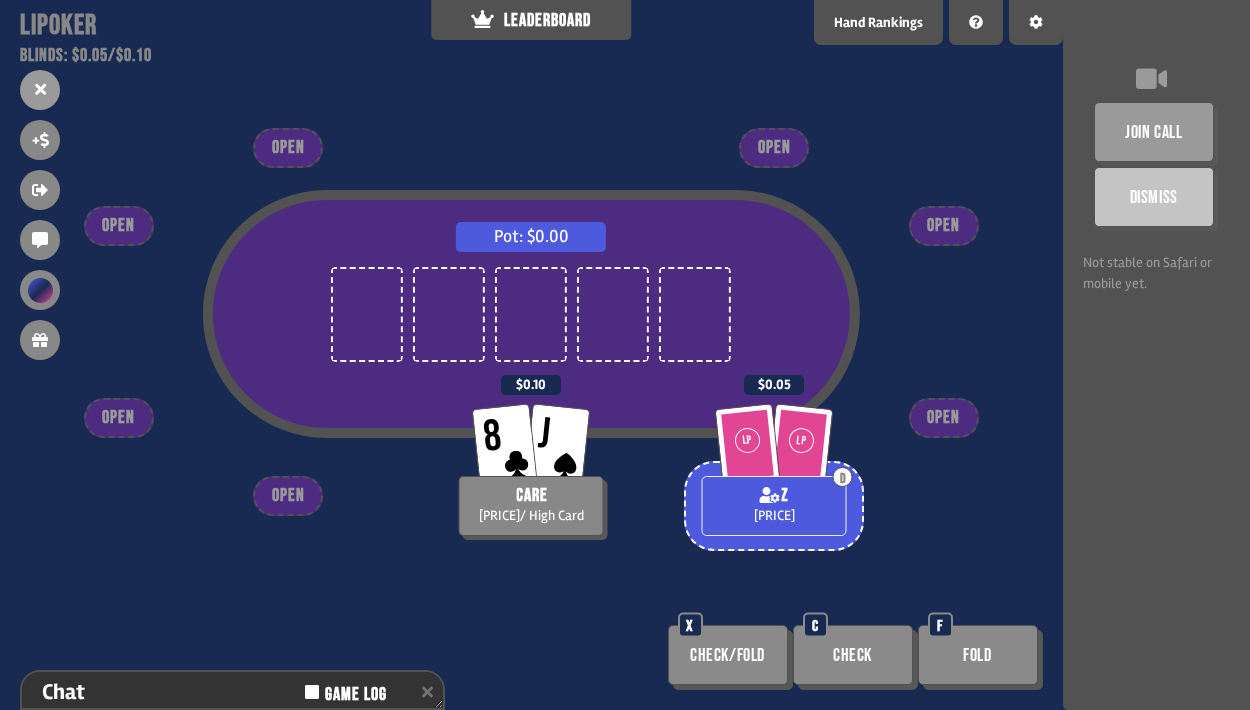 scroll, scrollTop: 126, scrollLeft: 0, axis: vertical 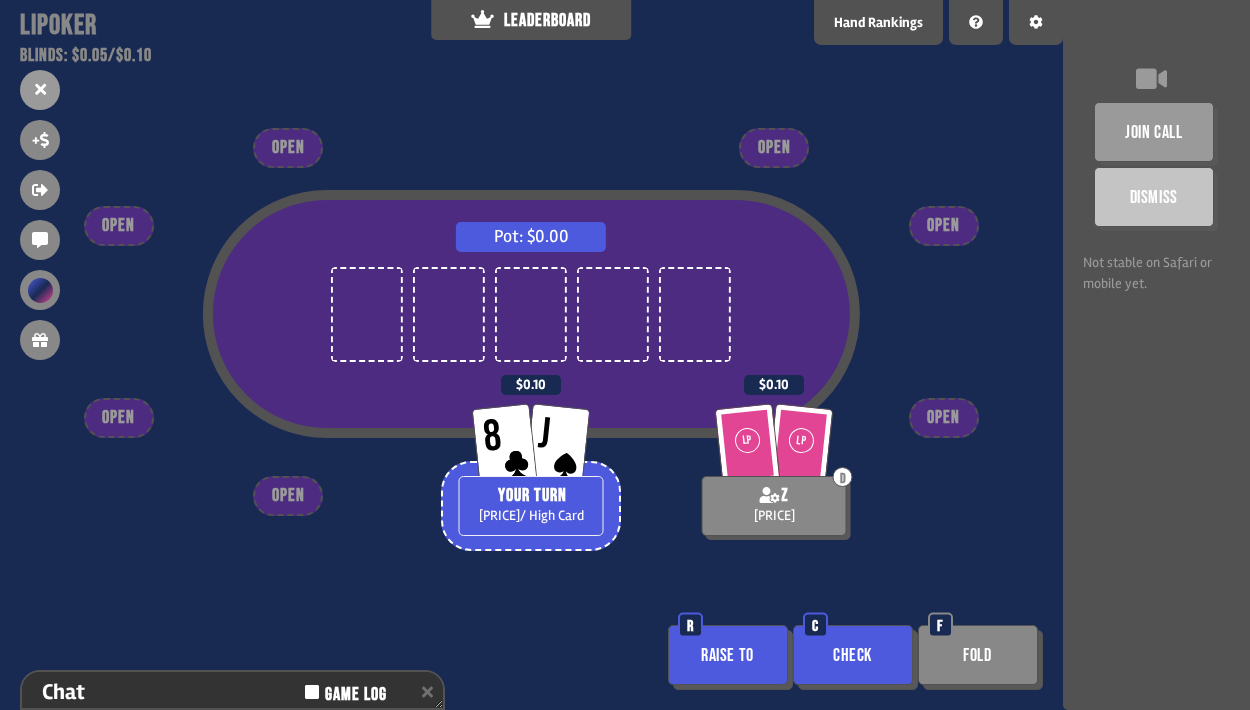 click on "Raise to" at bounding box center (728, 655) 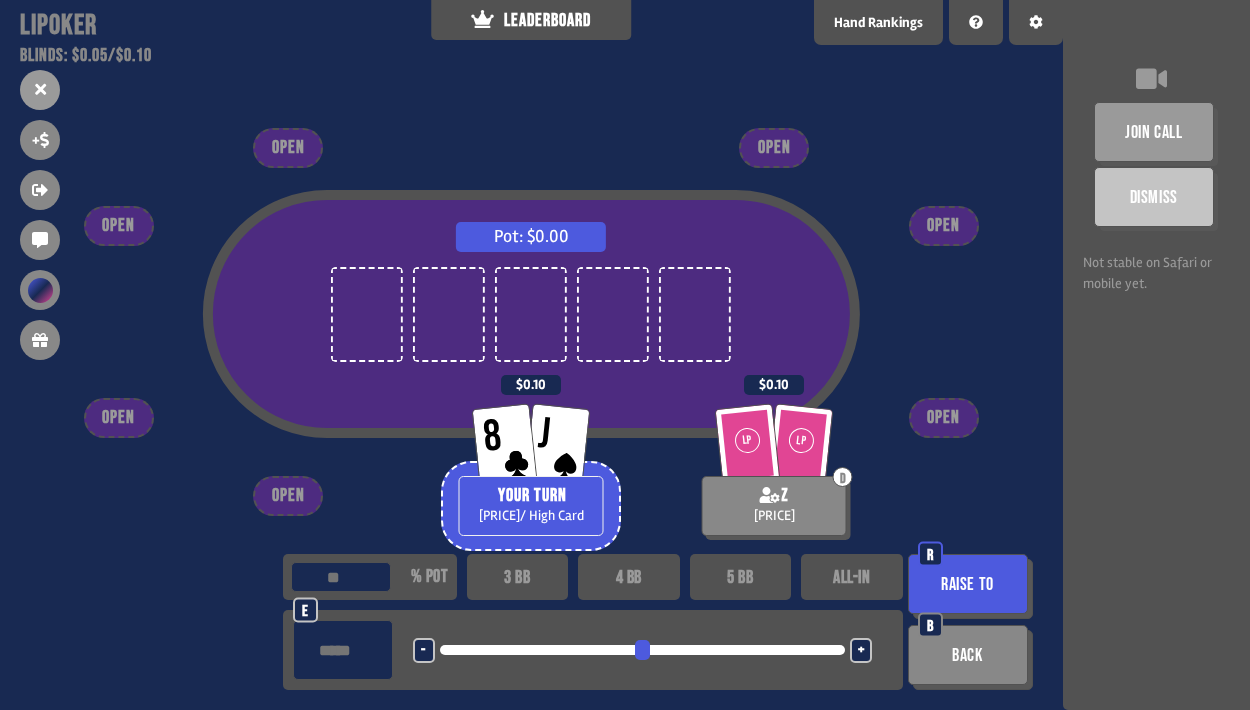 click on "Raise to" at bounding box center [968, 584] 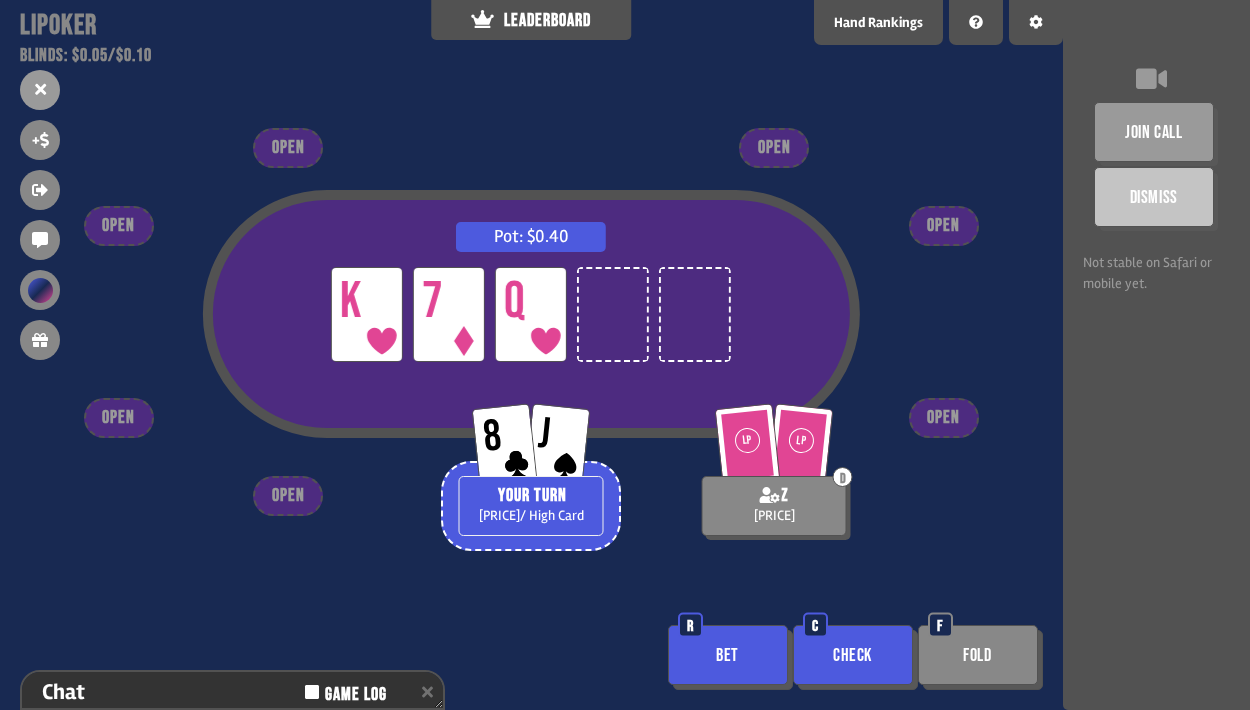 click on "Check" at bounding box center [853, 655] 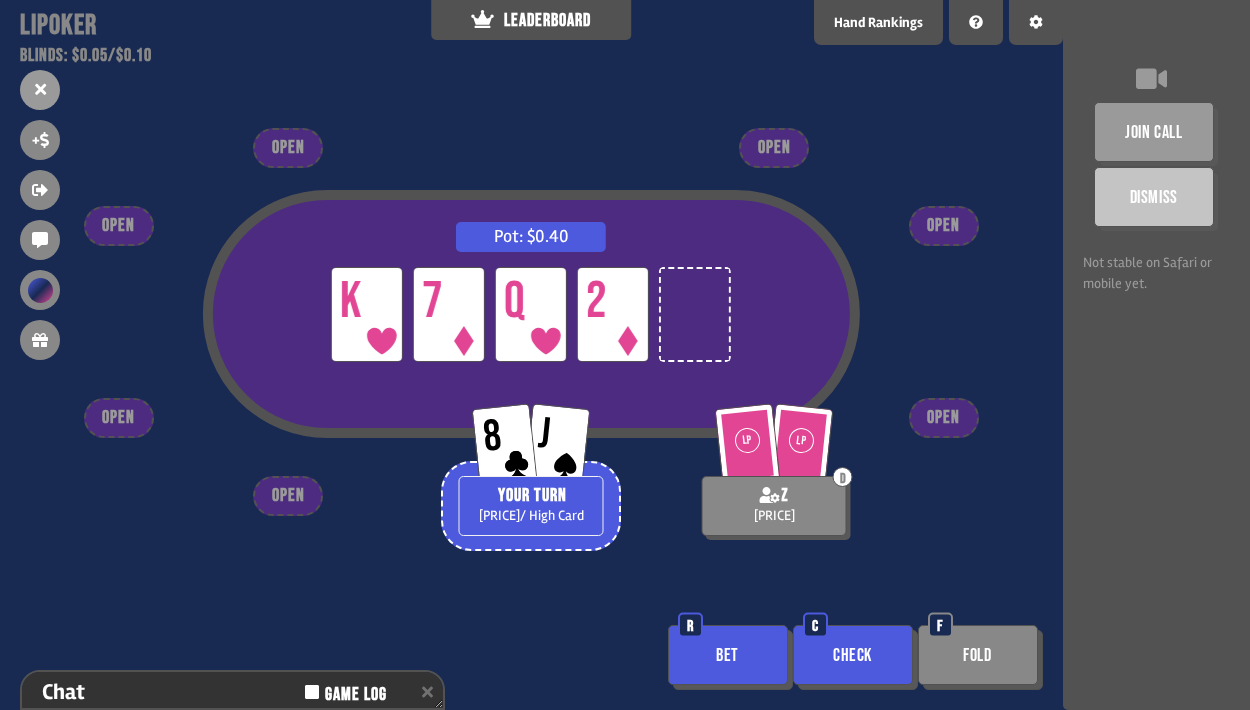 click on "Check" at bounding box center [853, 655] 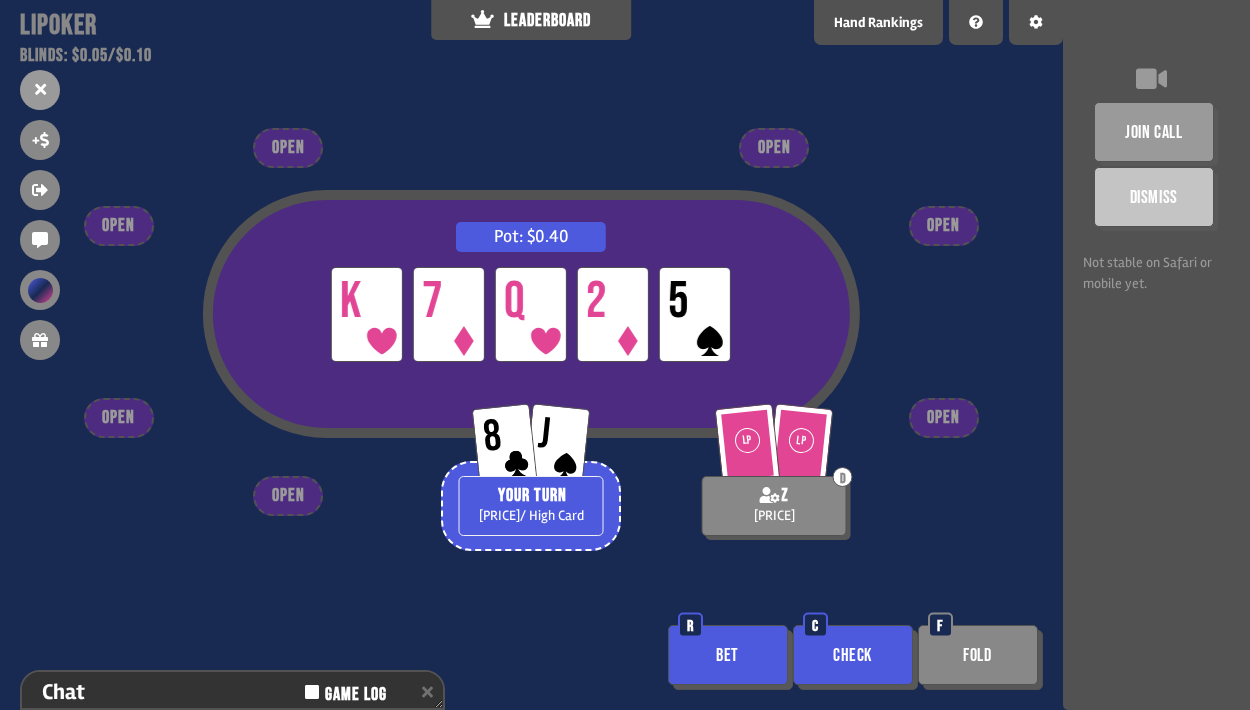 click on "Bet" at bounding box center (728, 655) 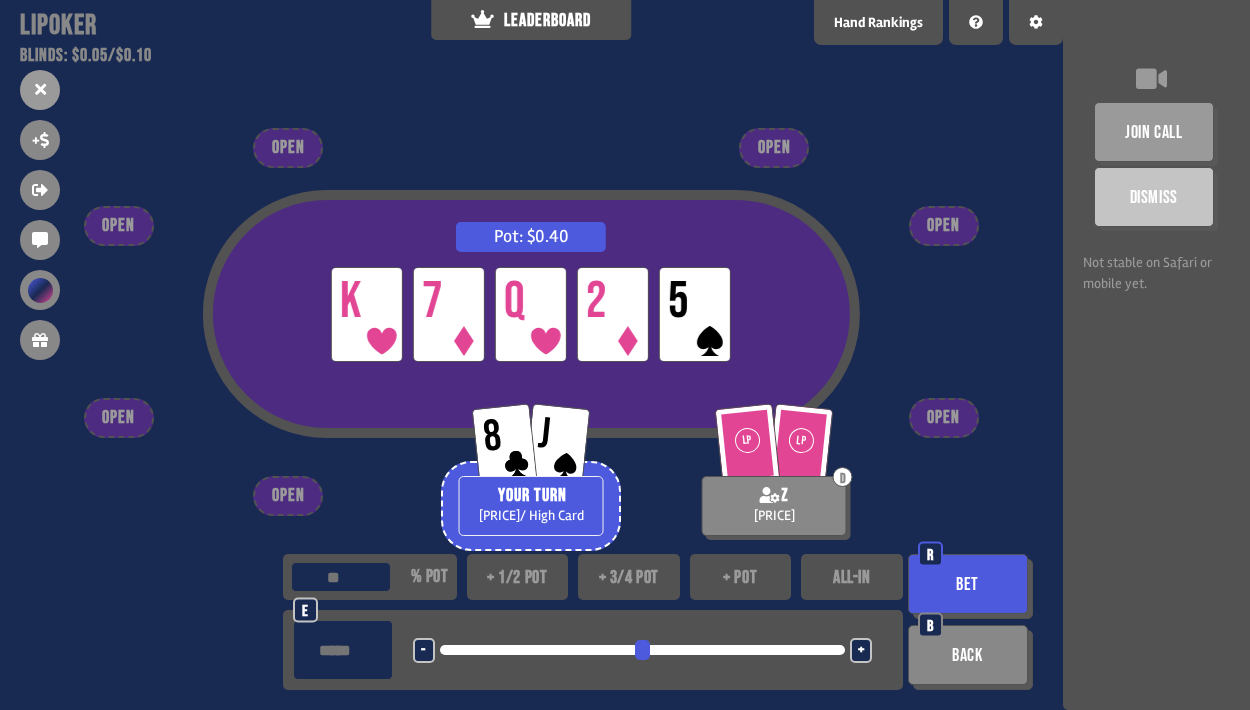 click on "Bet" at bounding box center (968, 584) 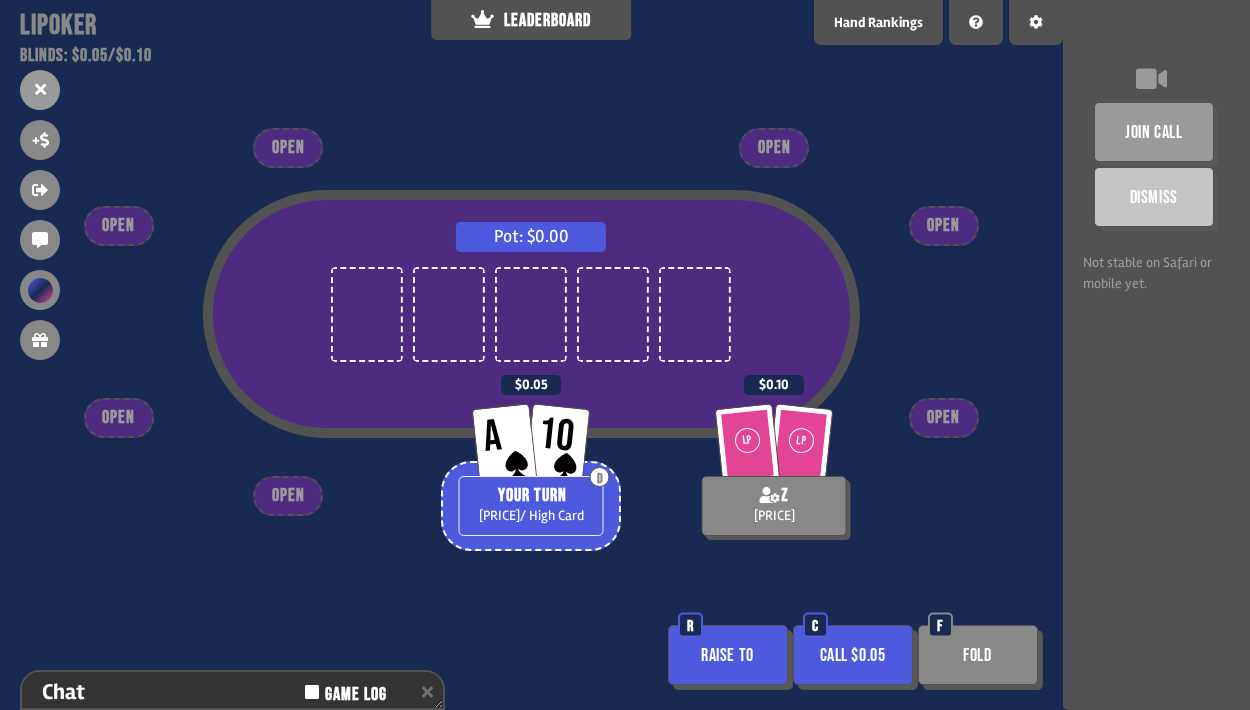 click on "Raise to" at bounding box center [728, 655] 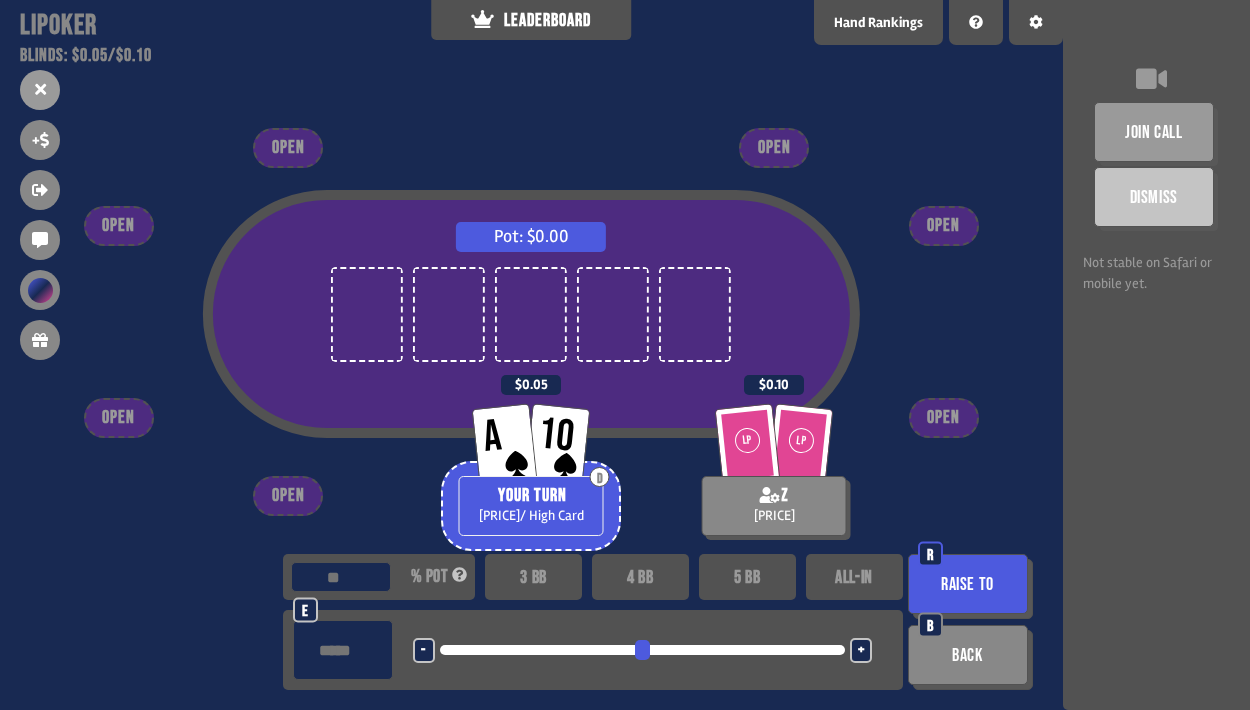 click on "Raise to" at bounding box center (968, 584) 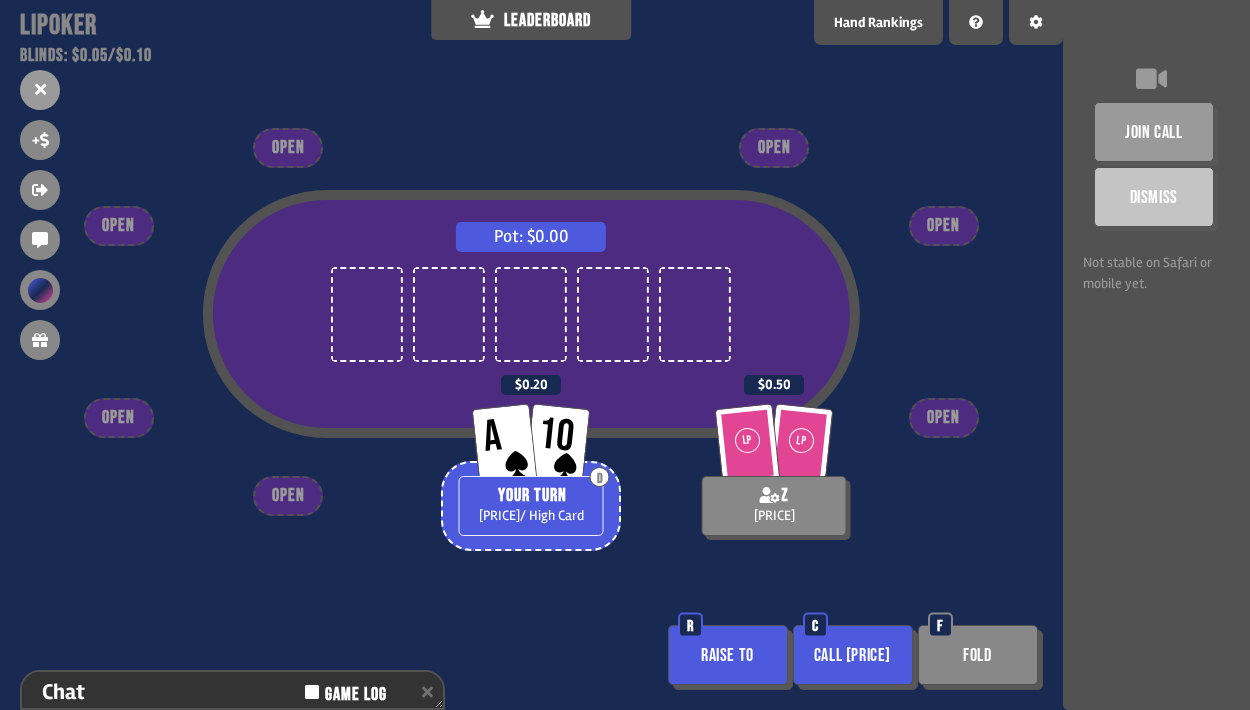 click on "Raise to" at bounding box center [728, 655] 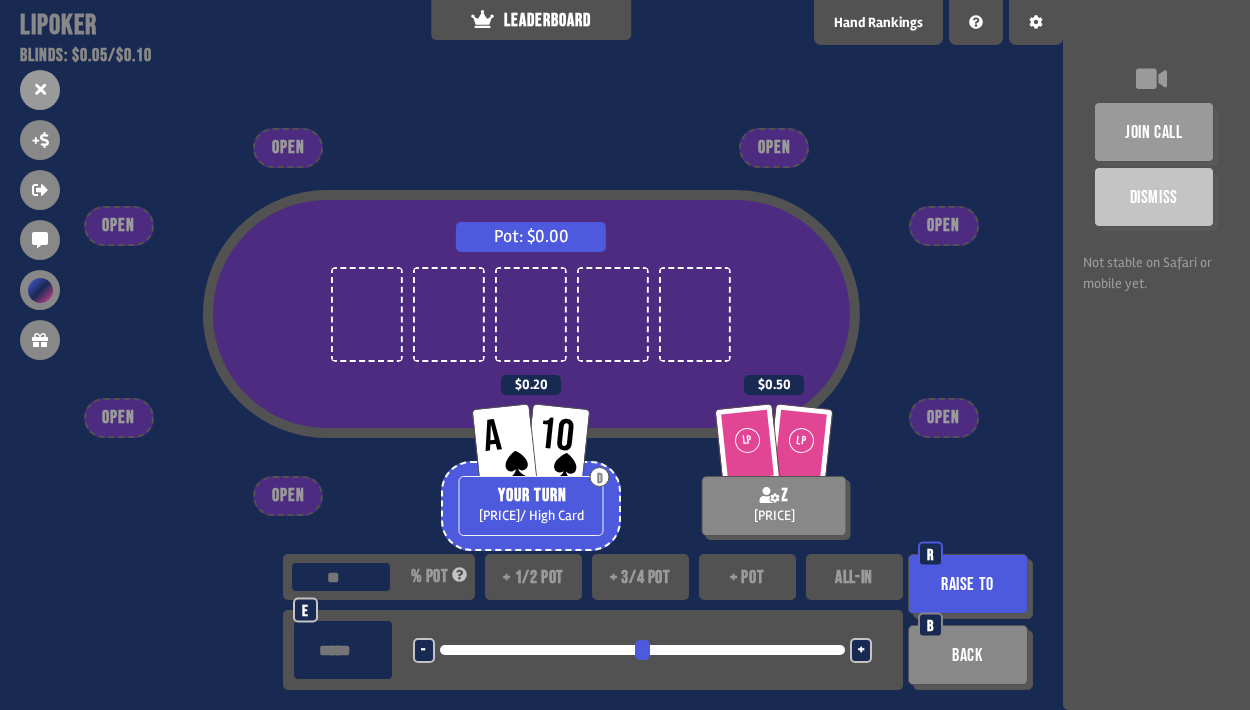 click on "Raise to" at bounding box center [968, 584] 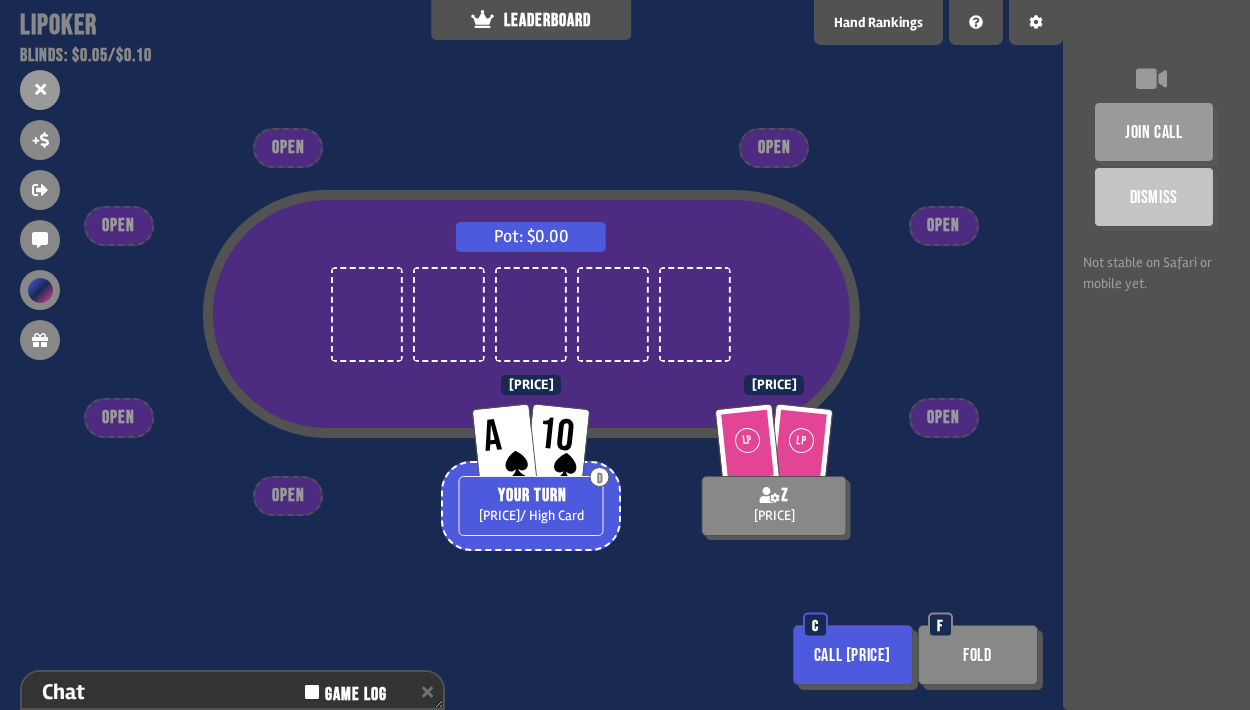 click on "Fold" at bounding box center [978, 655] 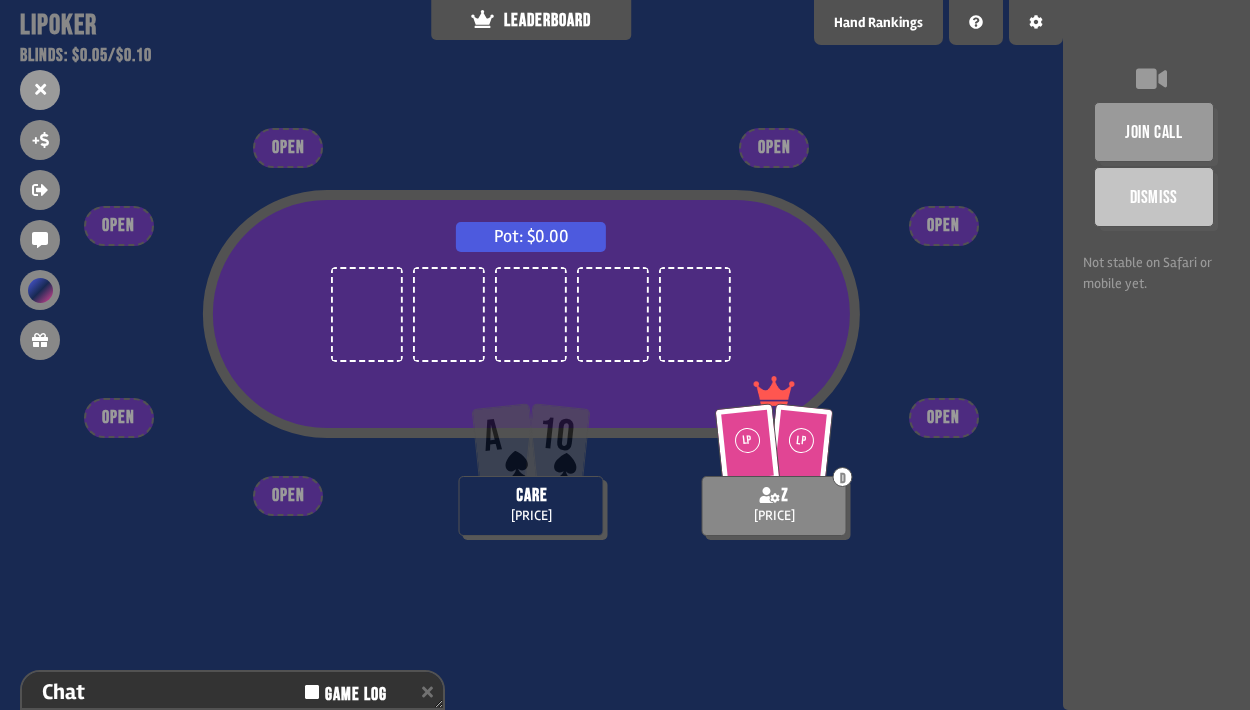 scroll, scrollTop: 126, scrollLeft: 0, axis: vertical 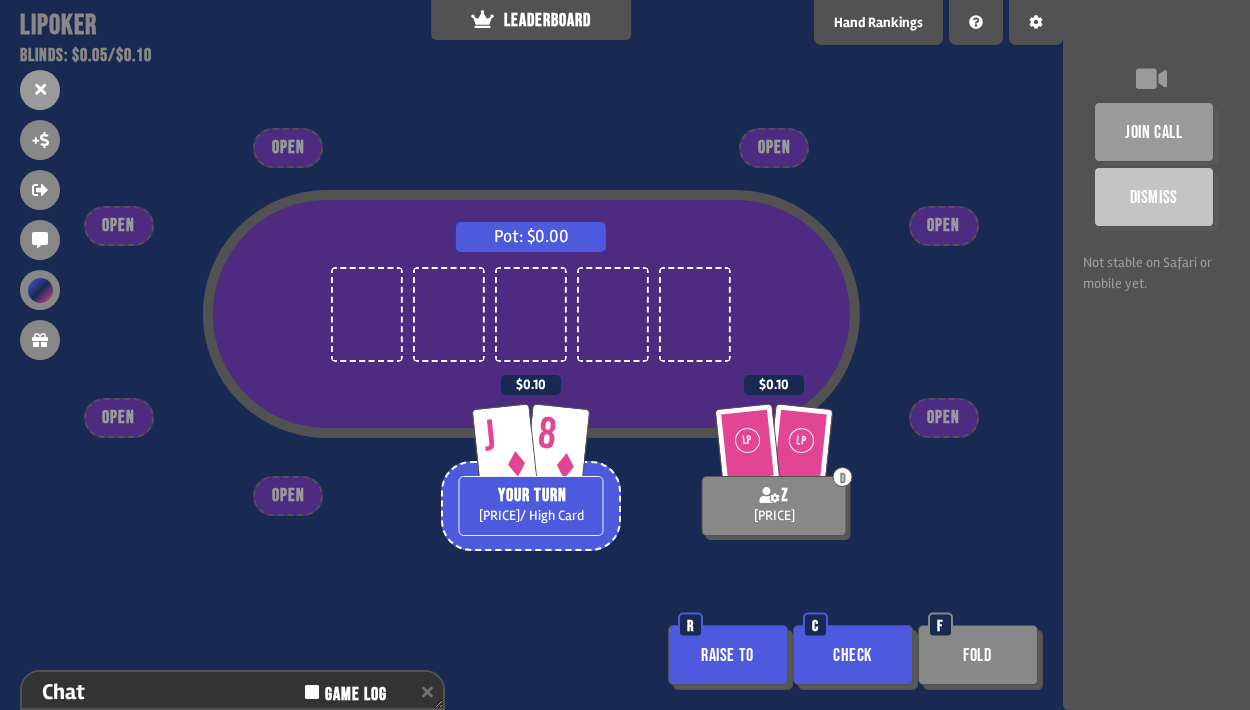 click on "Raise to" at bounding box center (728, 655) 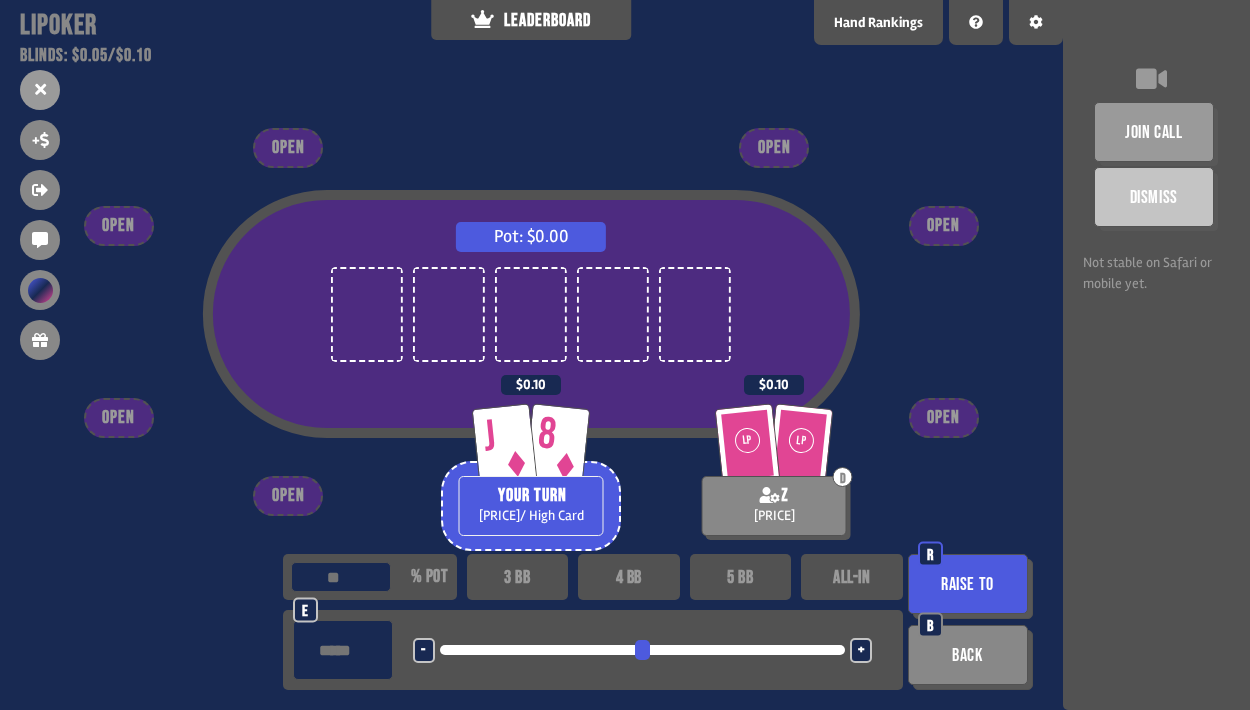 click on "+" at bounding box center [423, 651] 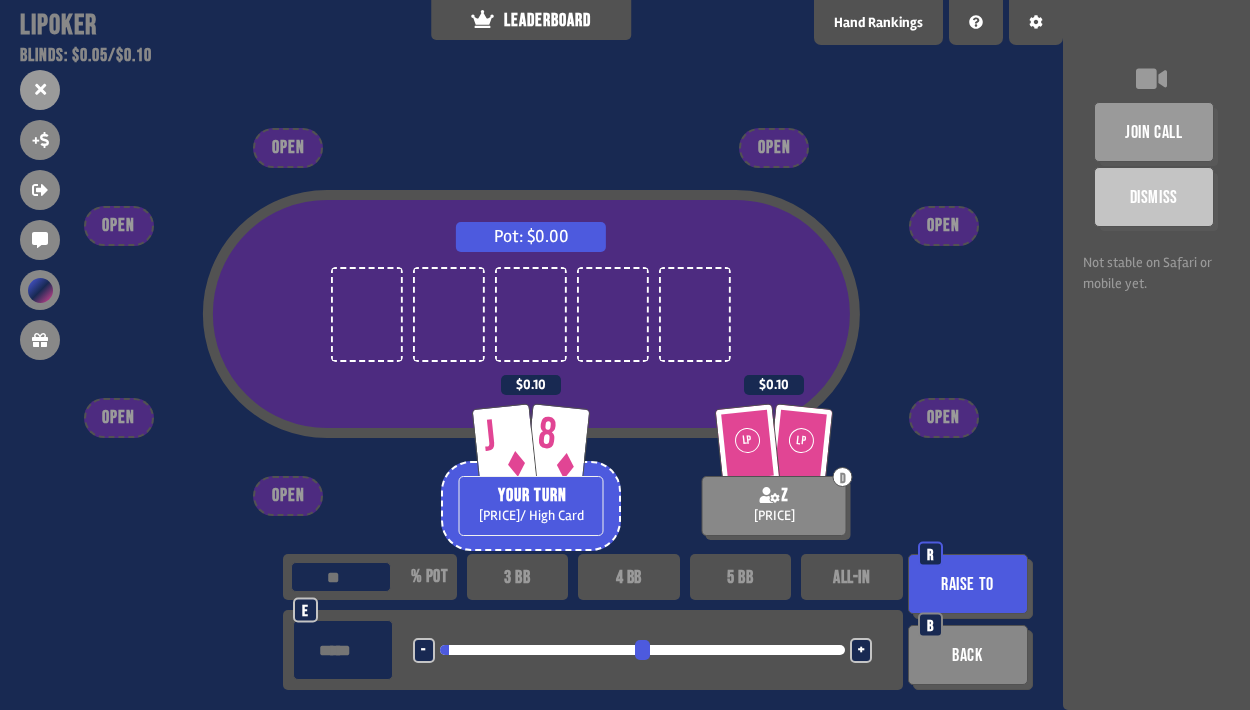 click on "Raise to" at bounding box center (968, 584) 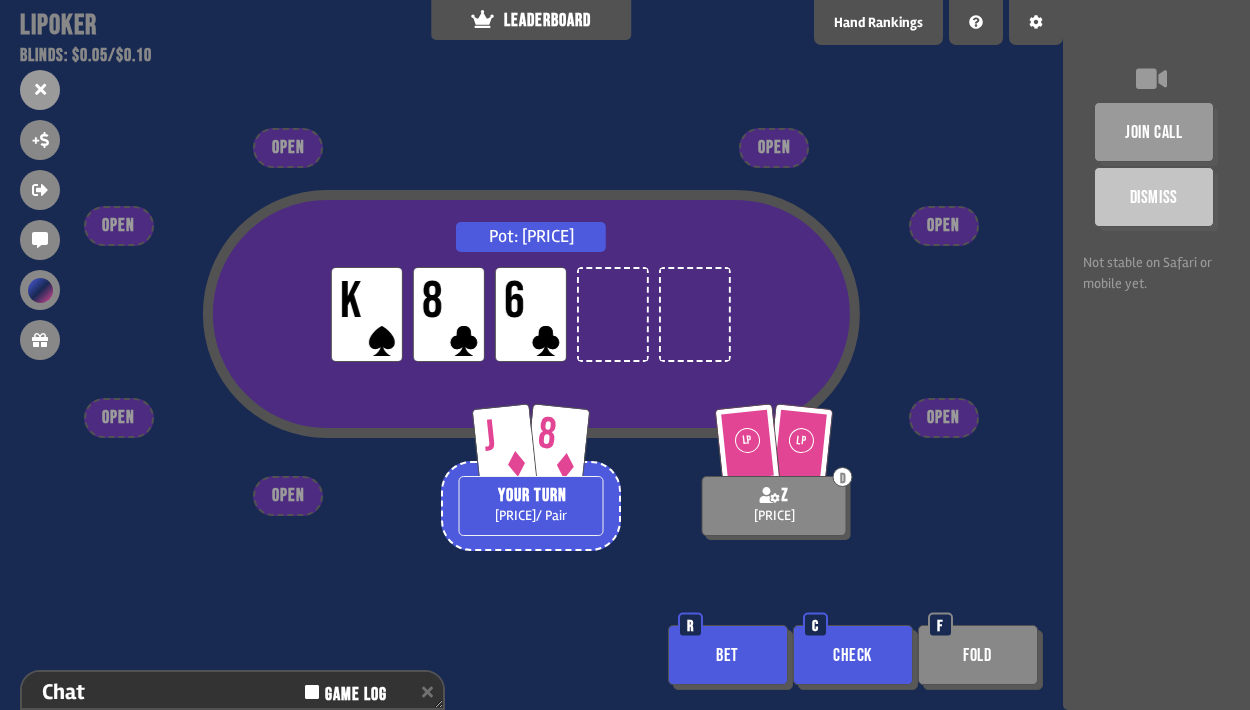click on "Bet" at bounding box center (728, 655) 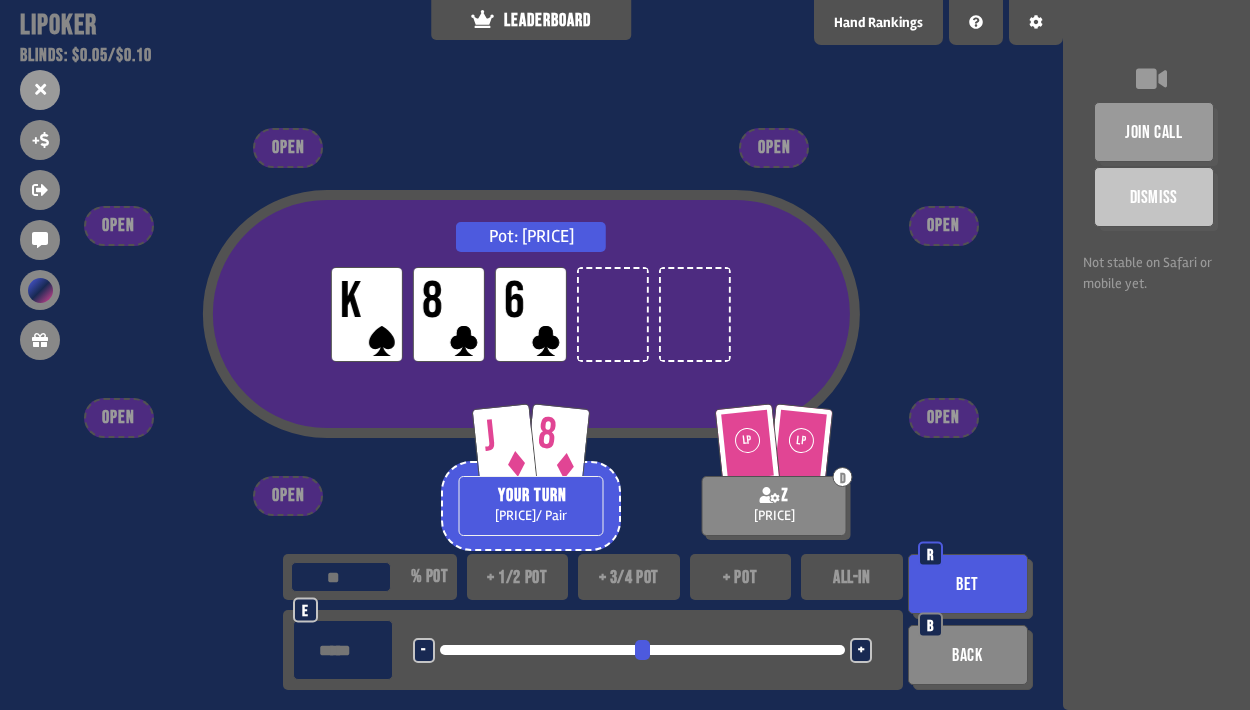 click on "Bet" at bounding box center (968, 584) 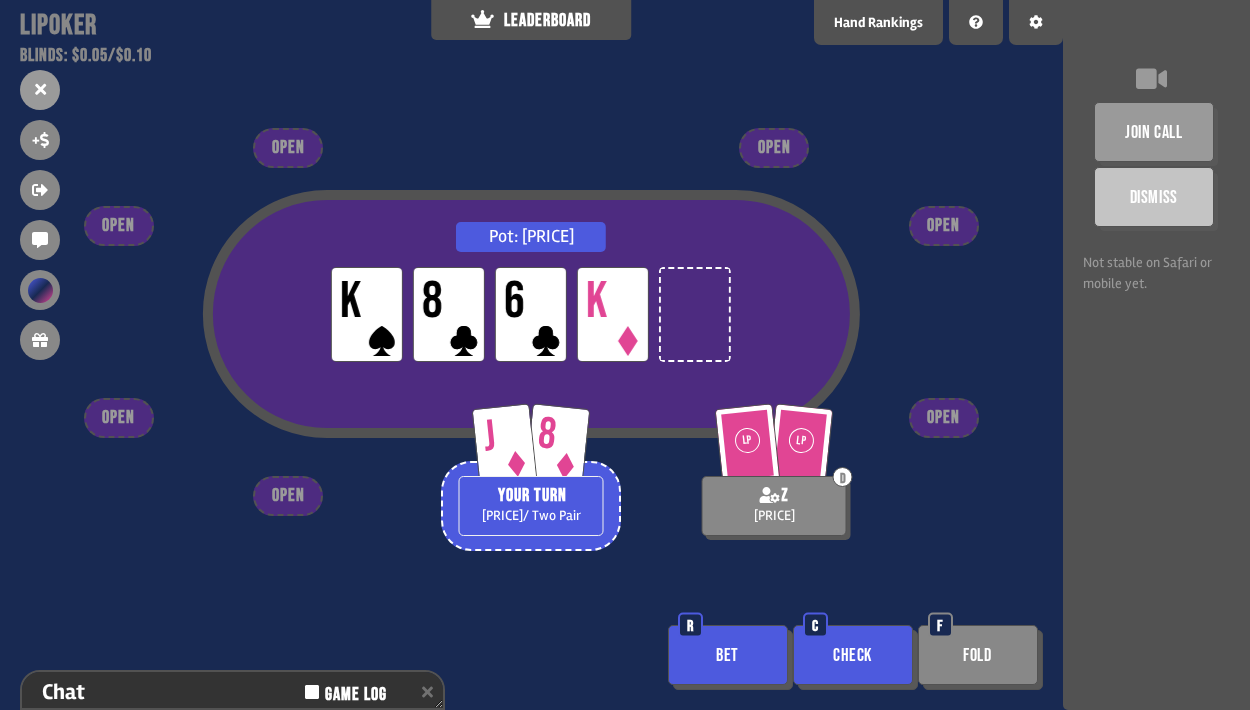 click on "Check" at bounding box center [853, 655] 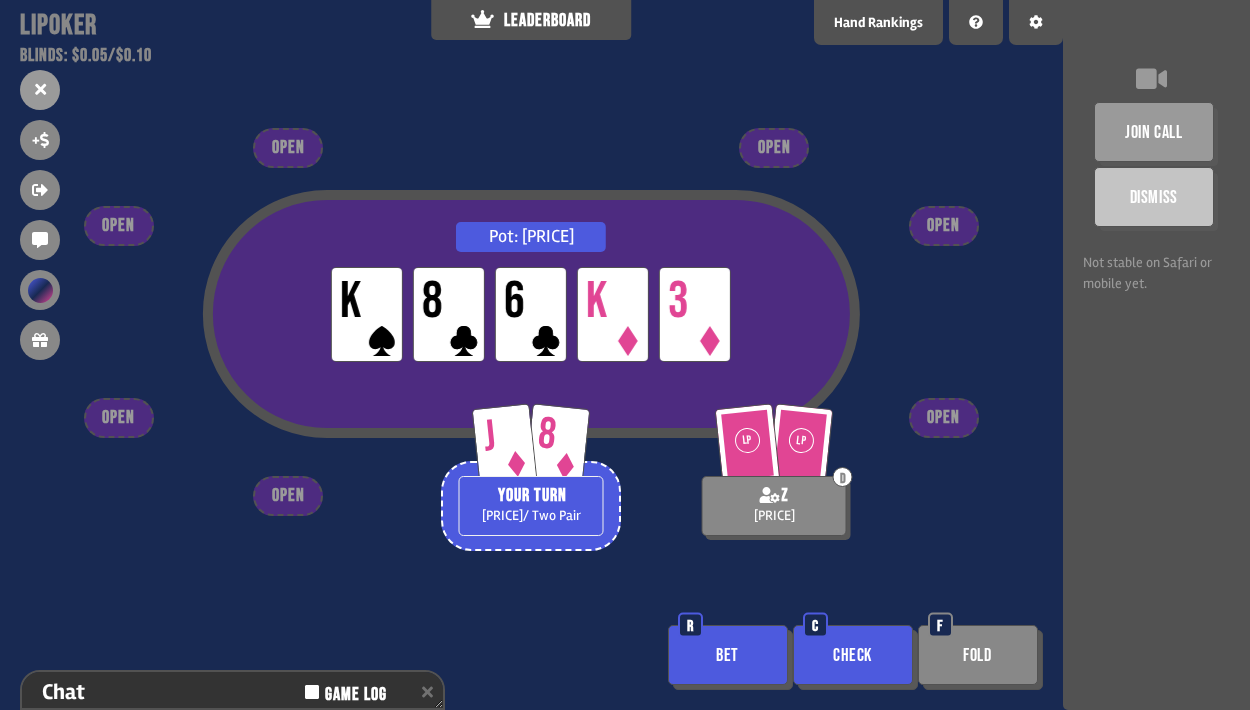 click on "Bet" at bounding box center [728, 655] 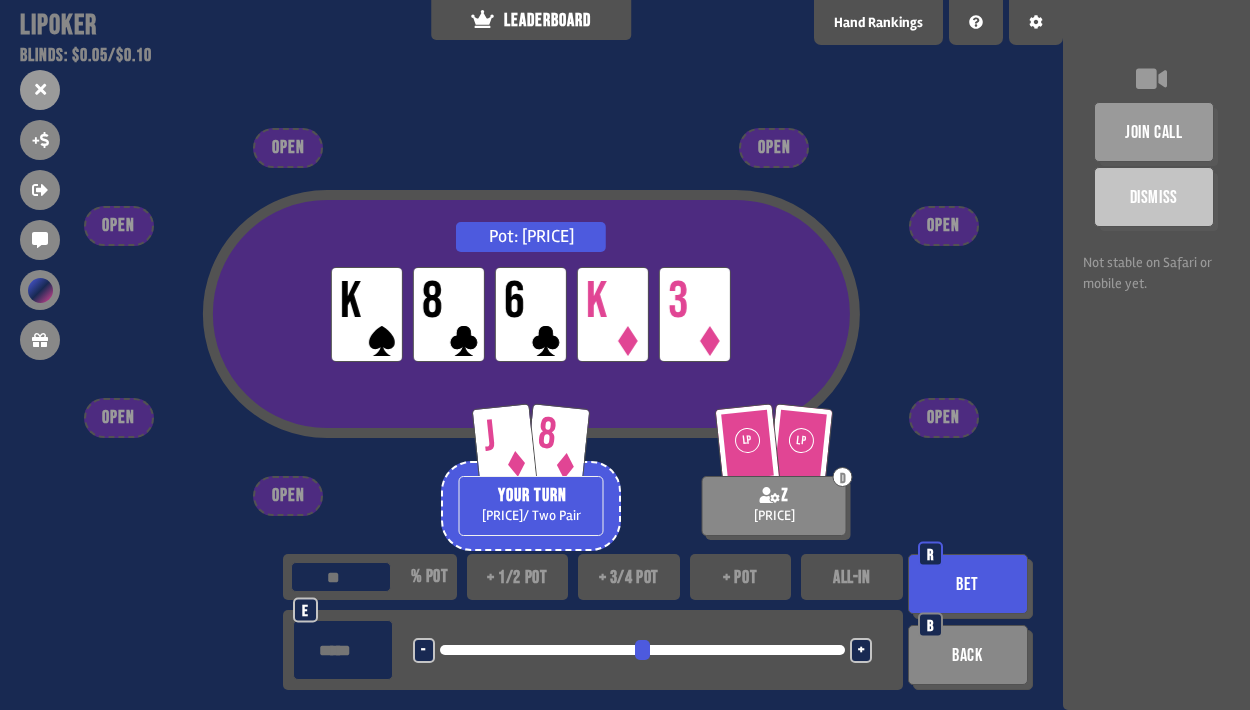 click on "Bet" at bounding box center [968, 584] 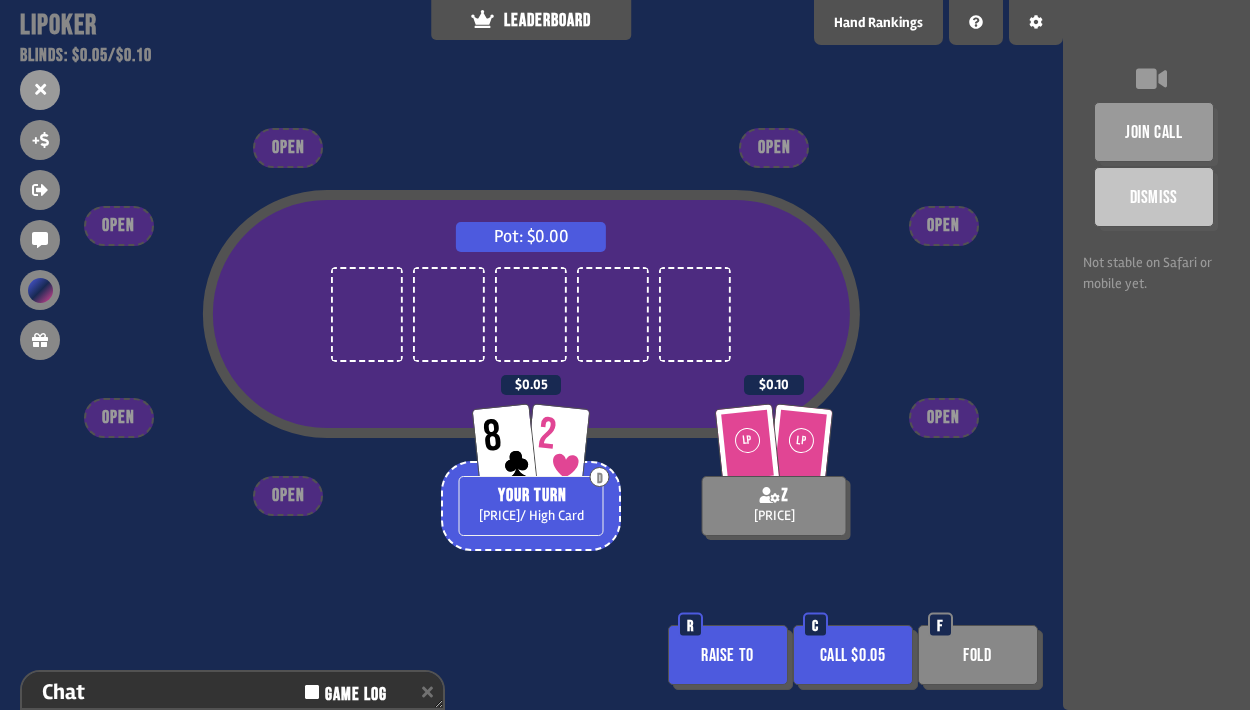 click on "Call $0.05" at bounding box center [853, 655] 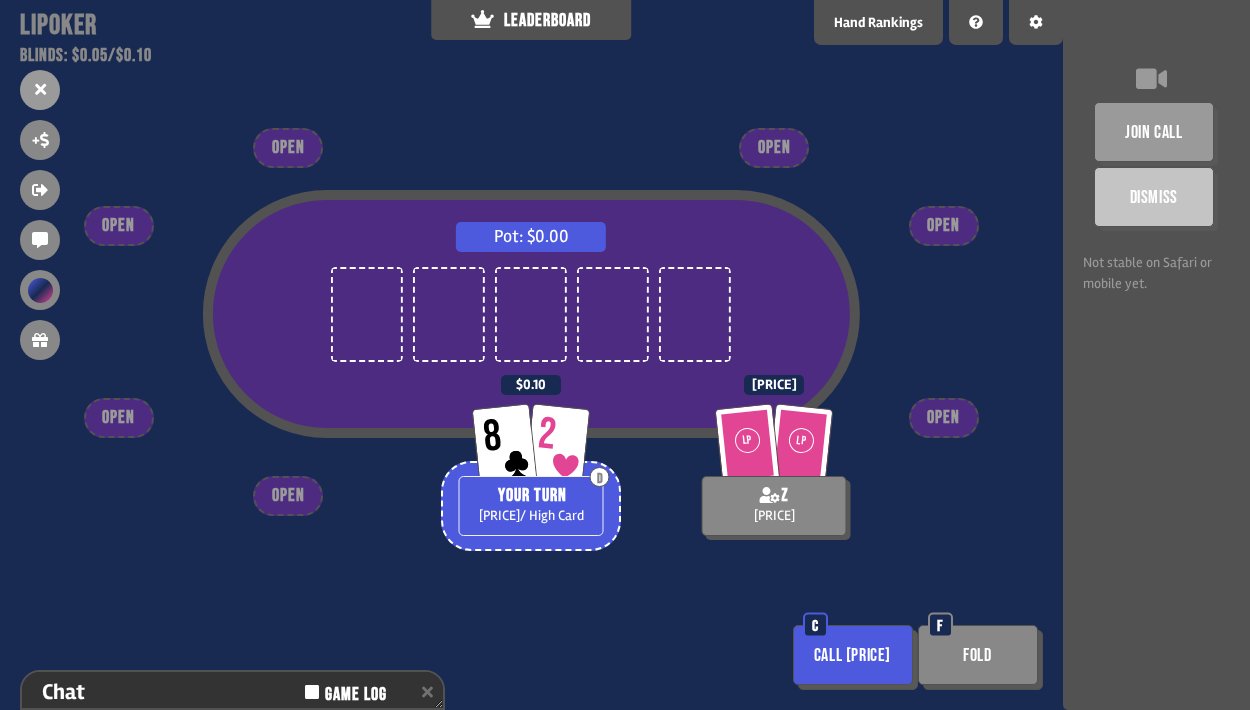 click on "Fold" at bounding box center [978, 655] 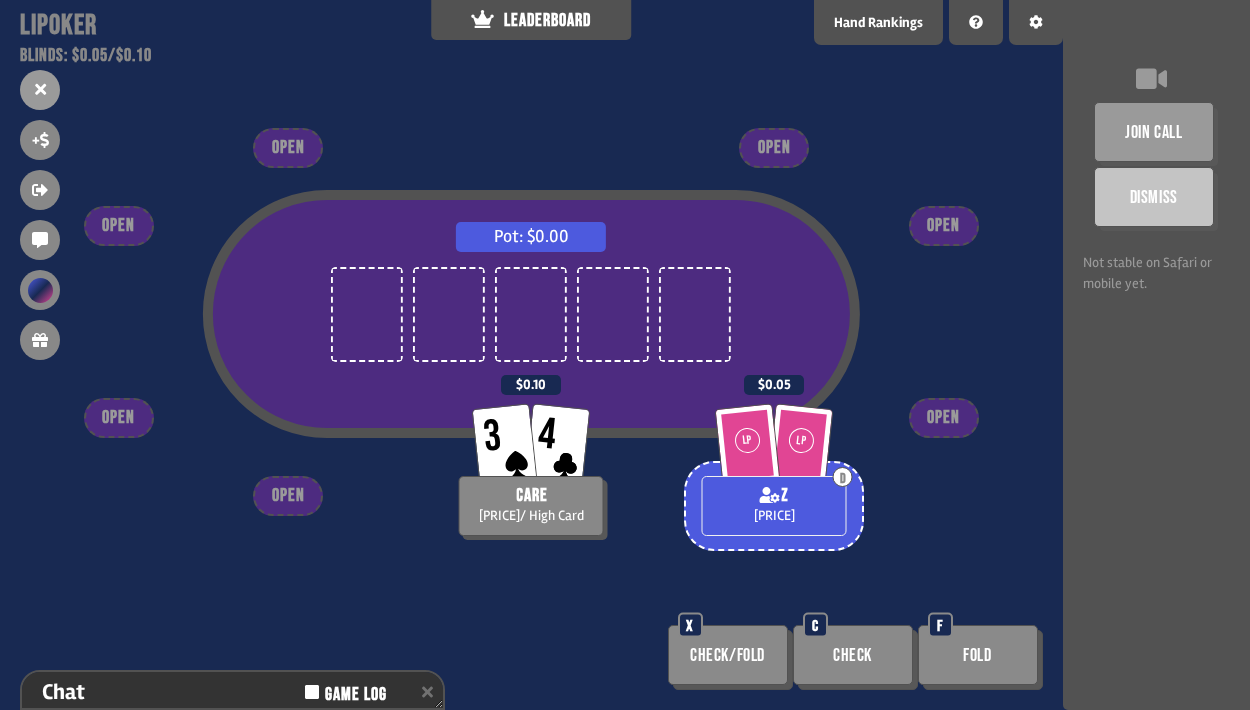 scroll, scrollTop: 126, scrollLeft: 0, axis: vertical 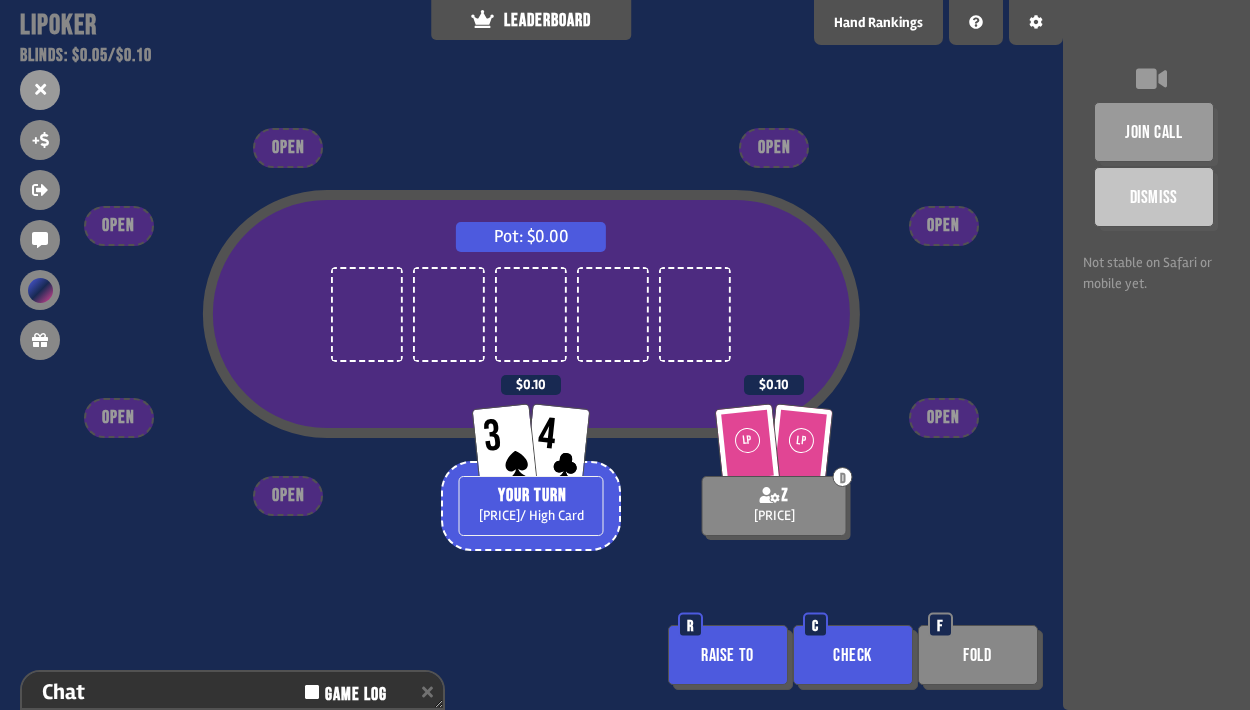 click on "Check" at bounding box center [853, 655] 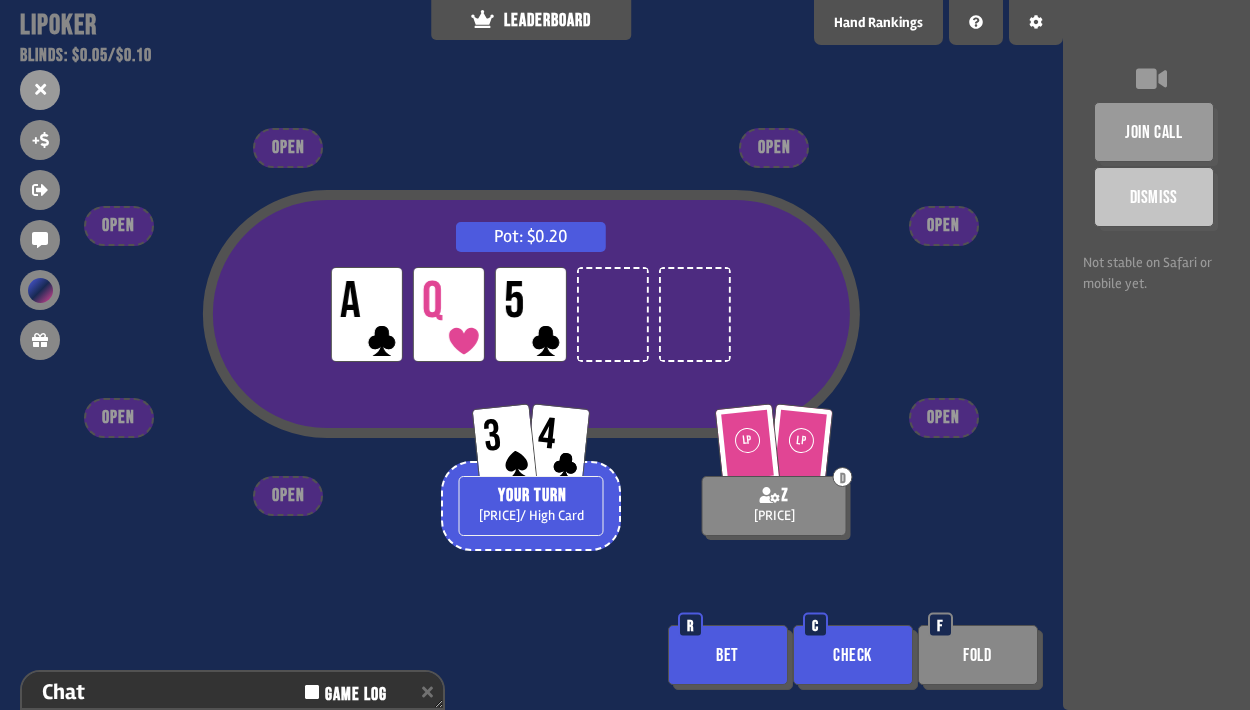 click on "Check" at bounding box center (853, 655) 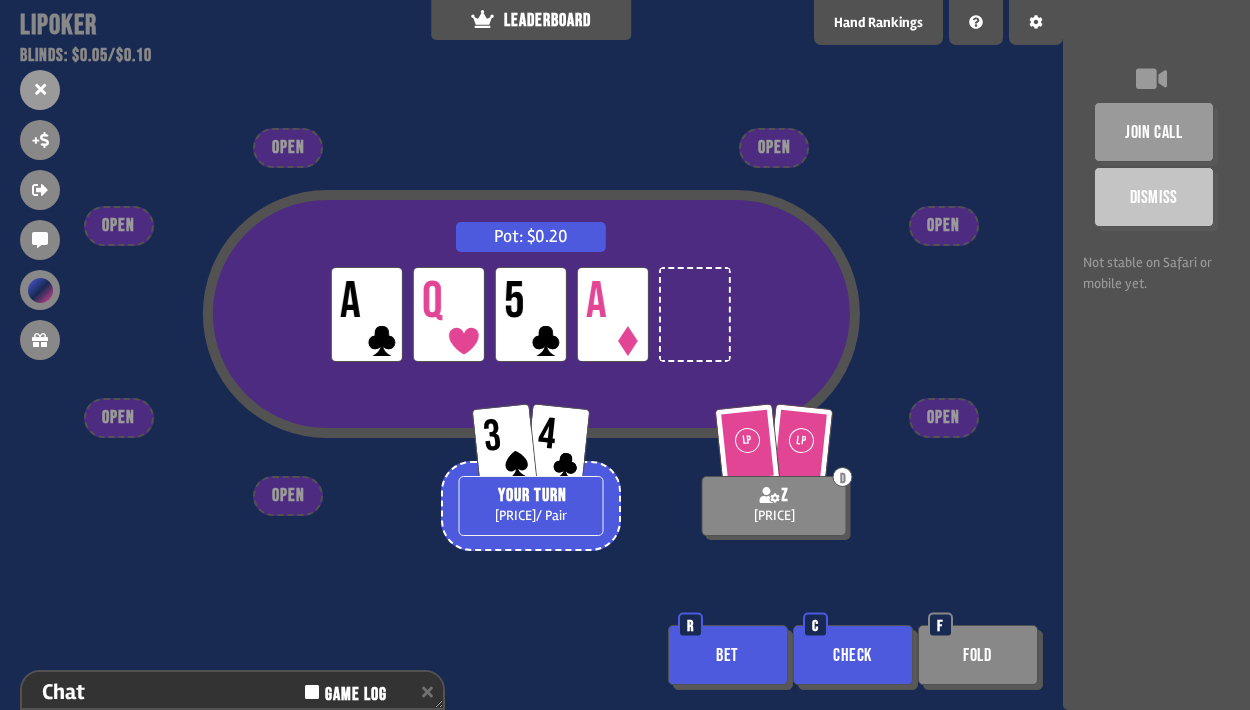 click on "Check" at bounding box center (853, 655) 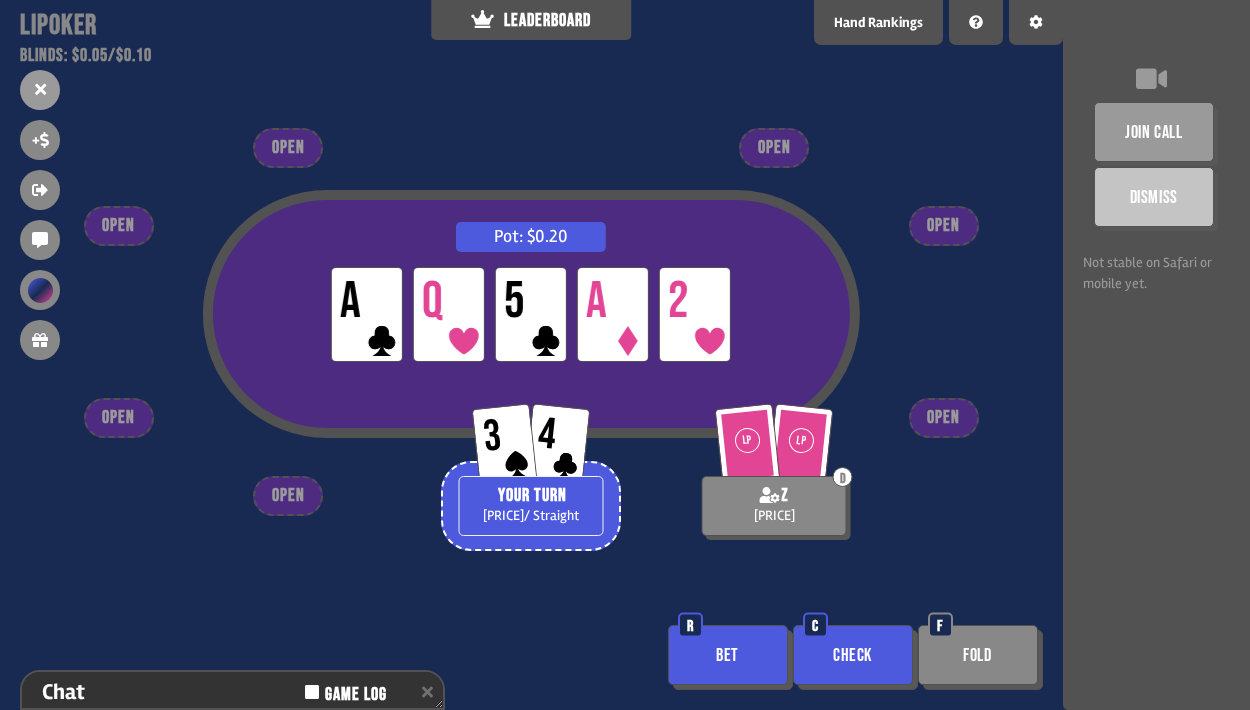 click on "Bet" at bounding box center (728, 655) 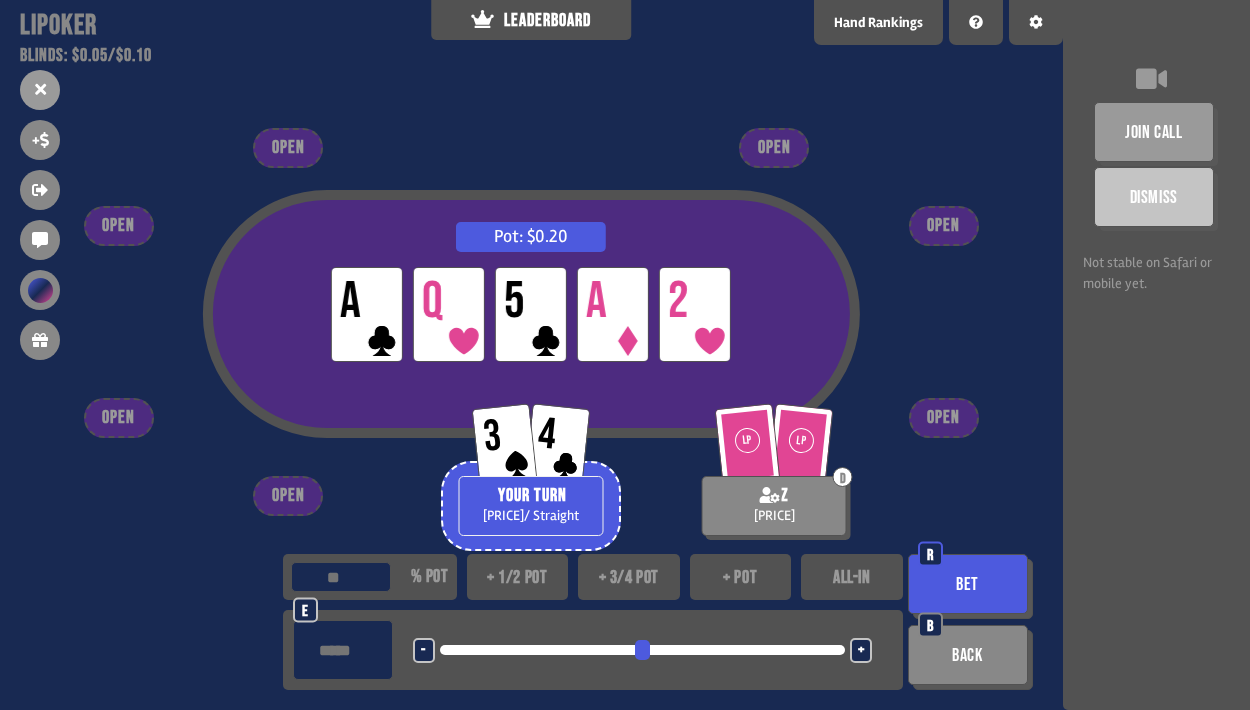 click on "+" at bounding box center (861, 650) 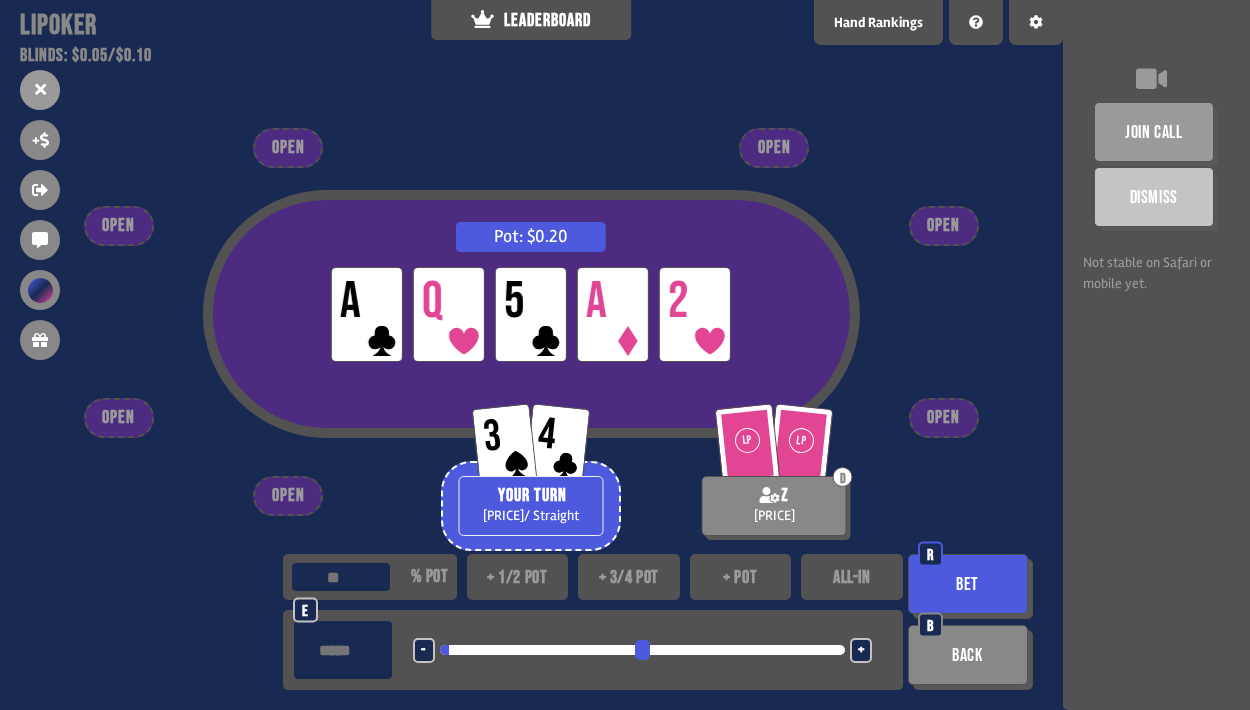 click on "+" at bounding box center (861, 650) 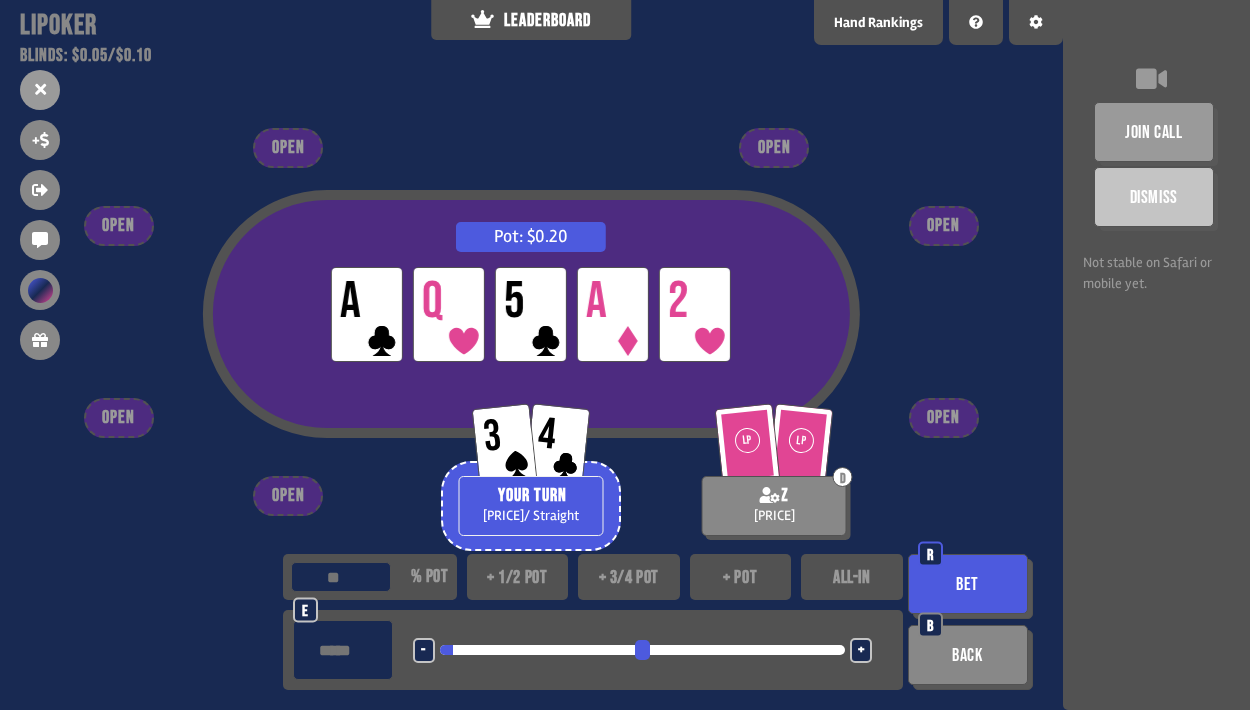 click on "+" at bounding box center (861, 650) 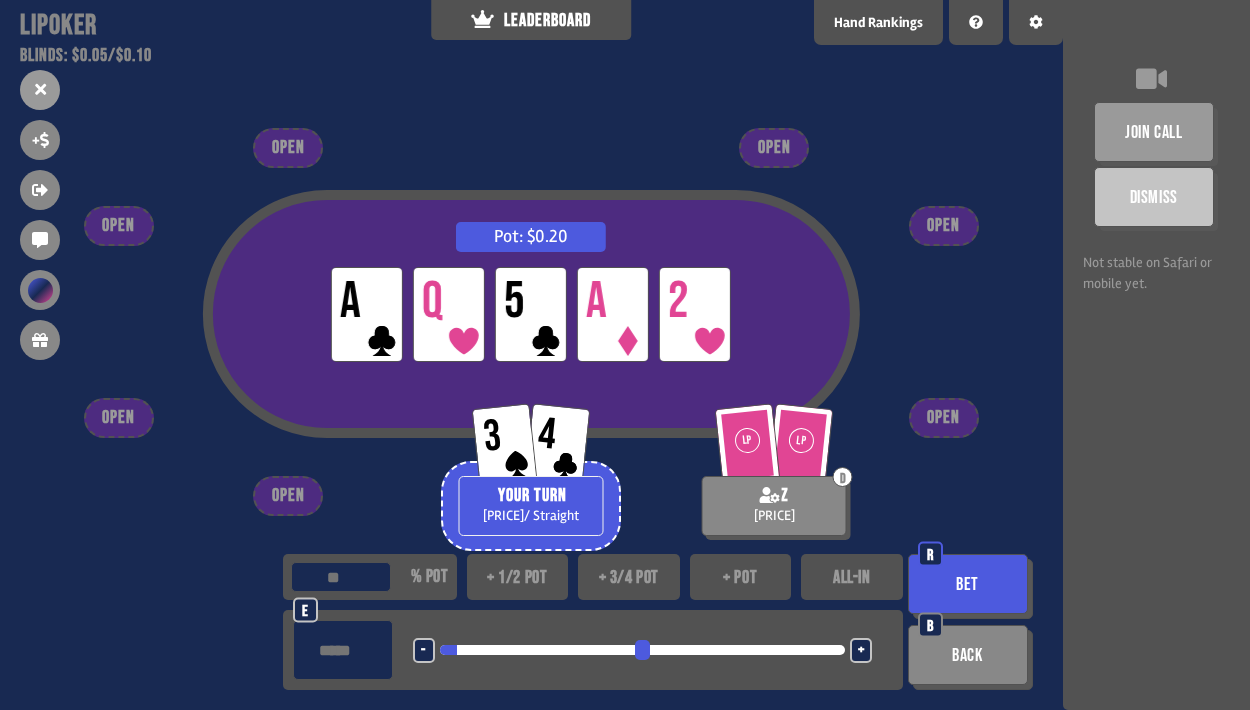 click on "+" at bounding box center (861, 650) 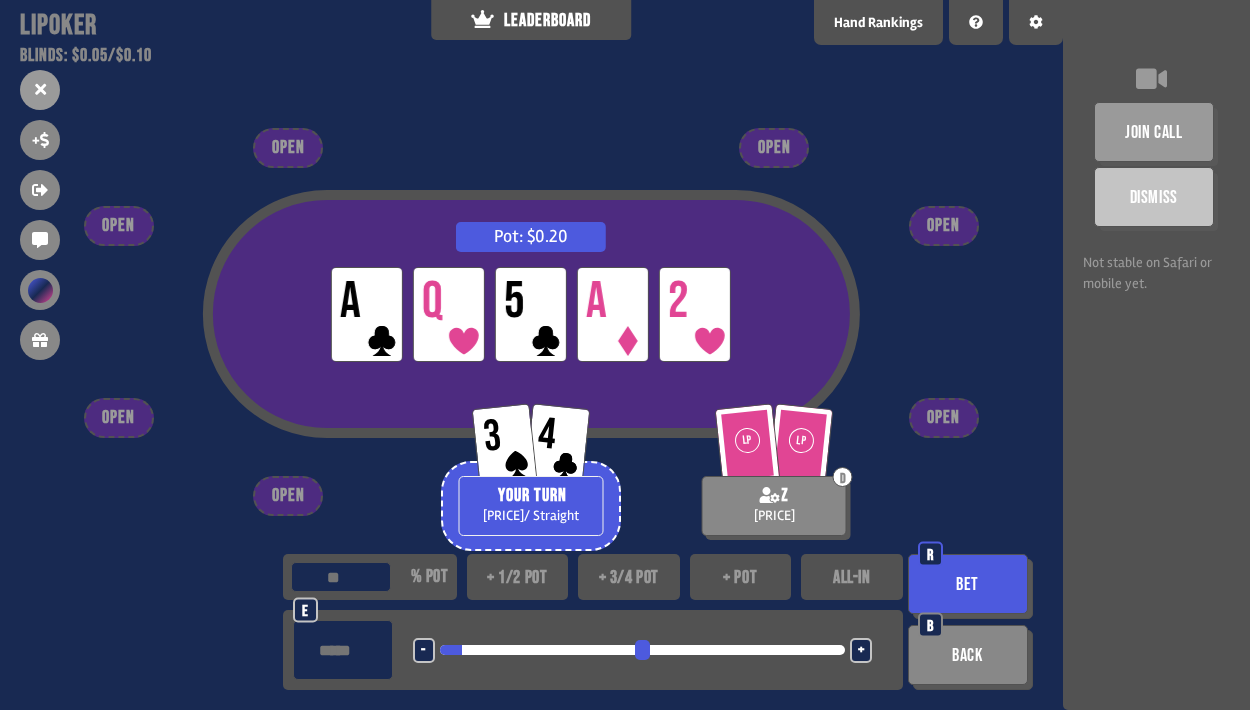 click on "+" at bounding box center (861, 650) 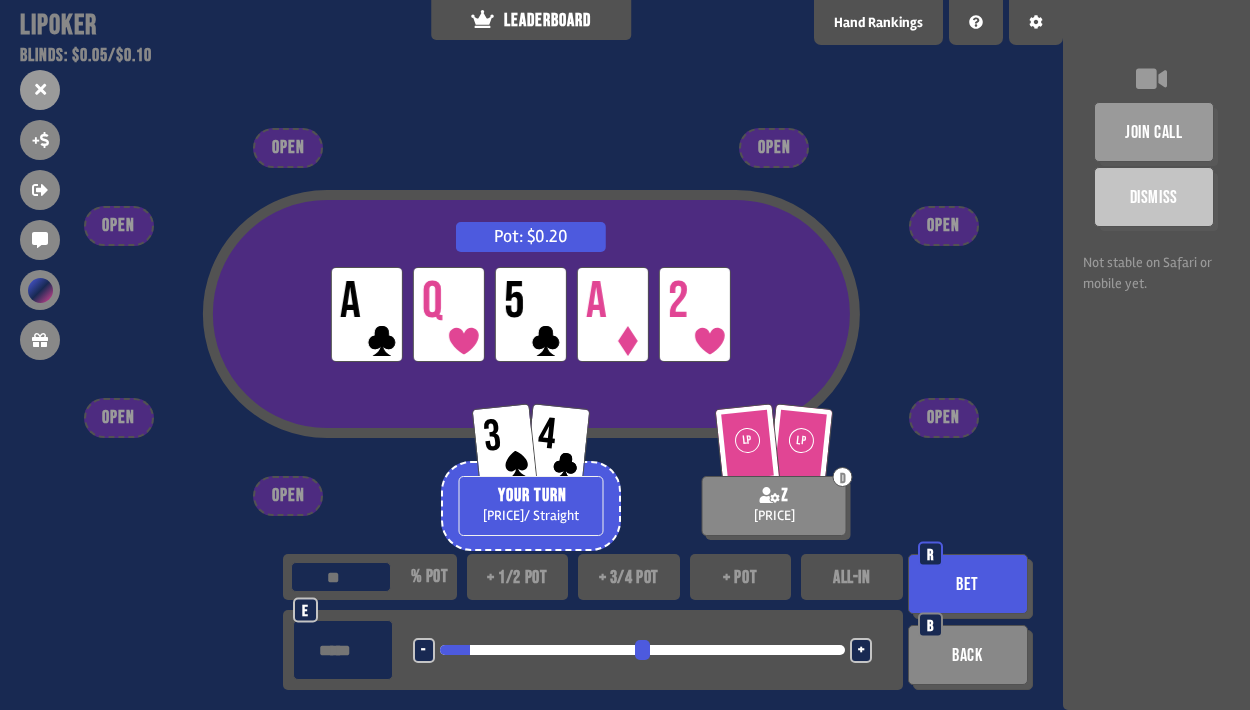 click on "Bet" at bounding box center [968, 584] 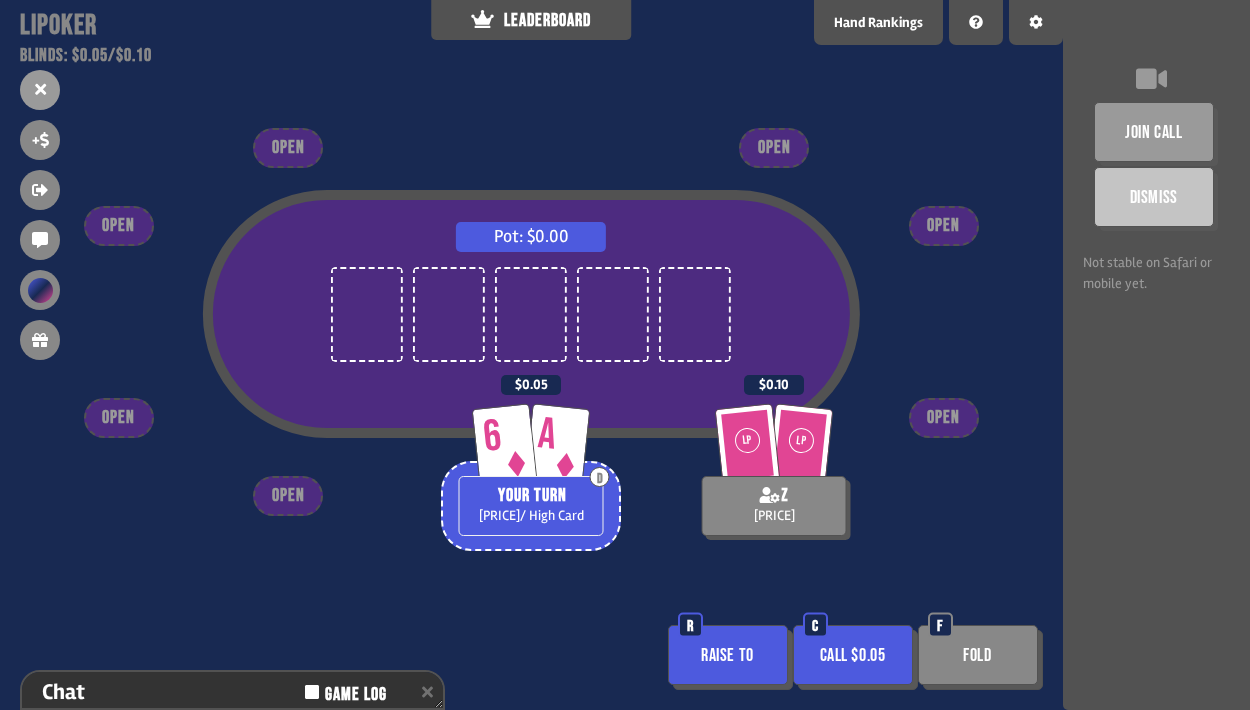 click on "Call $0.05" at bounding box center (853, 655) 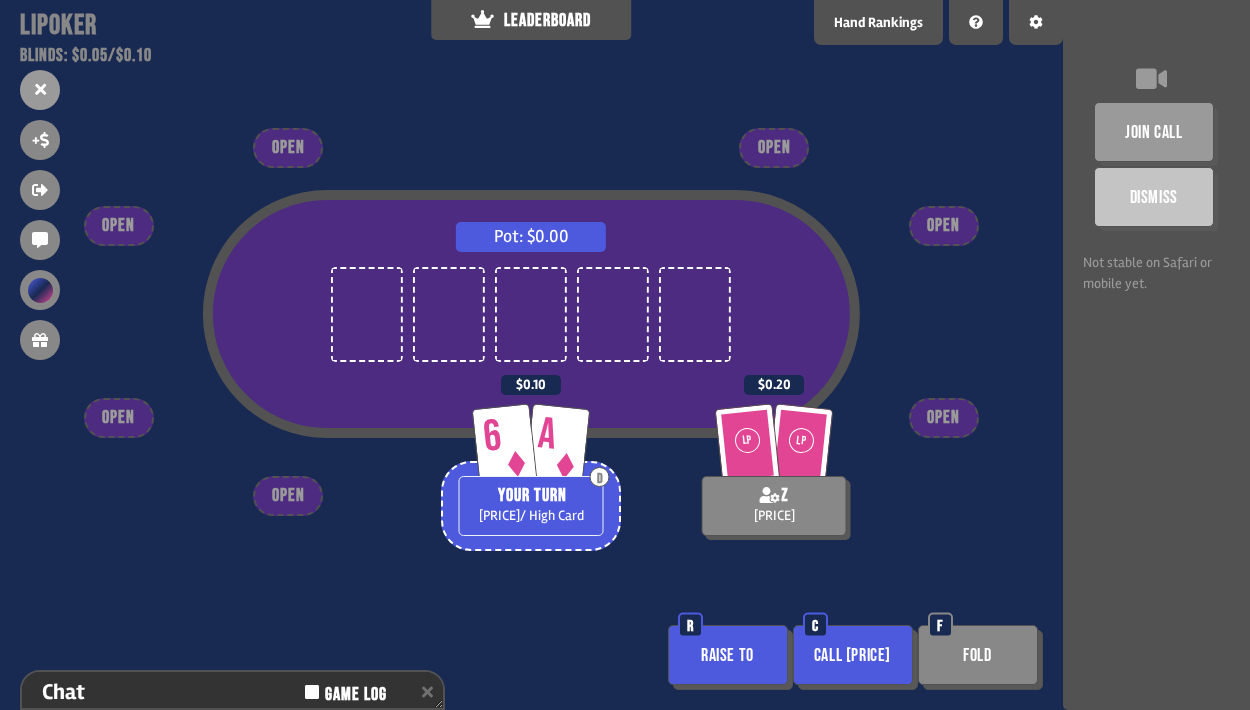 click on "Raise to" at bounding box center [728, 655] 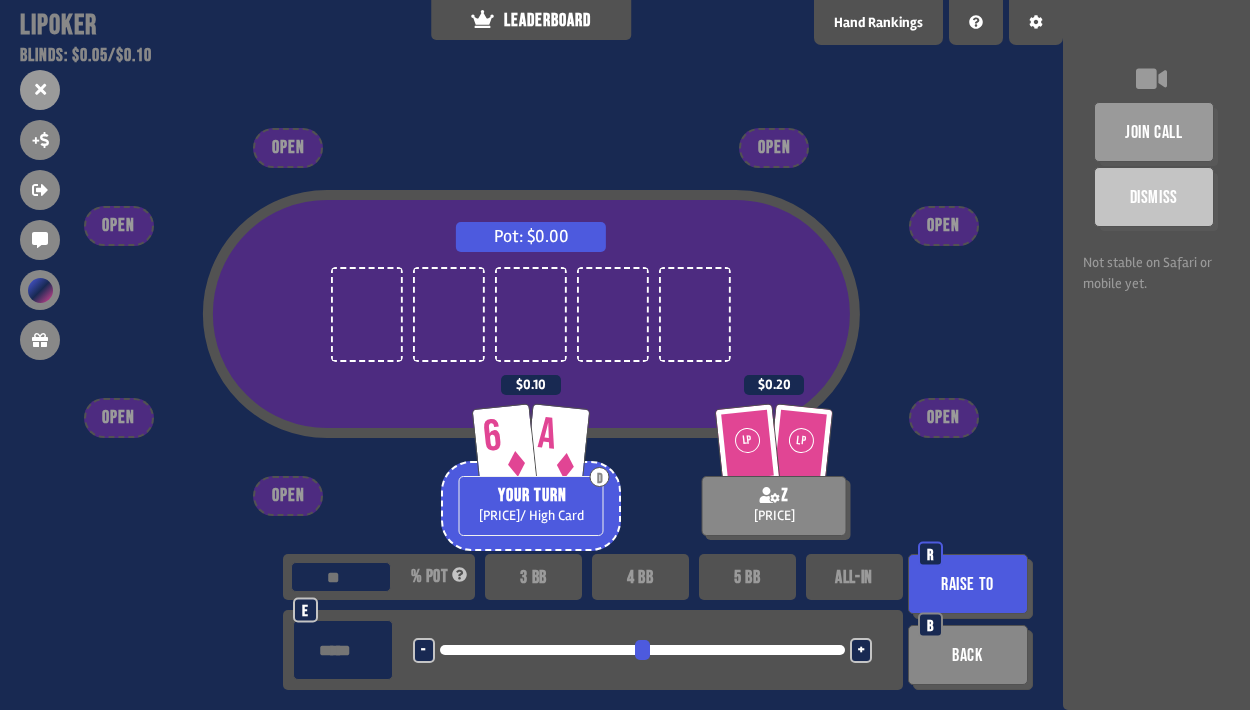 click on "Raise to" at bounding box center (968, 584) 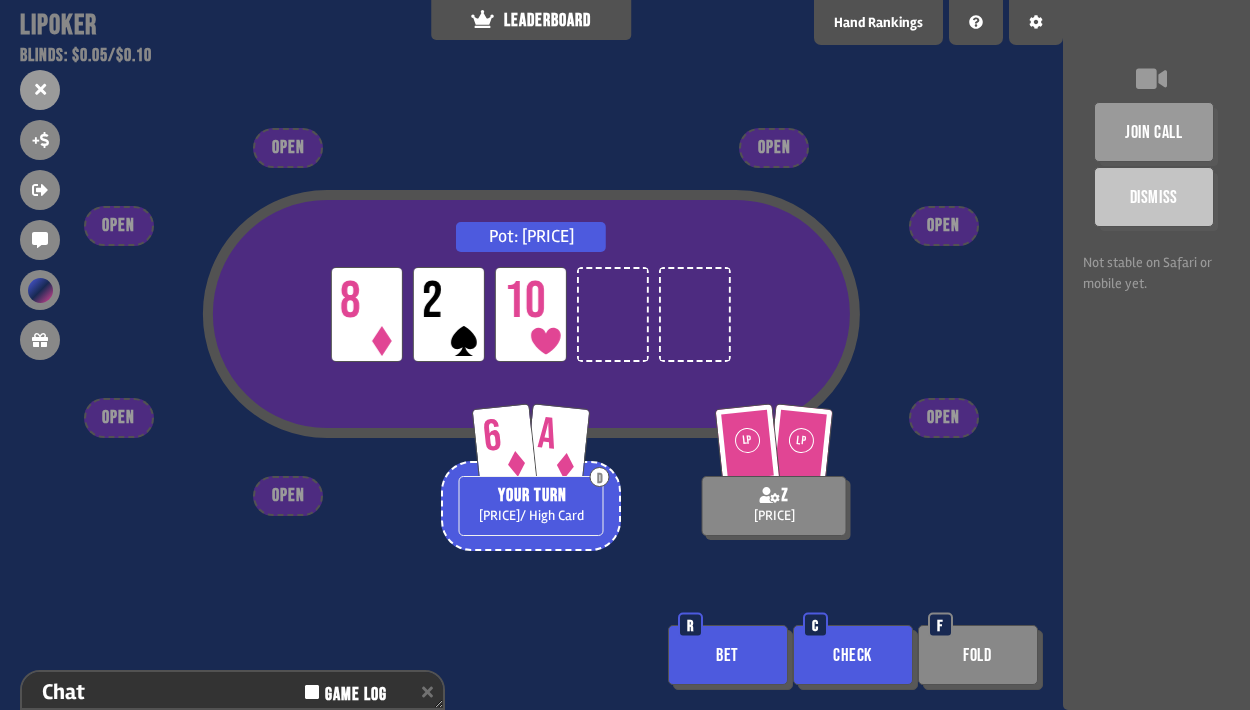 click on "Check" at bounding box center (853, 655) 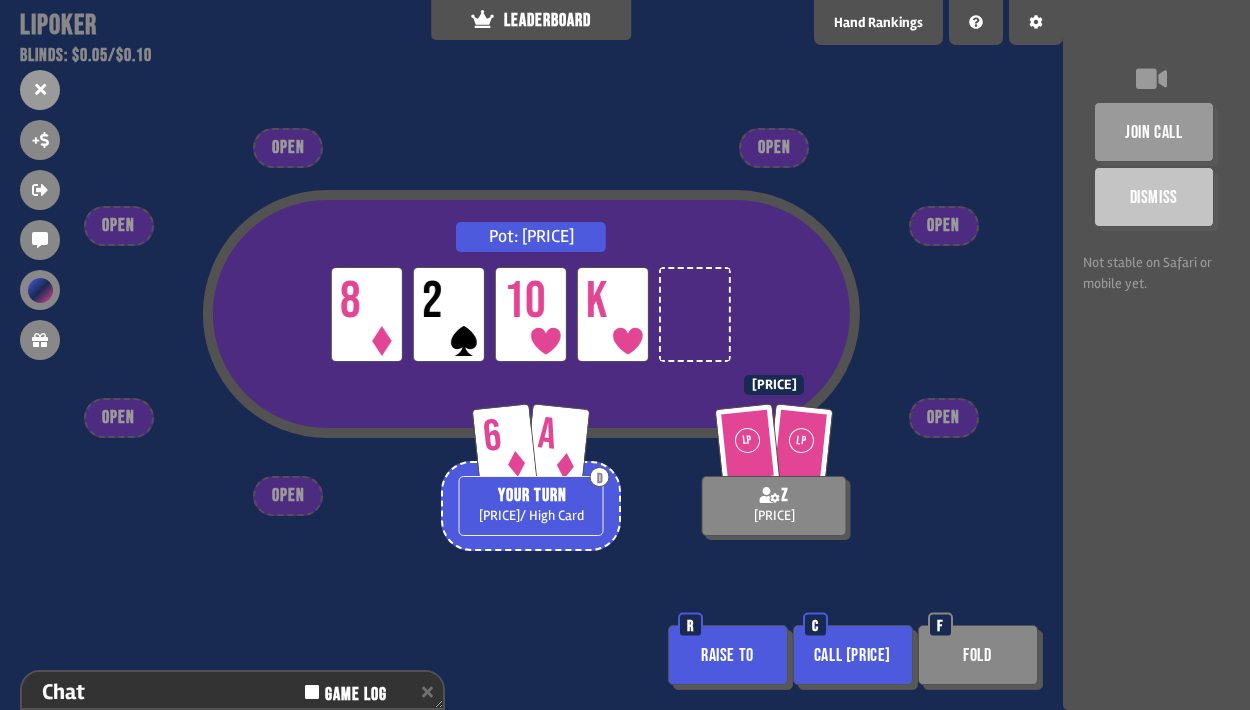 click on "Fold" at bounding box center (978, 655) 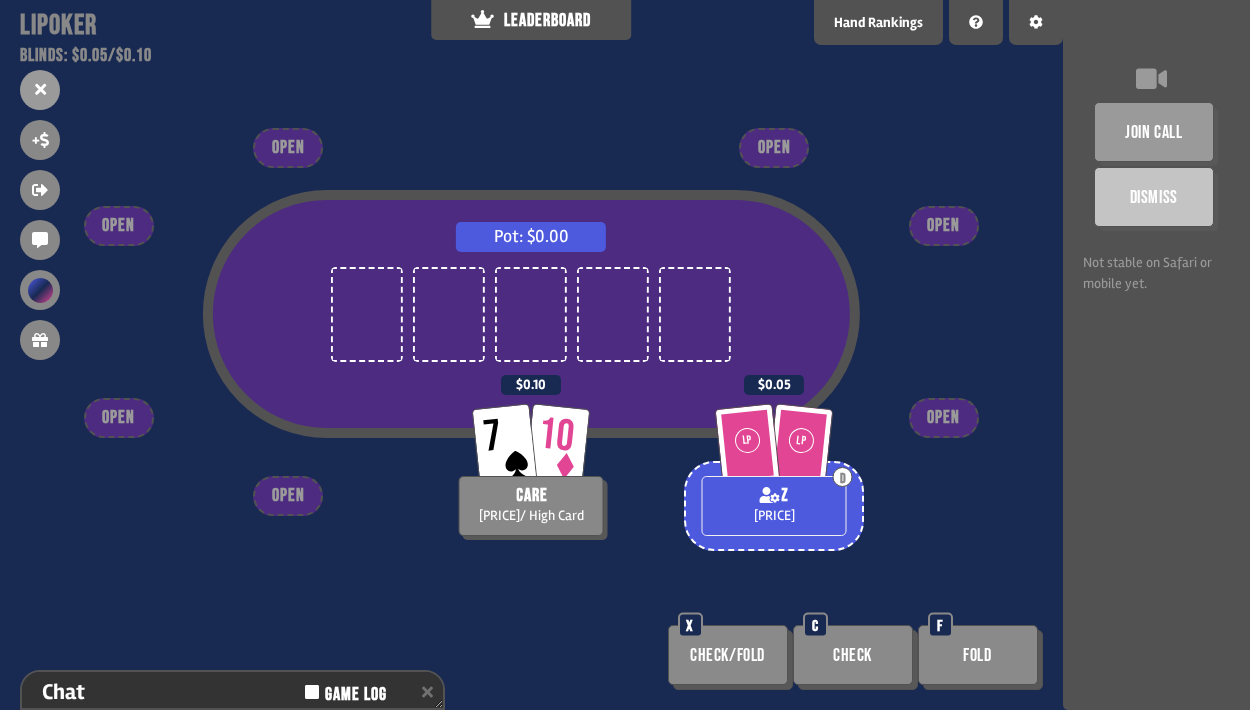 scroll, scrollTop: 126, scrollLeft: 0, axis: vertical 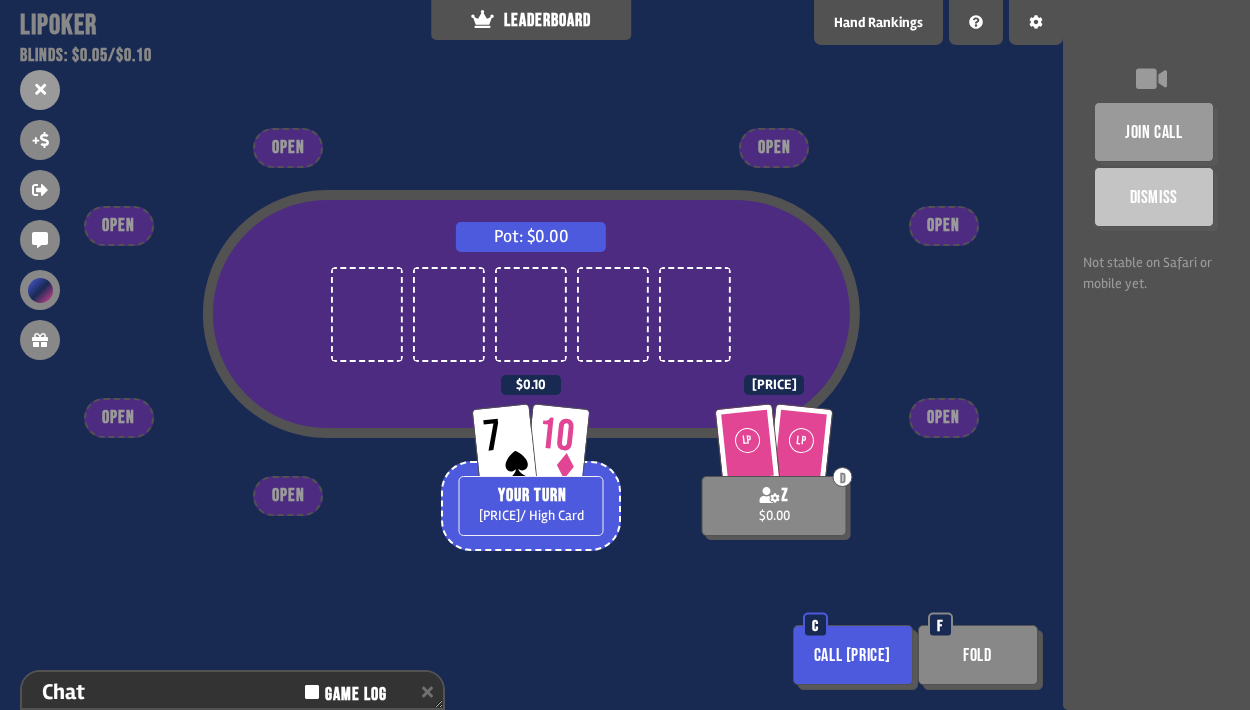 click on "Fold" at bounding box center (978, 655) 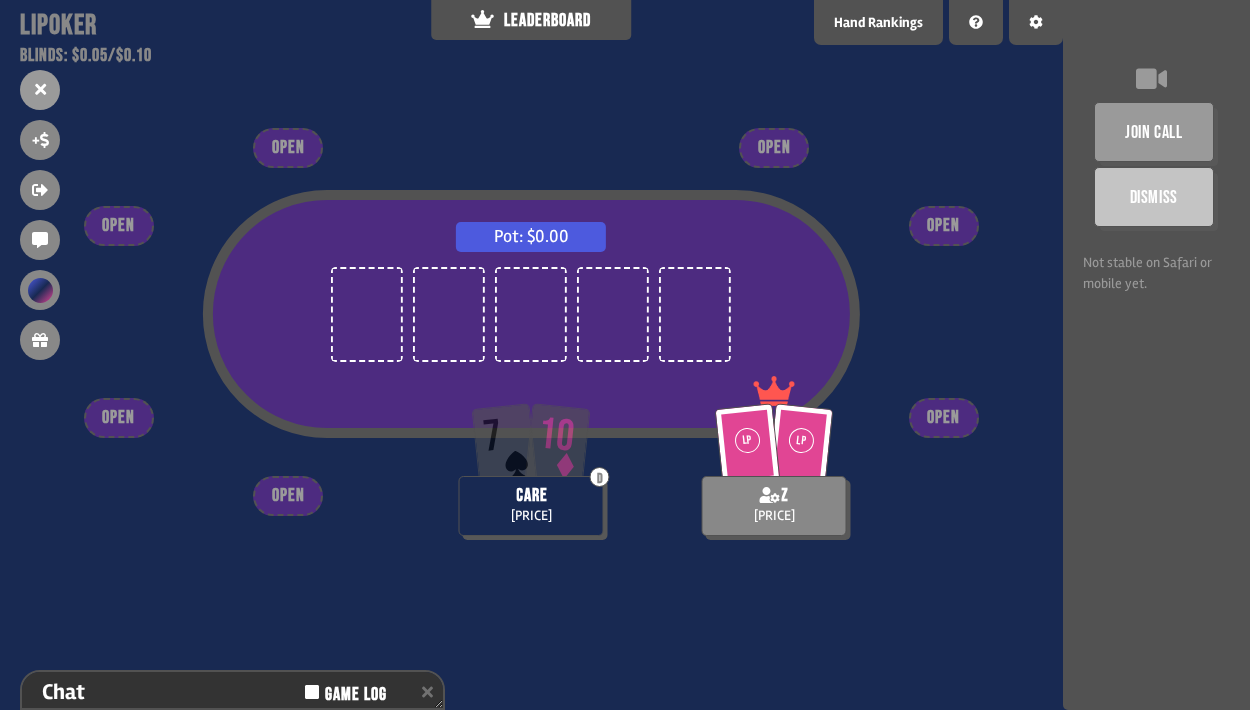 scroll, scrollTop: 126, scrollLeft: 0, axis: vertical 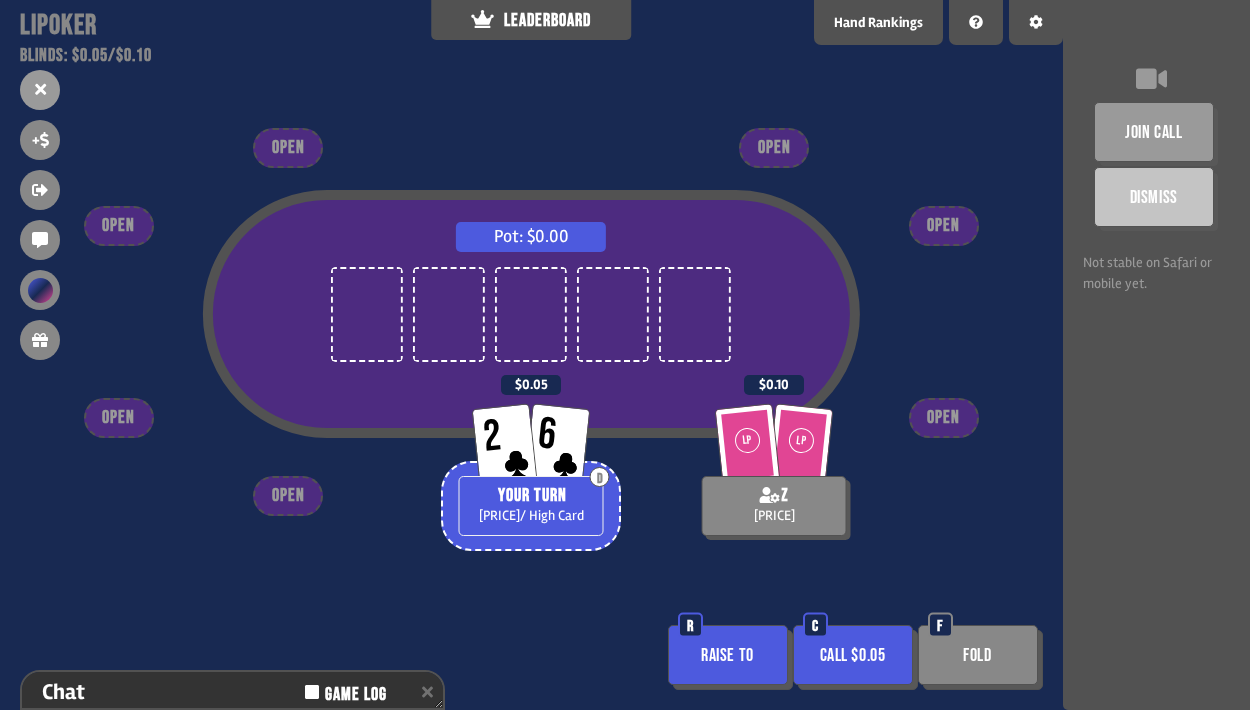 click on "Call $0.05" at bounding box center [853, 655] 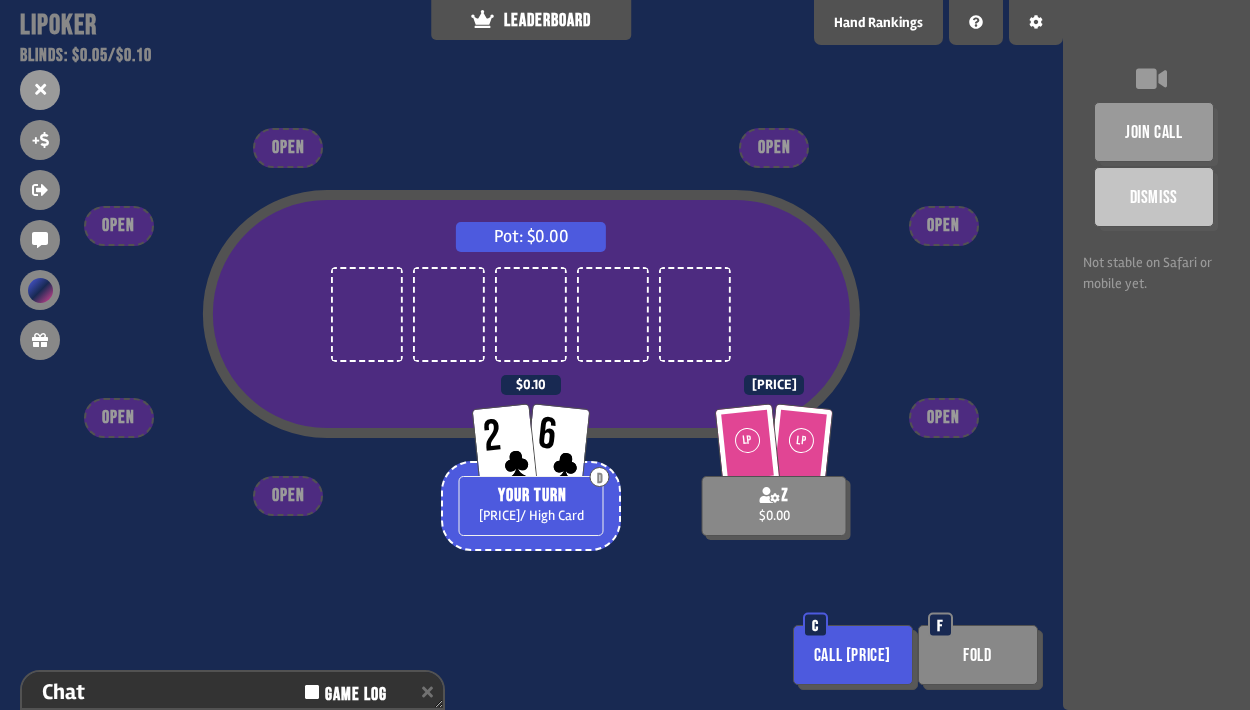 click on "Fold" at bounding box center [978, 655] 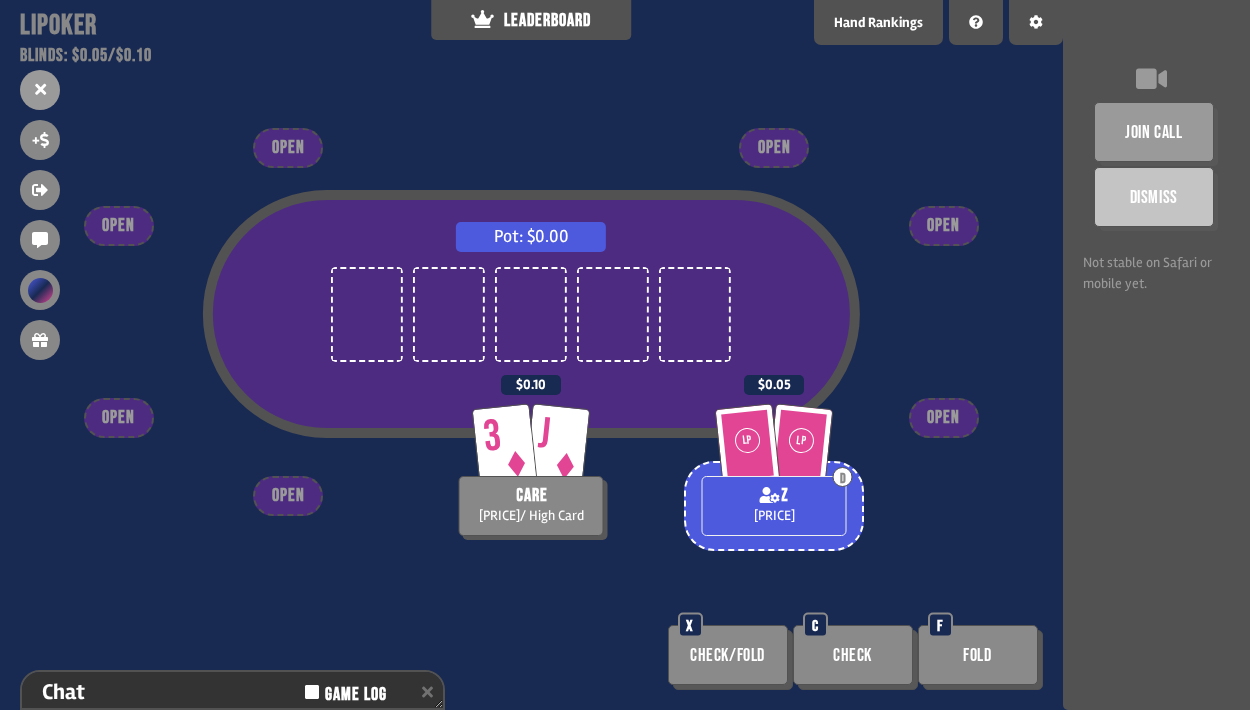 scroll, scrollTop: 126, scrollLeft: 0, axis: vertical 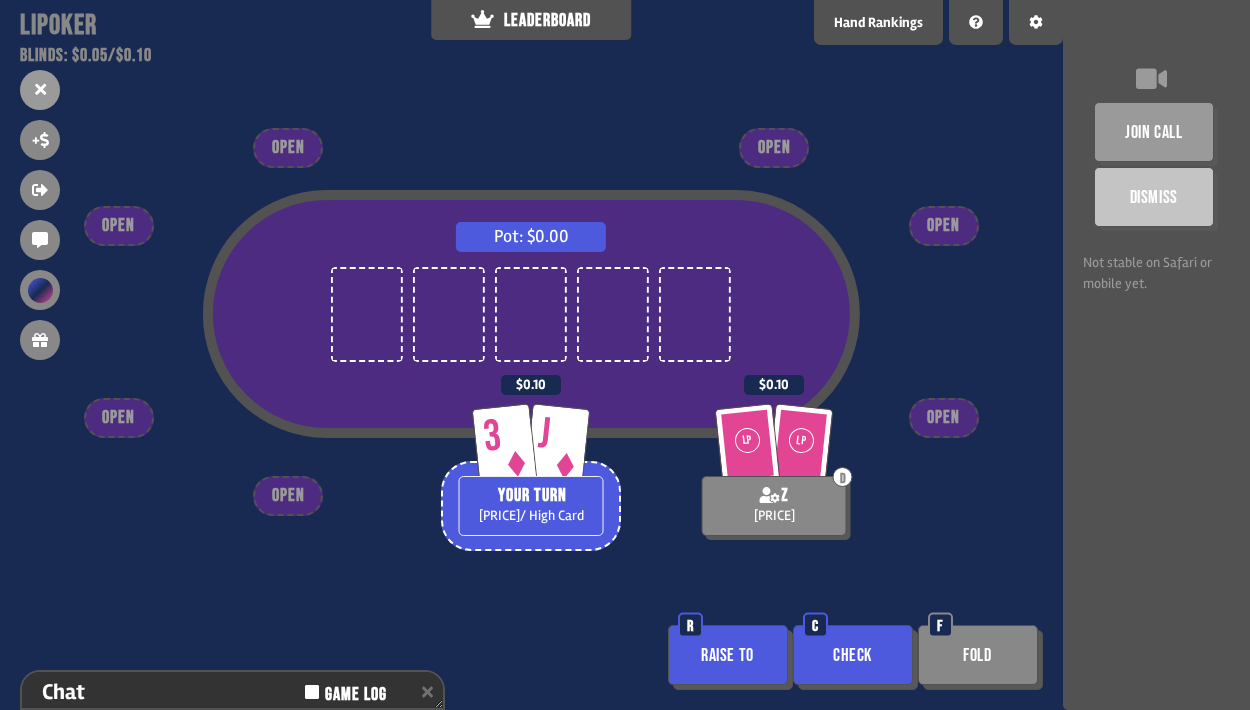 click on "Check" at bounding box center [853, 655] 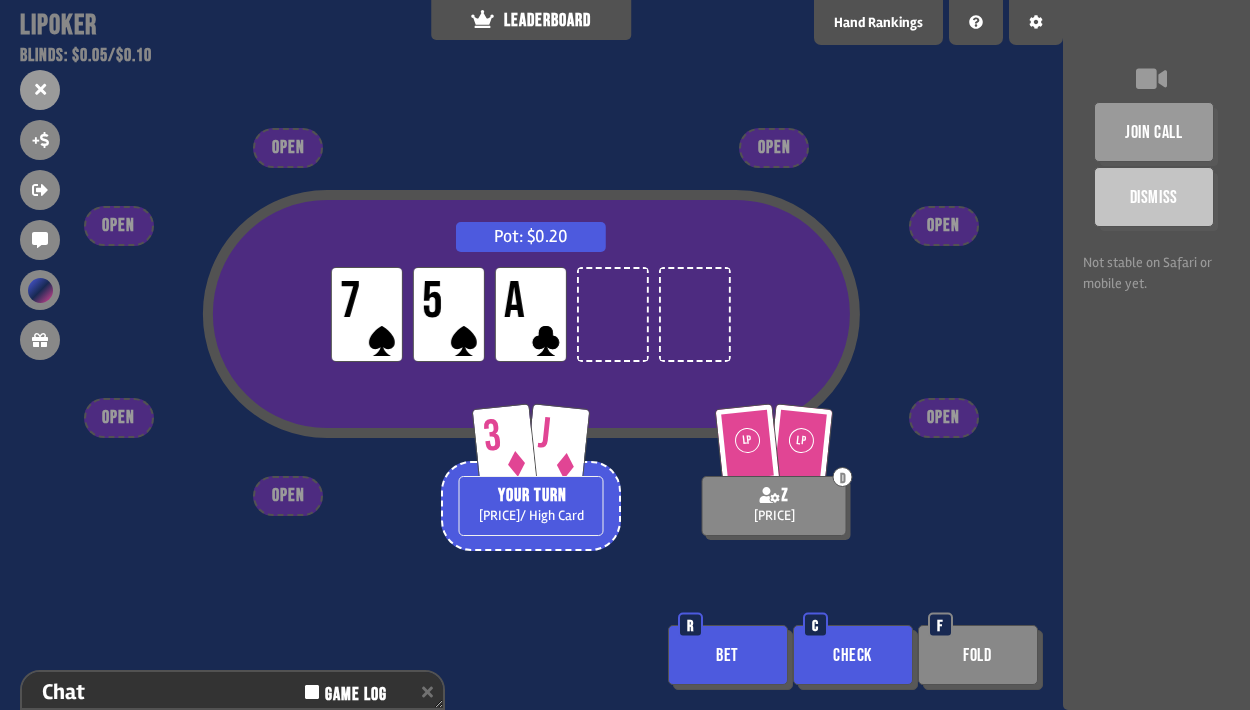 click on "Bet" at bounding box center [728, 655] 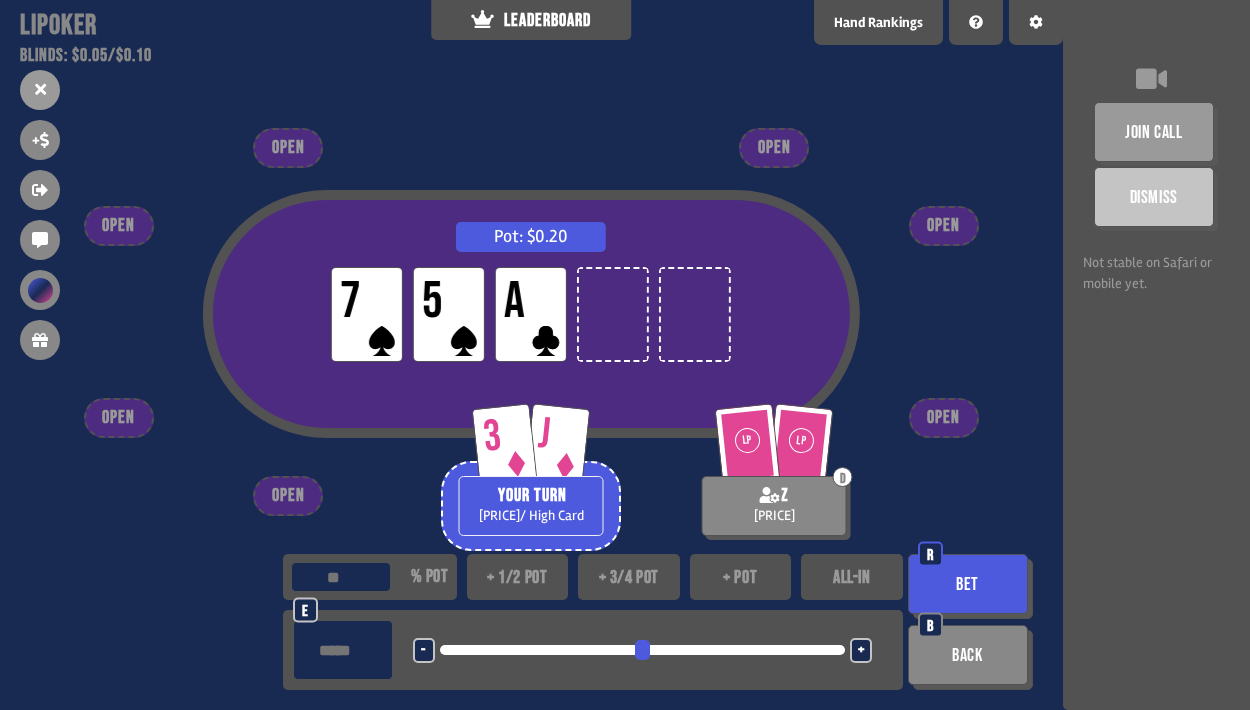 click on "Bet" at bounding box center [968, 584] 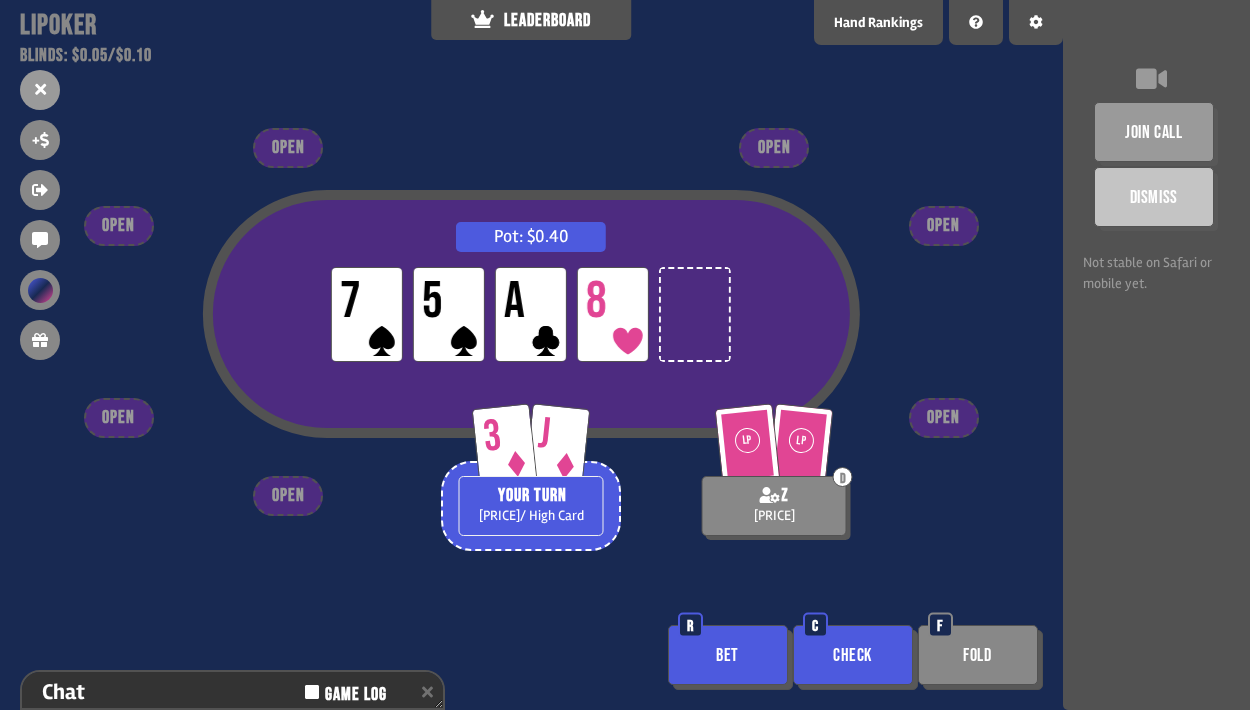 click on "Check" at bounding box center [853, 655] 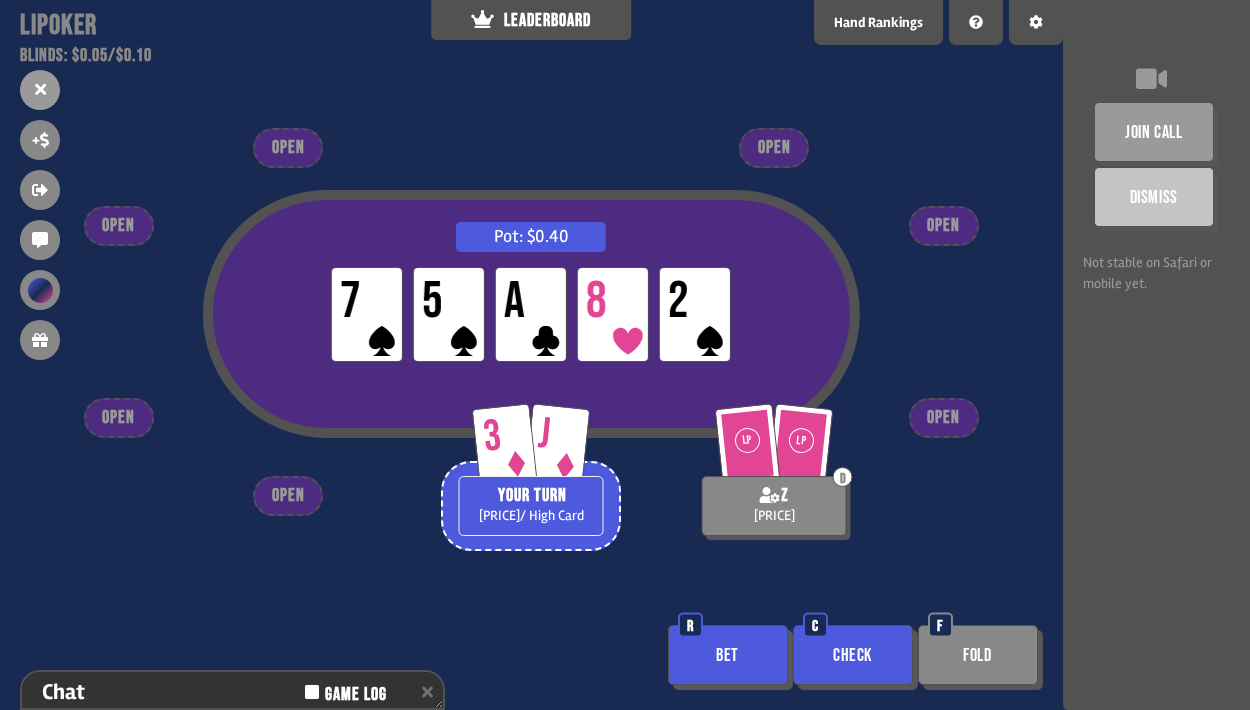 click on "Check" at bounding box center [853, 655] 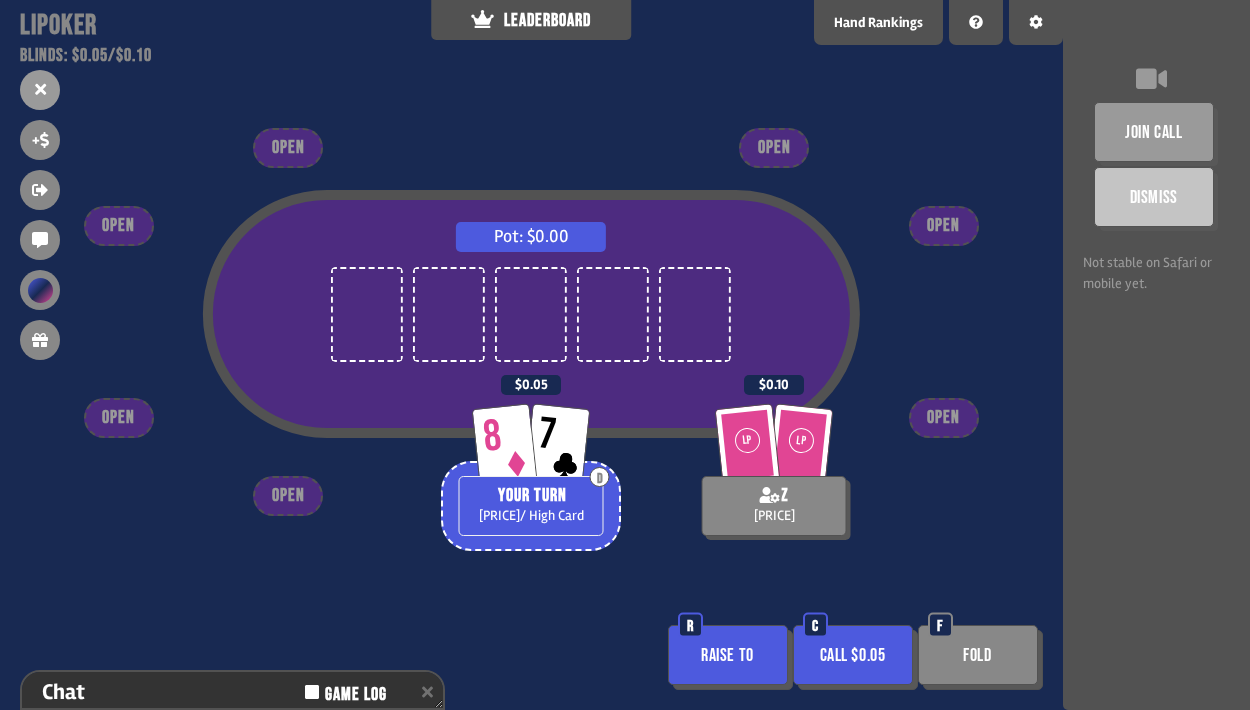 click on "Call $0.05" at bounding box center (853, 655) 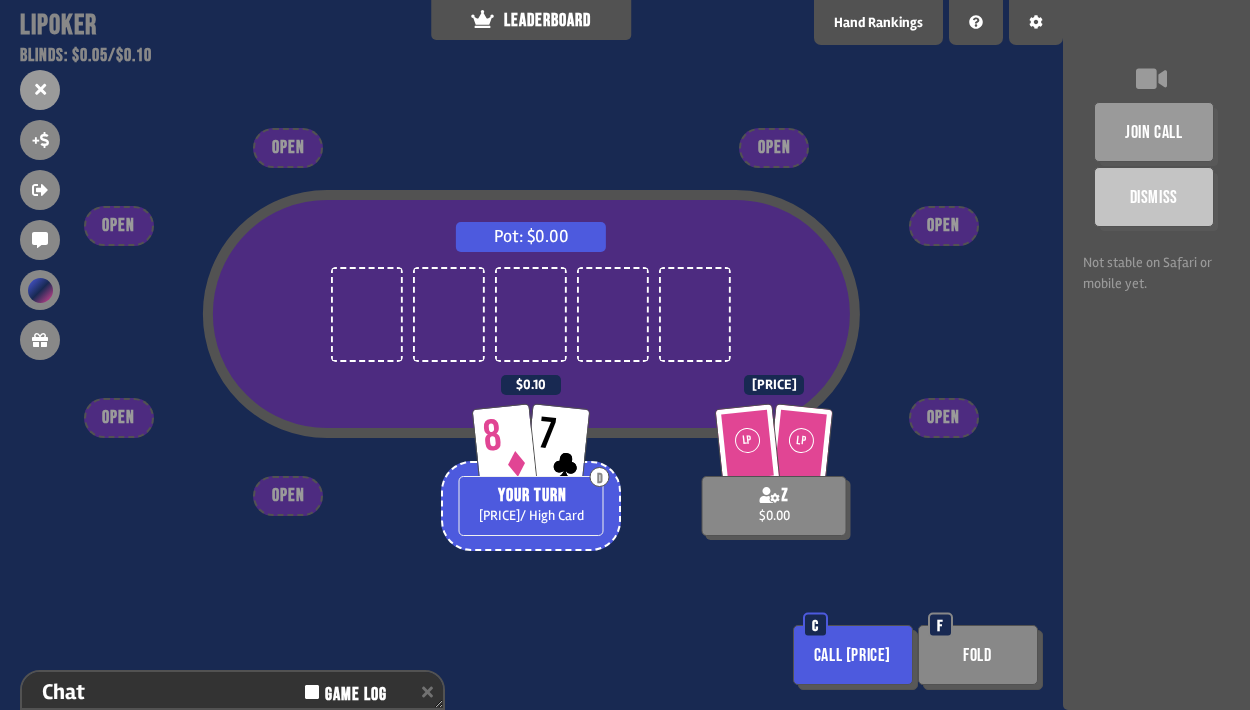 click on "Fold" at bounding box center [978, 655] 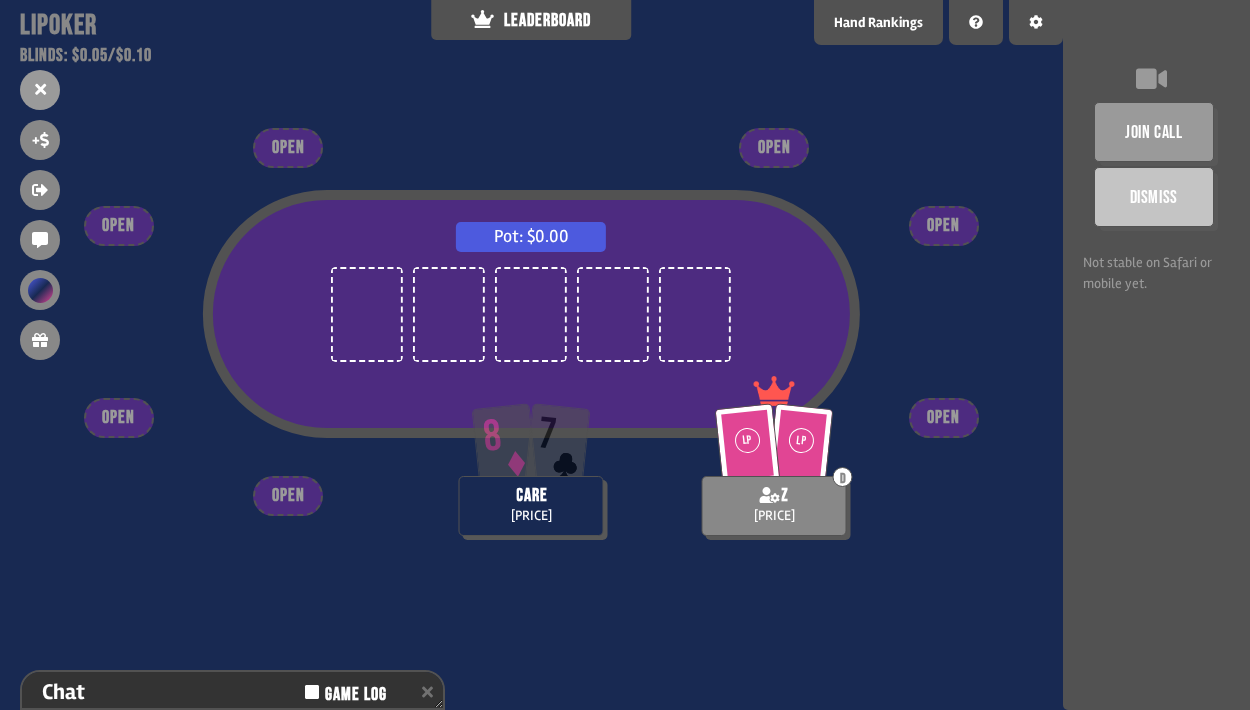 scroll, scrollTop: 126, scrollLeft: 0, axis: vertical 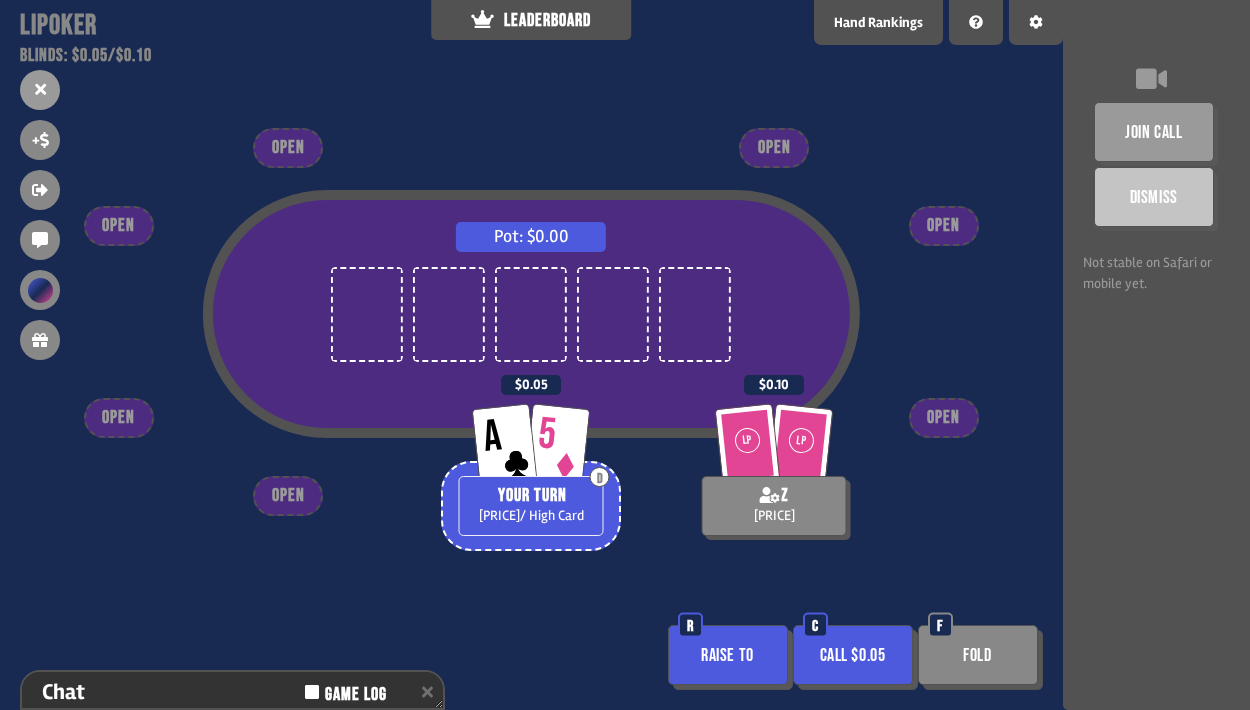 click on "Call $0.05" at bounding box center [853, 655] 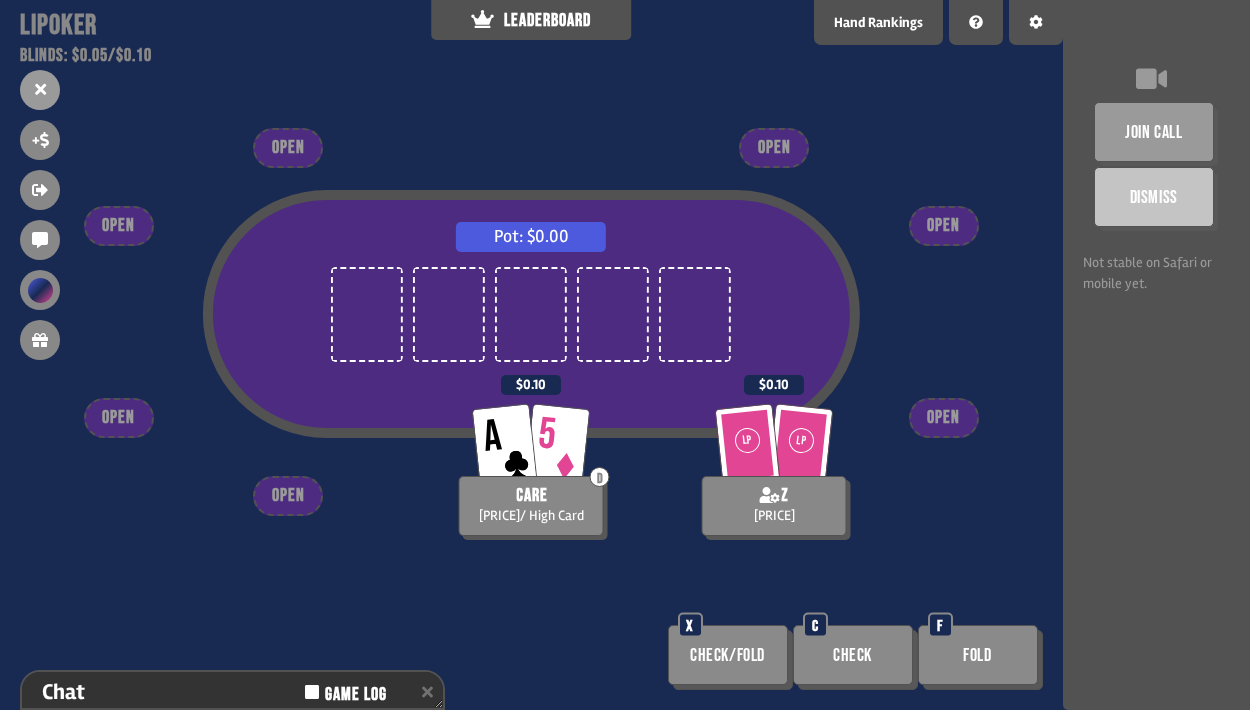 scroll, scrollTop: 33, scrollLeft: 0, axis: vertical 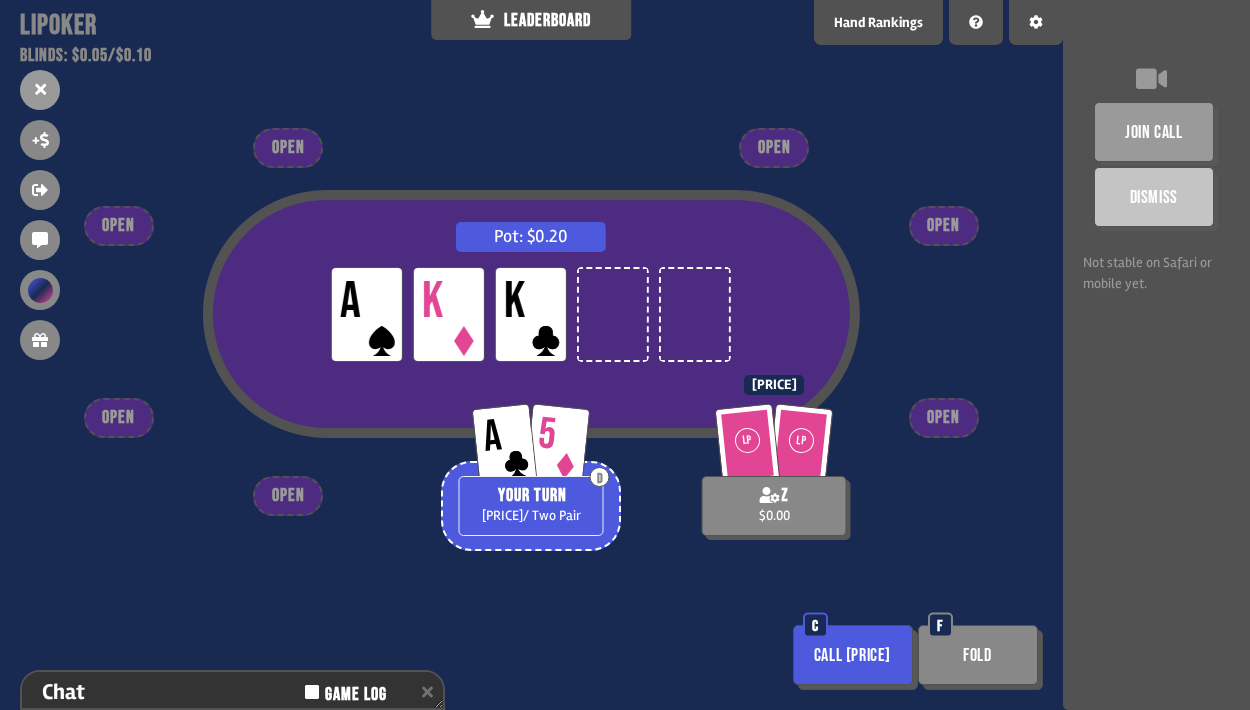 click on "Call [PRICE]" at bounding box center [853, 655] 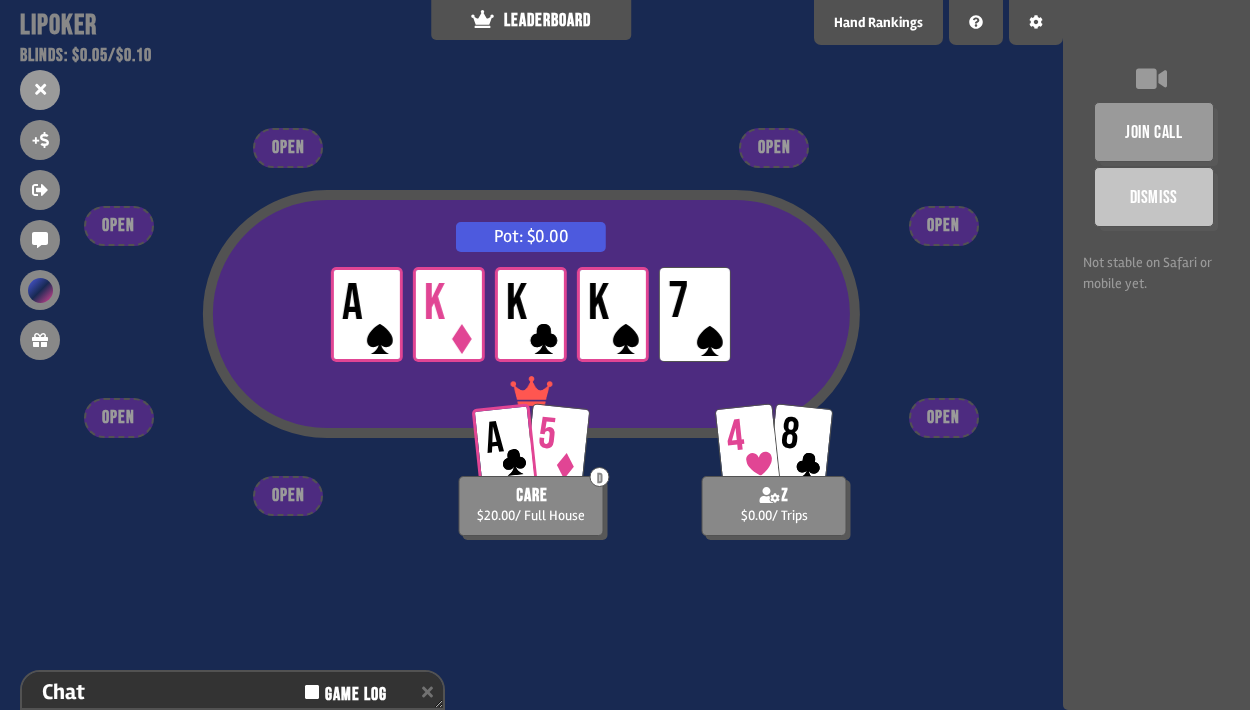 scroll, scrollTop: 128, scrollLeft: 0, axis: vertical 